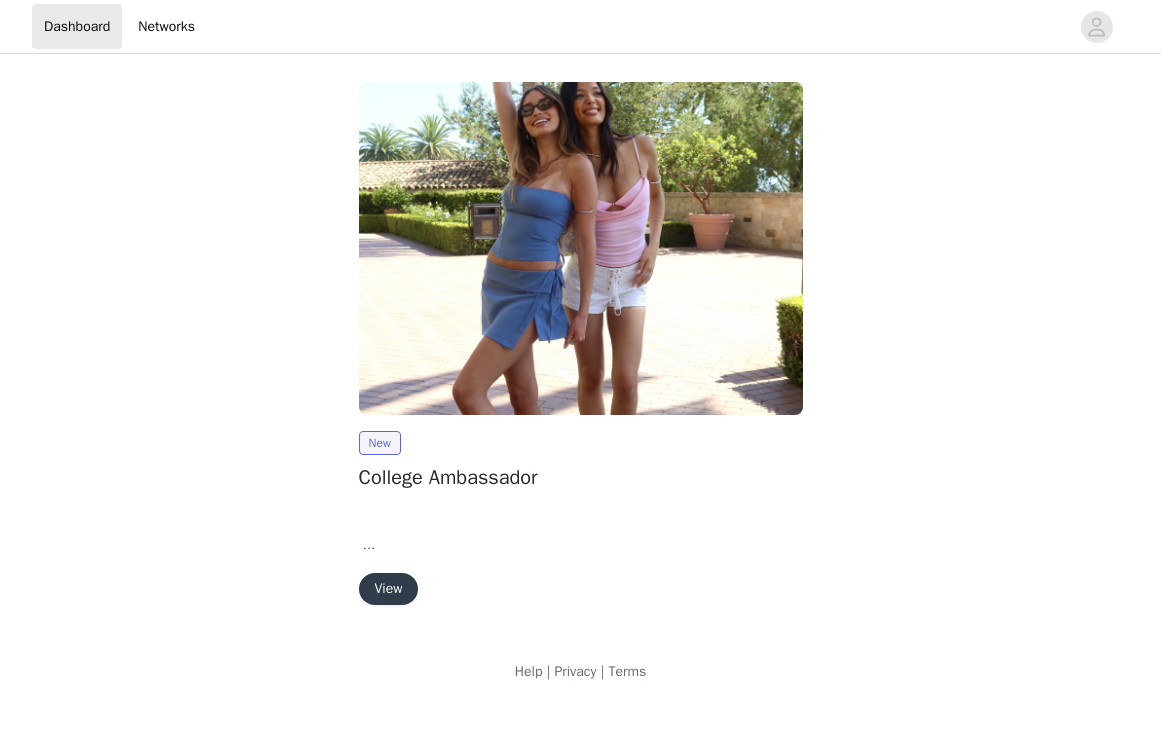 scroll, scrollTop: 0, scrollLeft: 0, axis: both 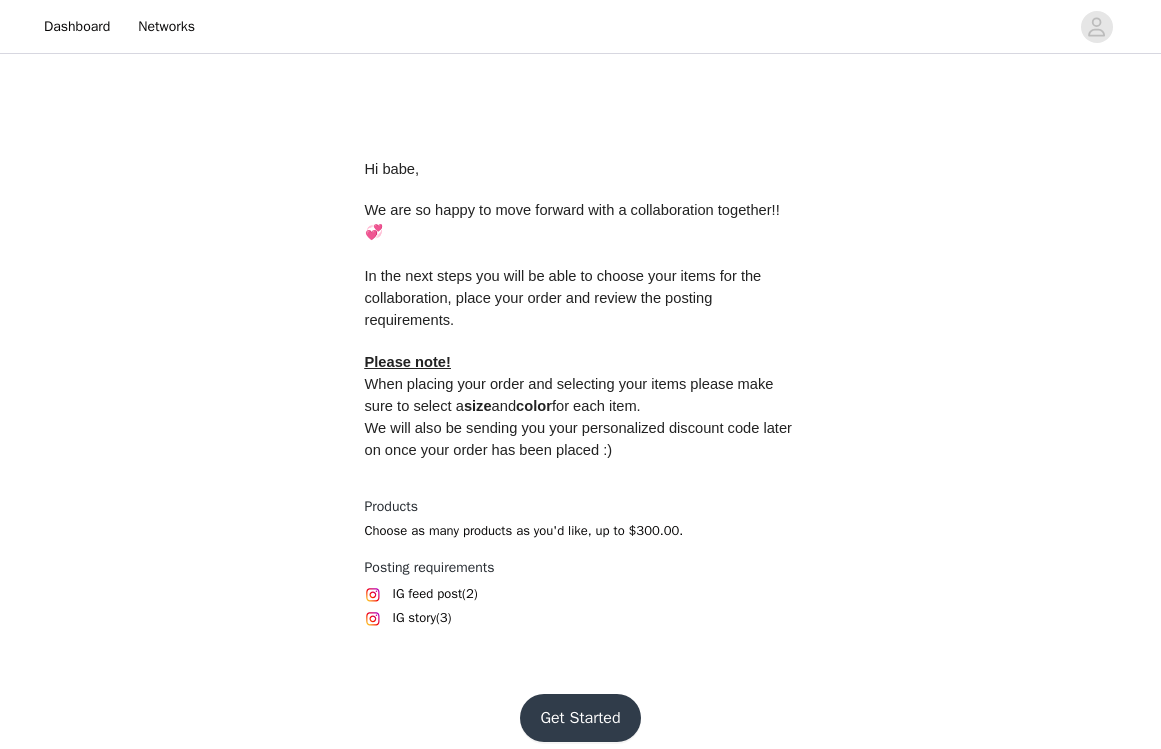 click on "Get Started" at bounding box center [580, 718] 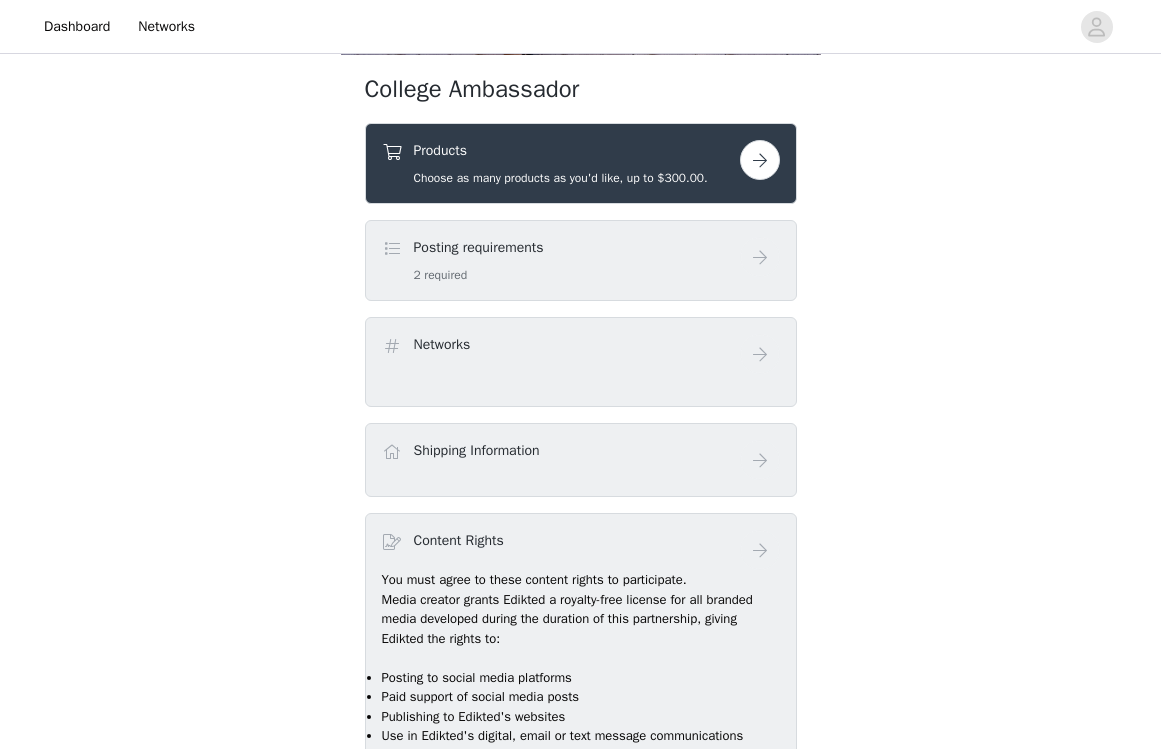 scroll, scrollTop: 590, scrollLeft: 0, axis: vertical 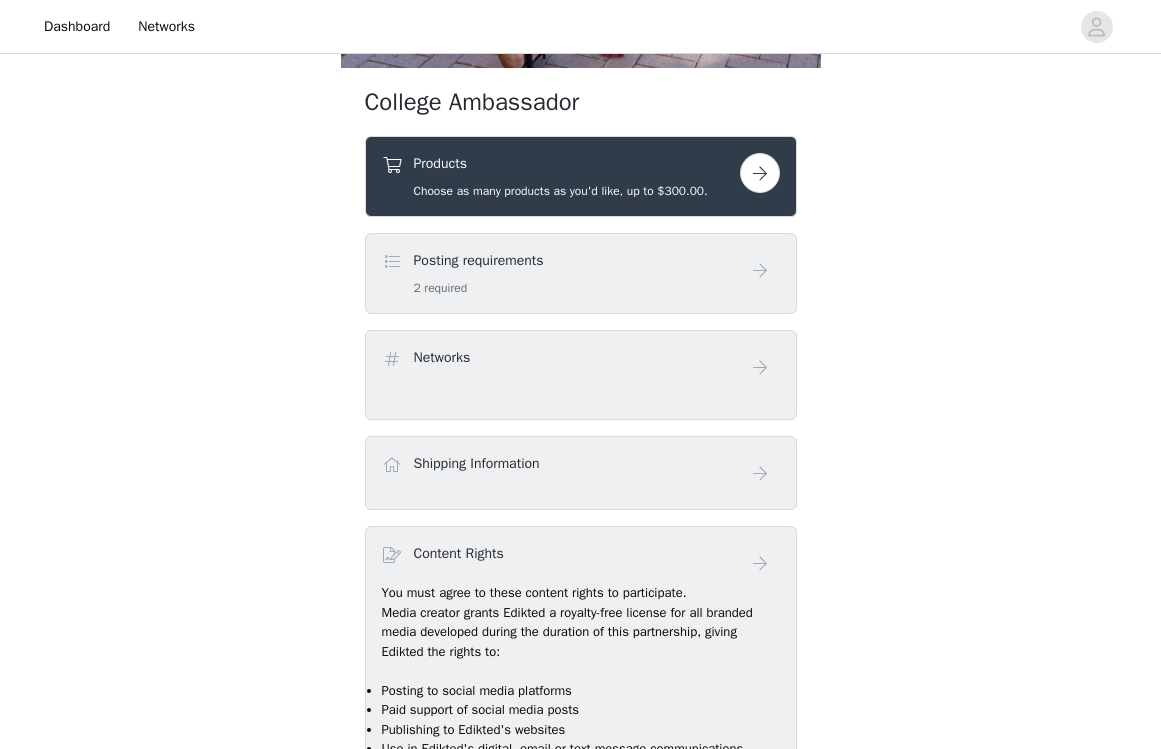 click on "Products   Choose as many products as you'd like, up to $300.00." at bounding box center (581, 176) 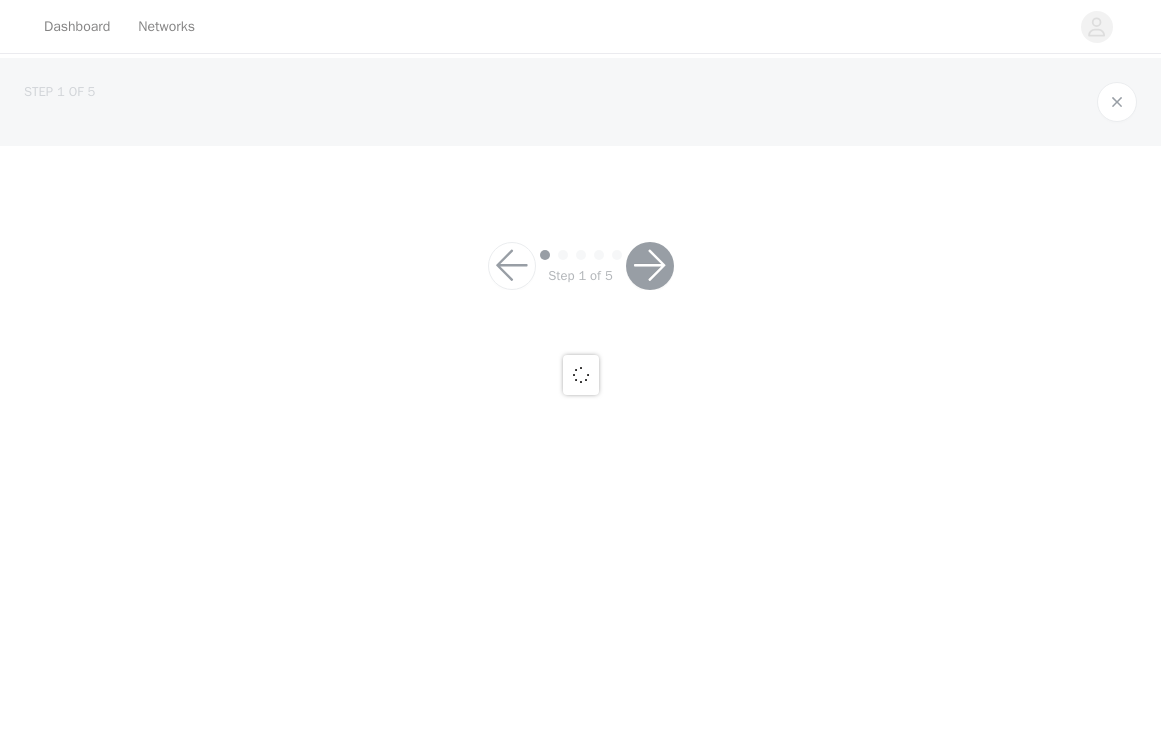 scroll, scrollTop: 0, scrollLeft: 0, axis: both 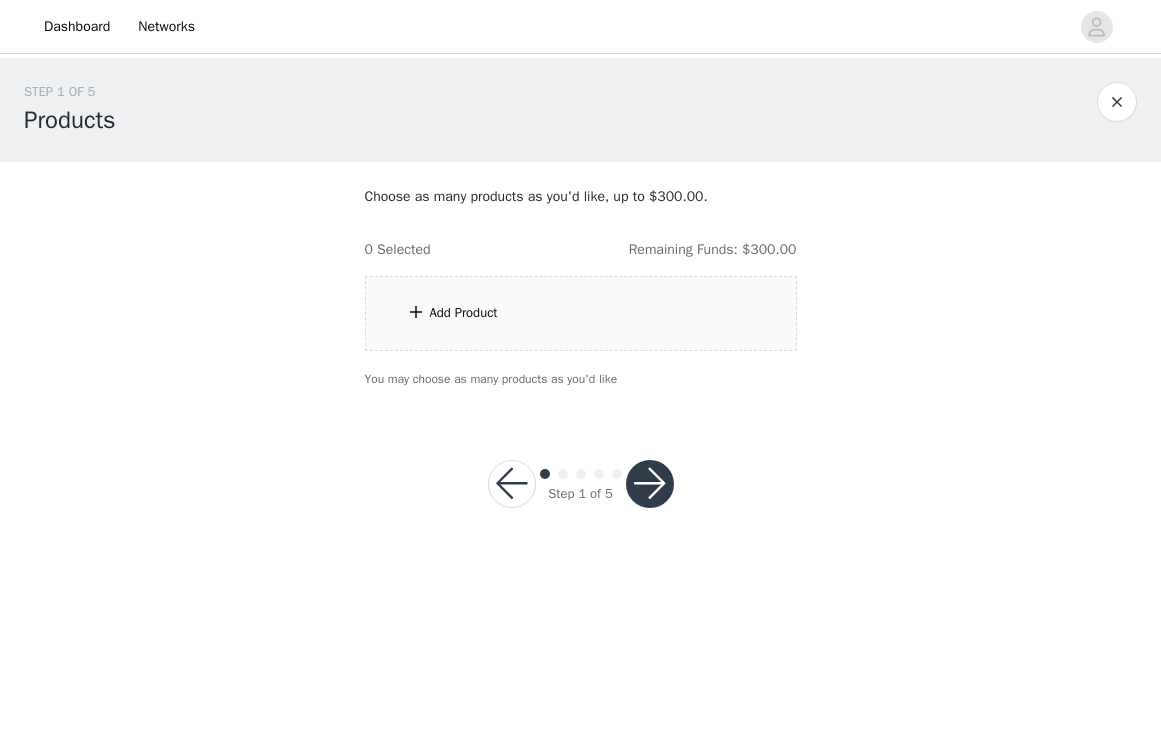 click on "Add Product" at bounding box center [581, 313] 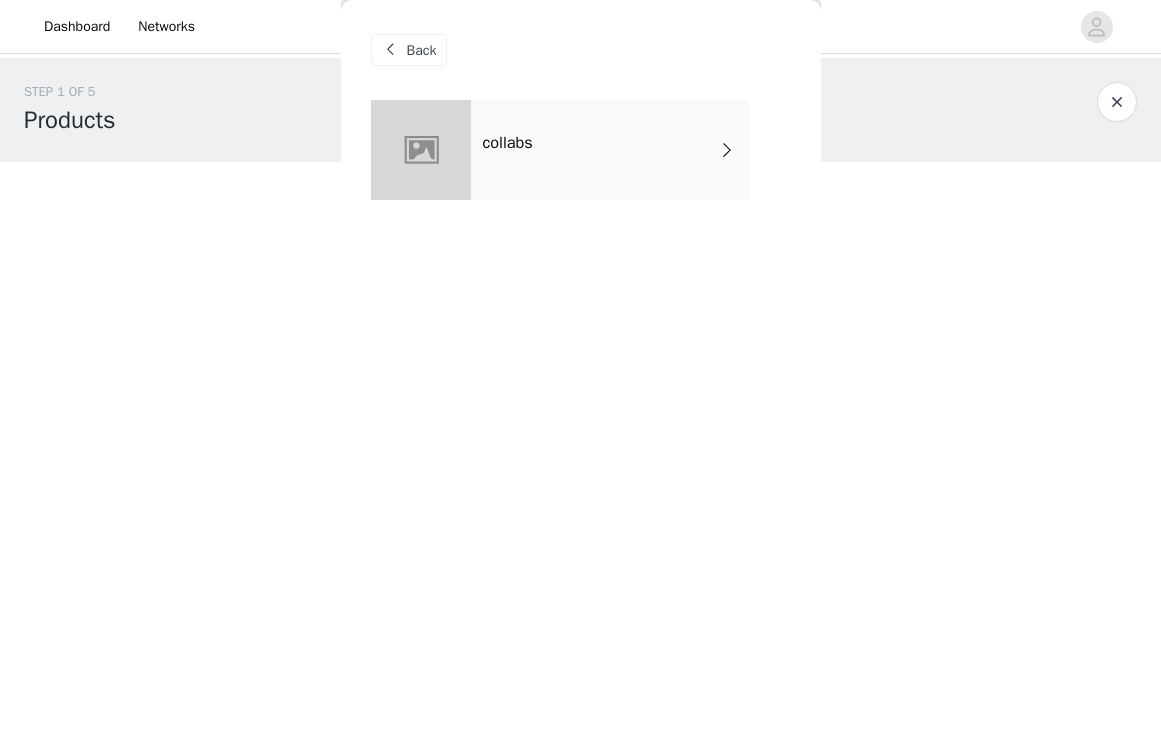 click on "collabs" at bounding box center (610, 150) 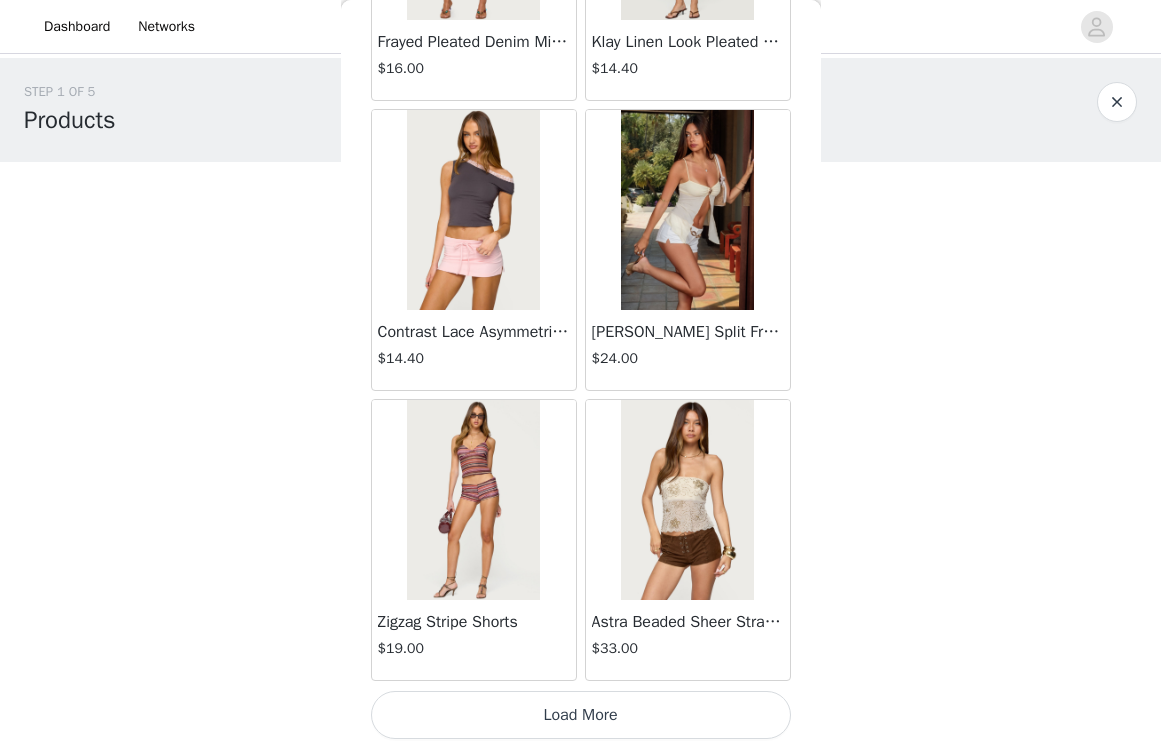 click on "Load More" at bounding box center (581, 715) 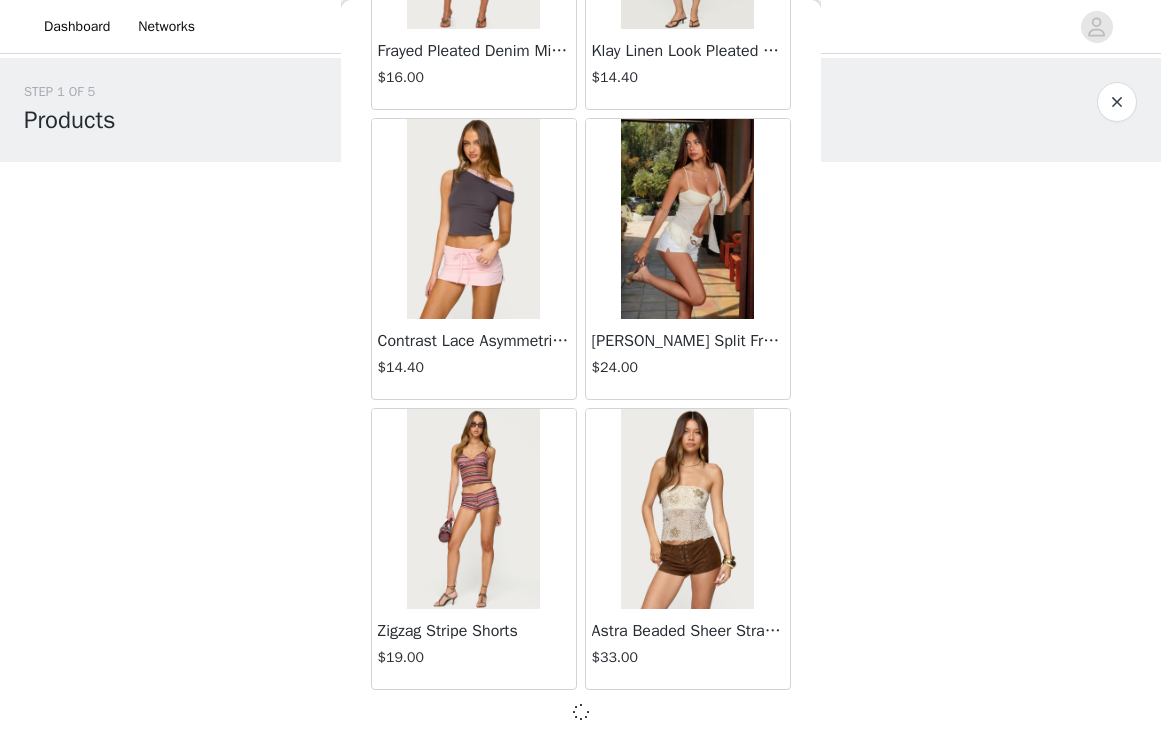 scroll, scrollTop: 2302, scrollLeft: 0, axis: vertical 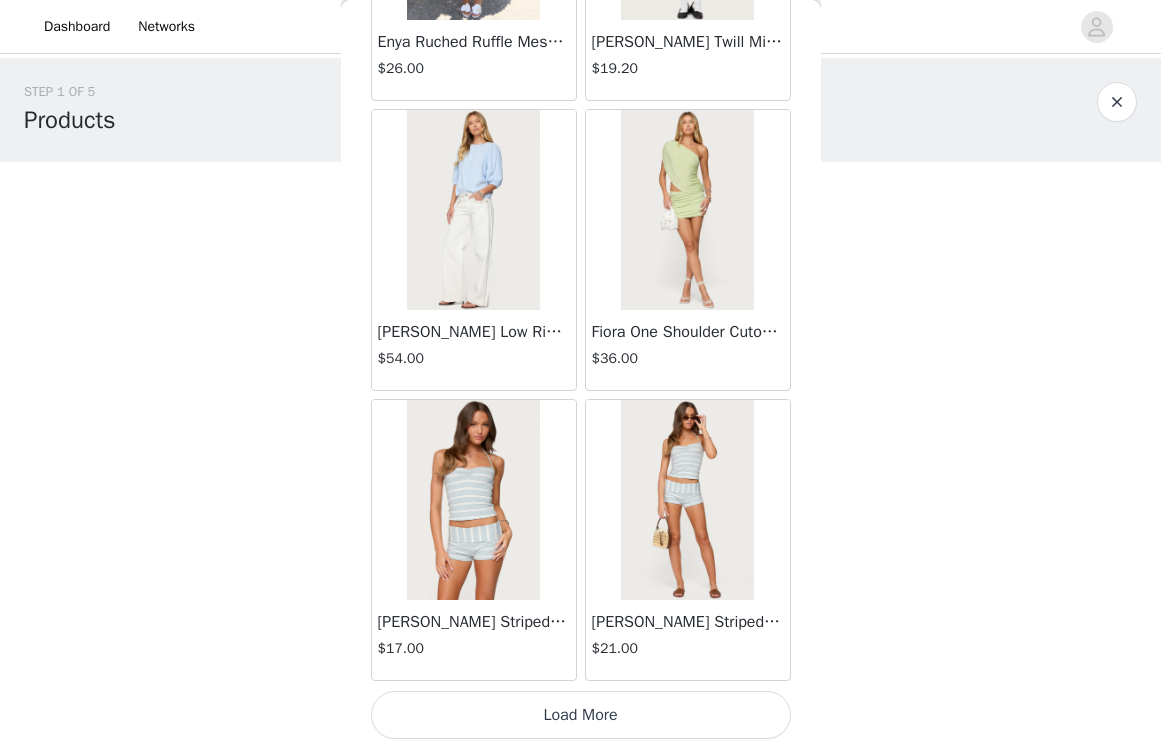 click on "Load More" at bounding box center (581, 715) 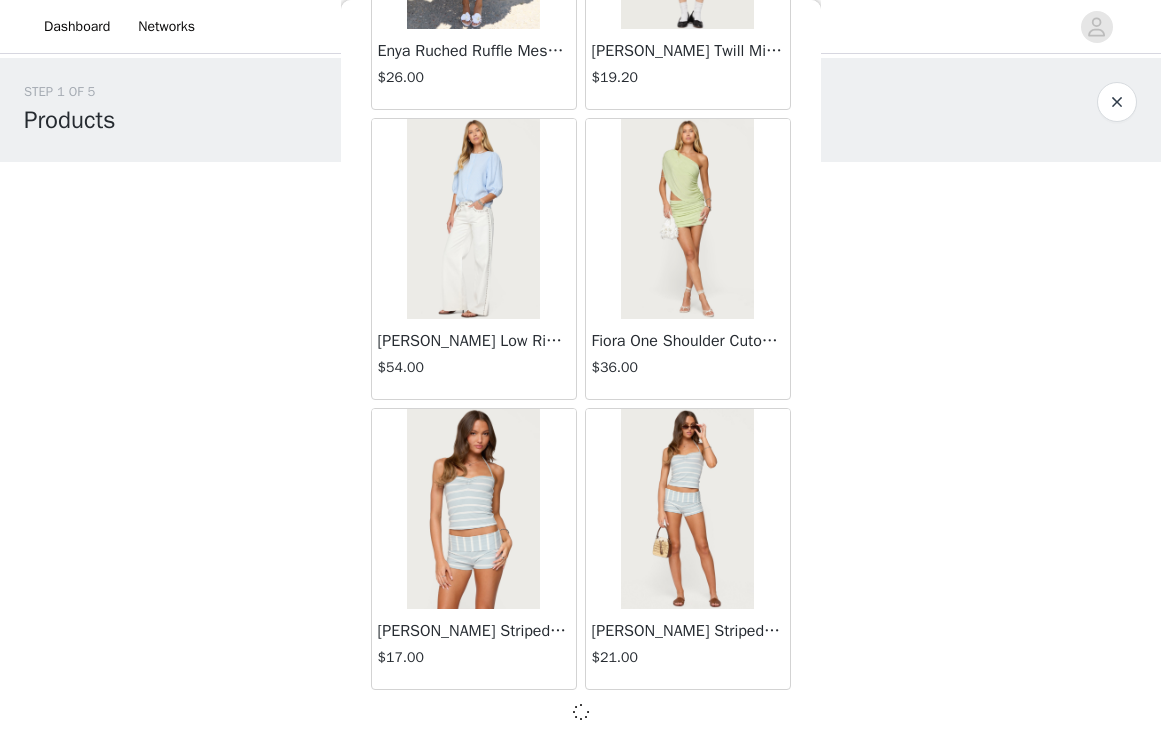 scroll, scrollTop: 5202, scrollLeft: 0, axis: vertical 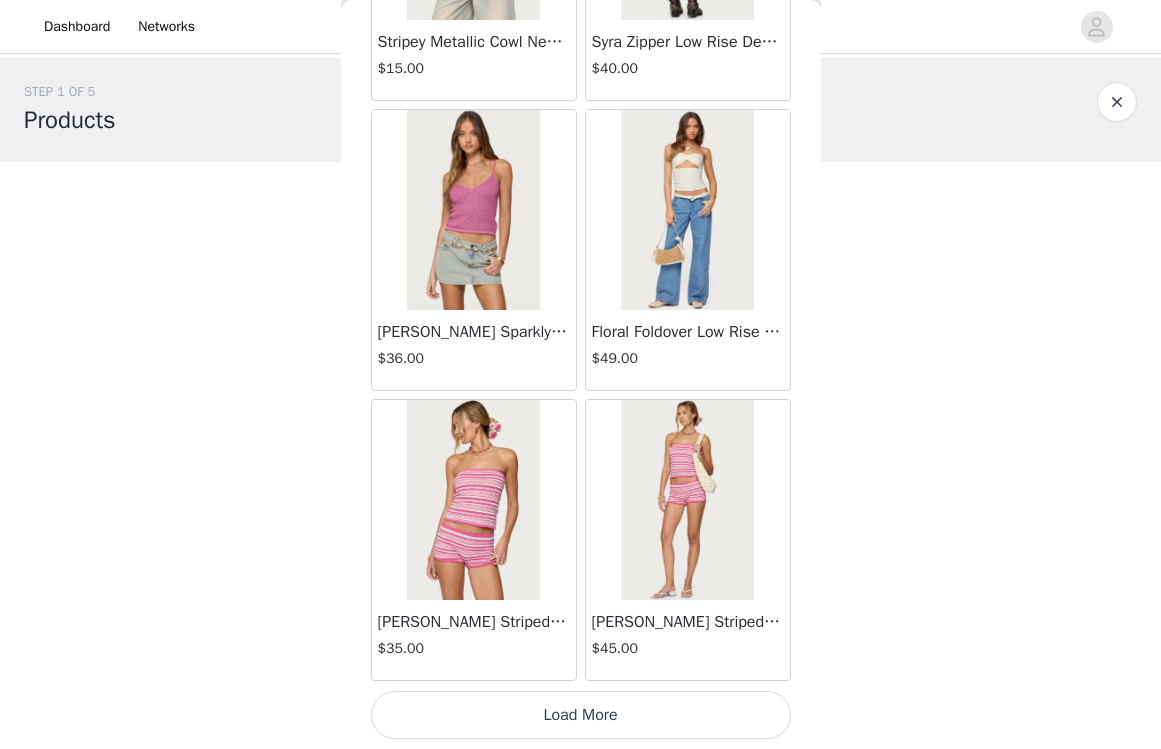 click on "Load More" at bounding box center (581, 715) 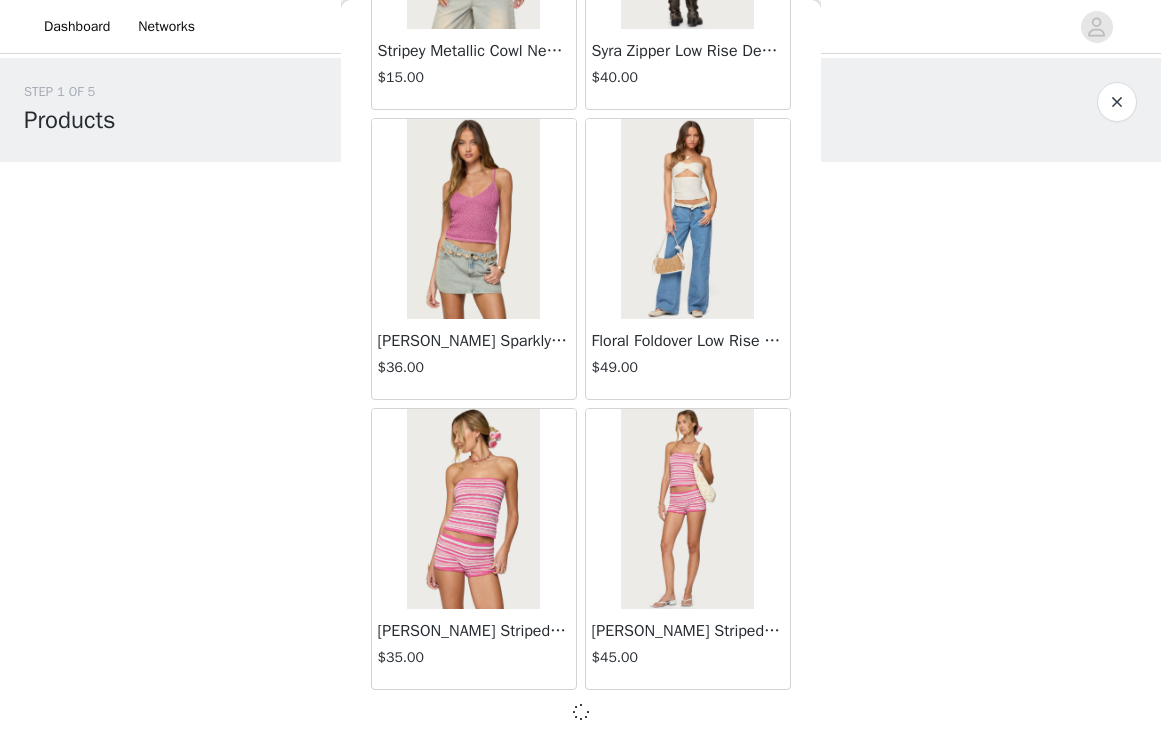 scroll, scrollTop: 8102, scrollLeft: 0, axis: vertical 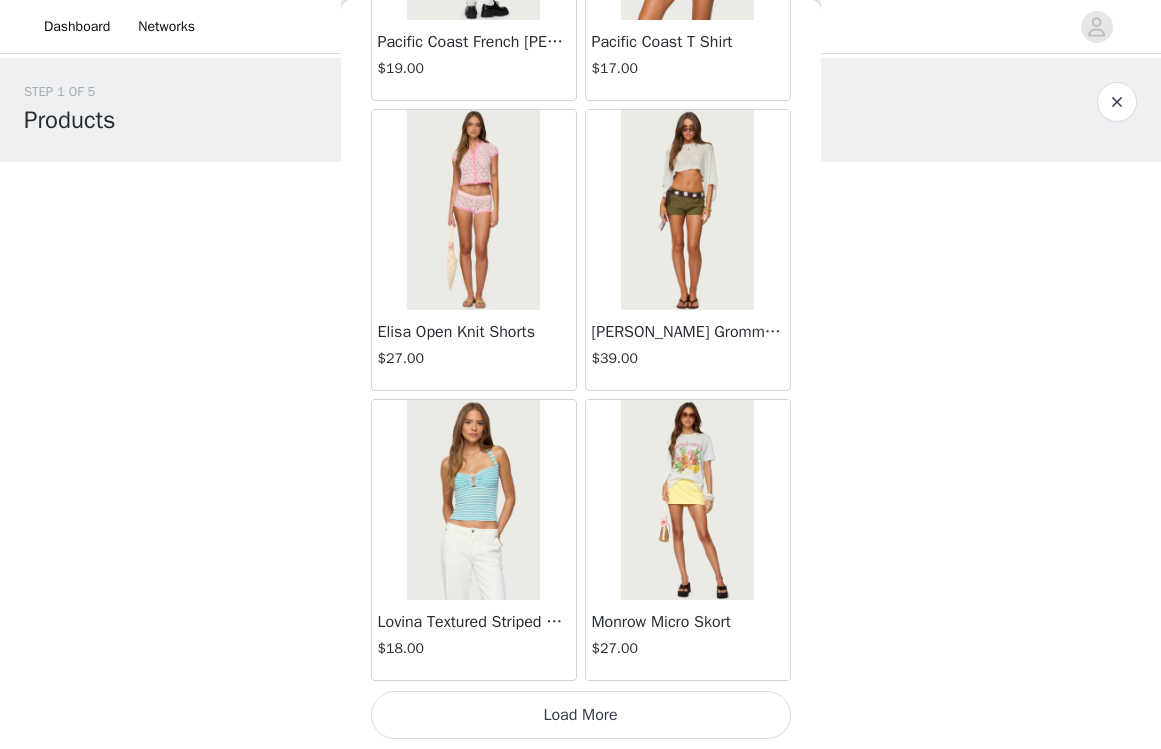 click on "Load More" at bounding box center (581, 715) 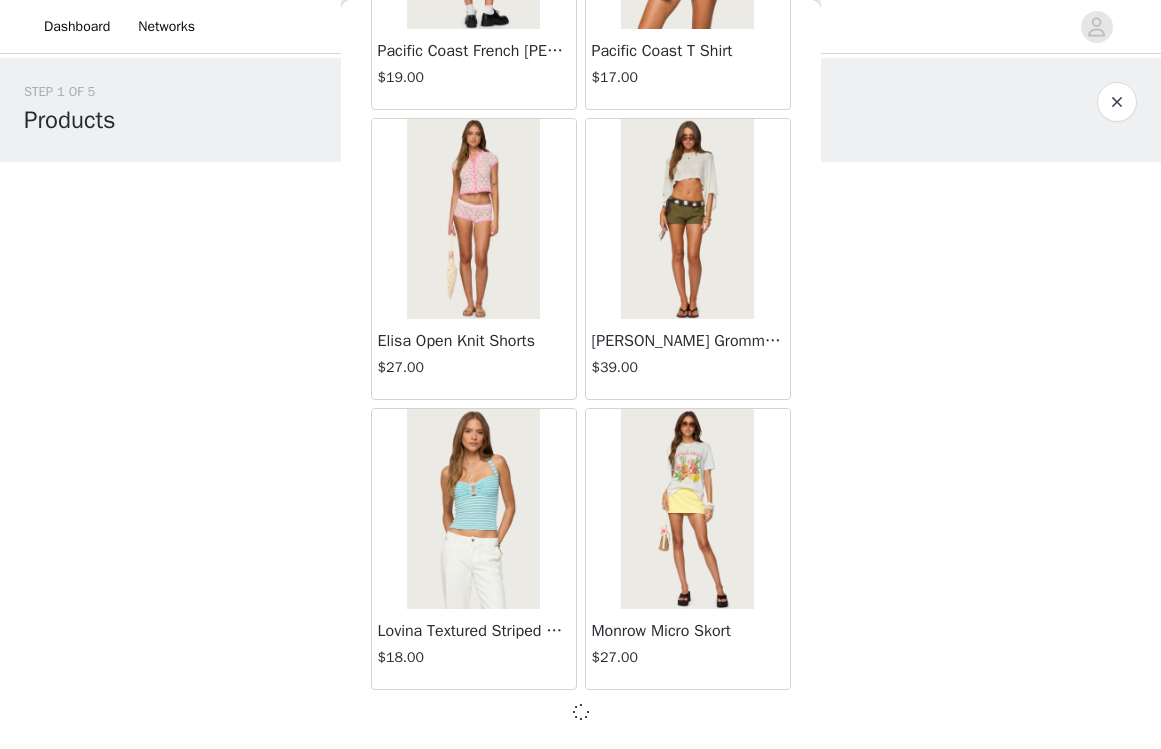 scroll, scrollTop: 1, scrollLeft: 0, axis: vertical 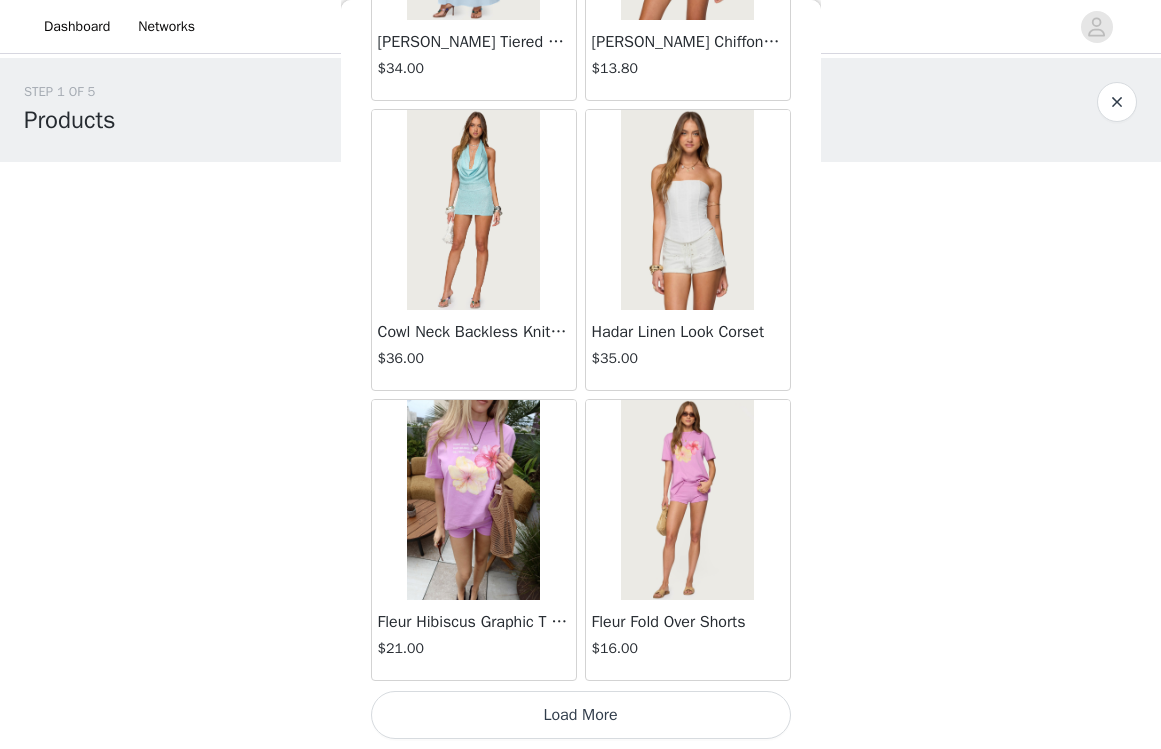 click on "Load More" at bounding box center (581, 715) 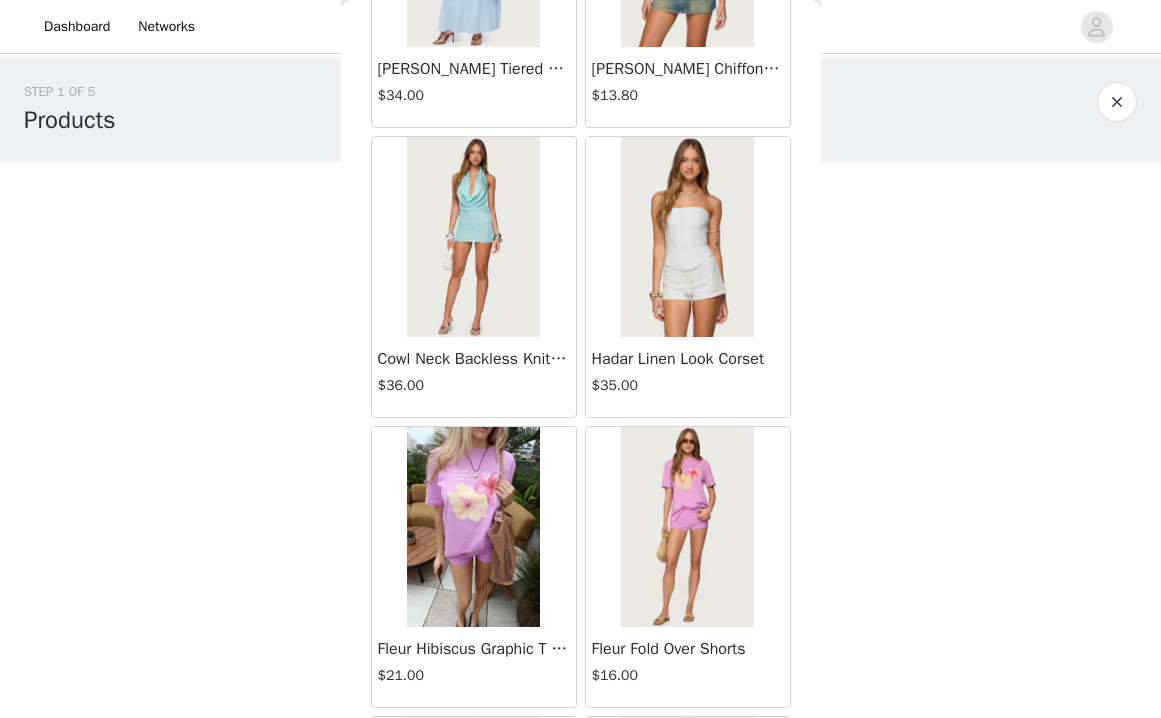 scroll, scrollTop: 5184, scrollLeft: 0, axis: vertical 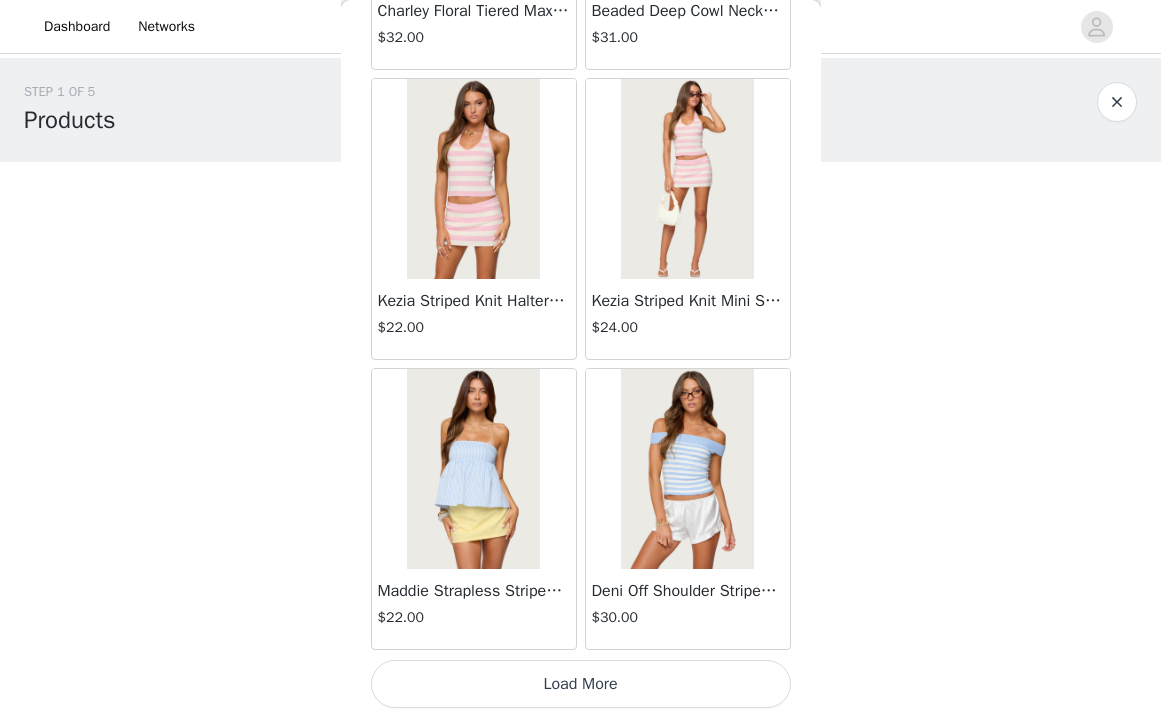 click on "Load More" at bounding box center (581, 684) 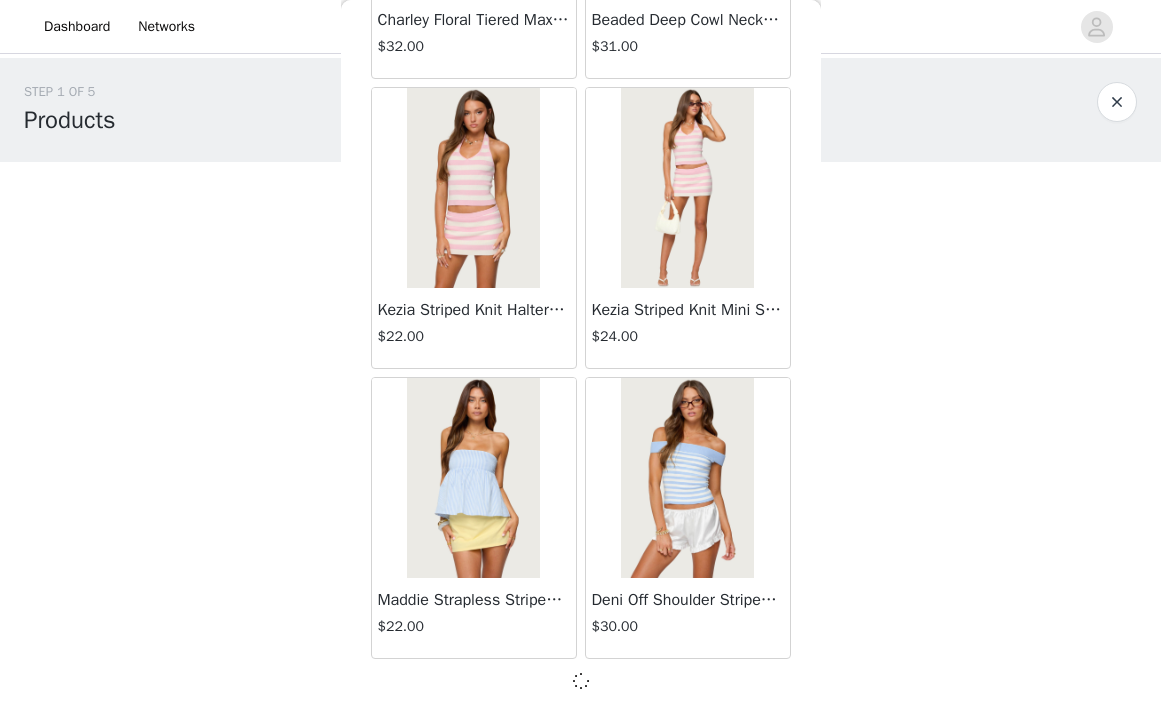 scroll, scrollTop: 16833, scrollLeft: 0, axis: vertical 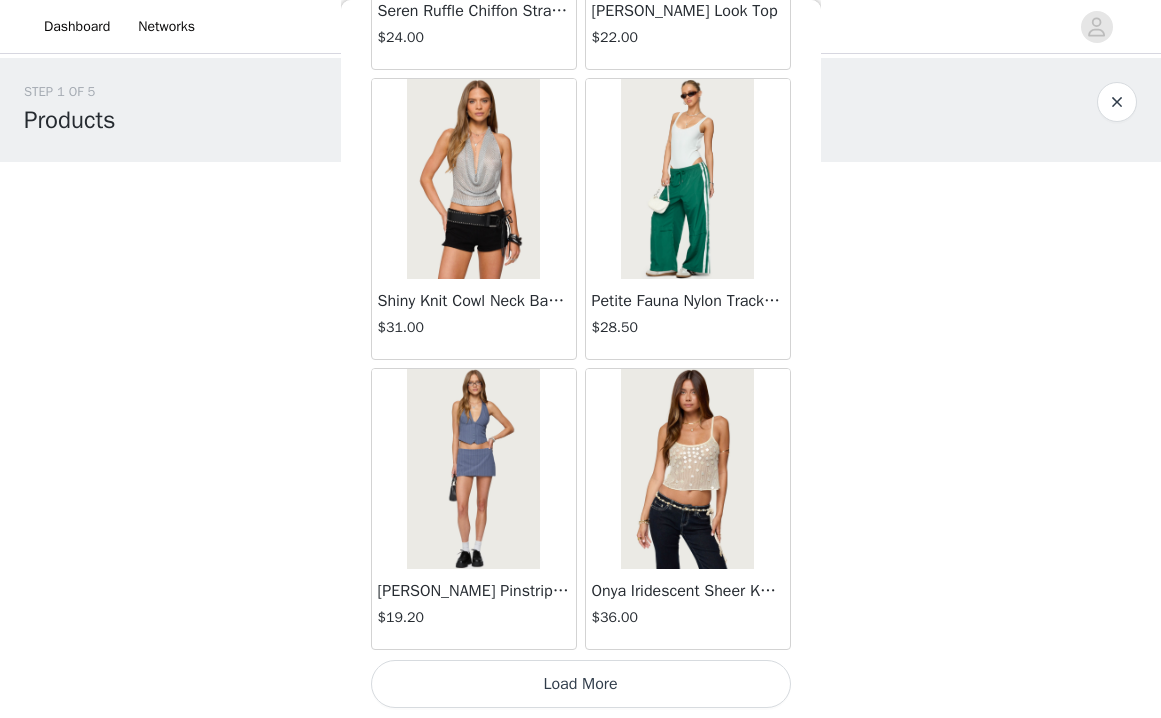 click on "Load More" at bounding box center (581, 684) 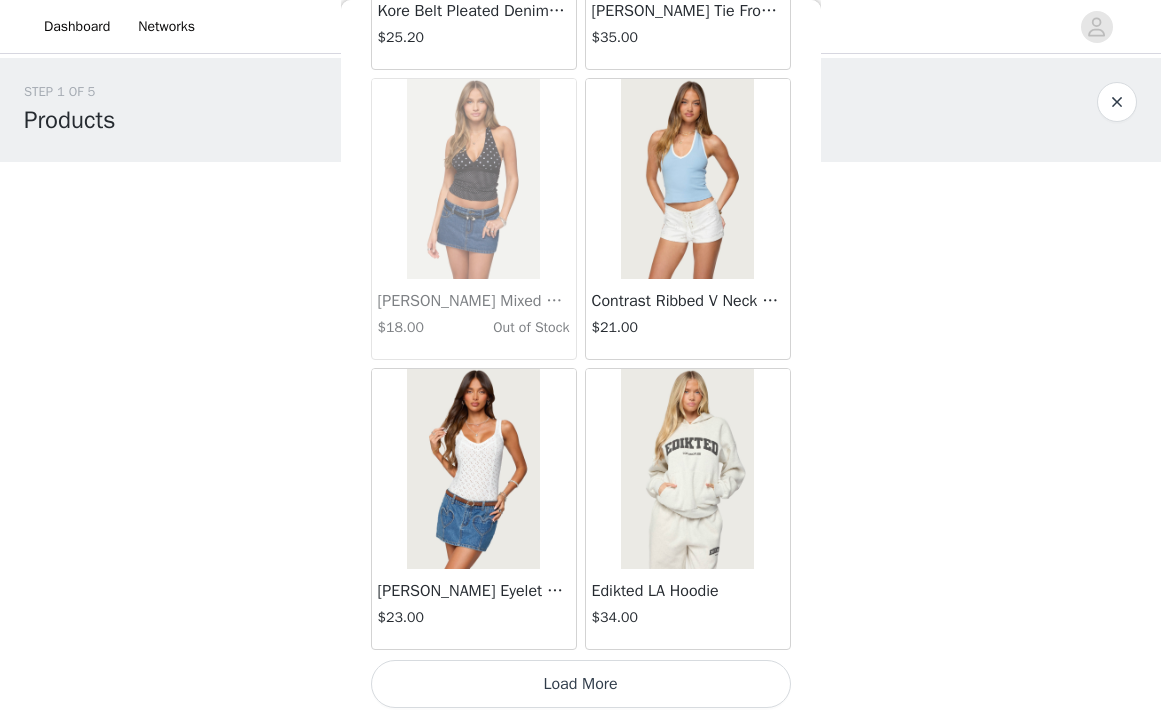 click on "Load More" at bounding box center (581, 684) 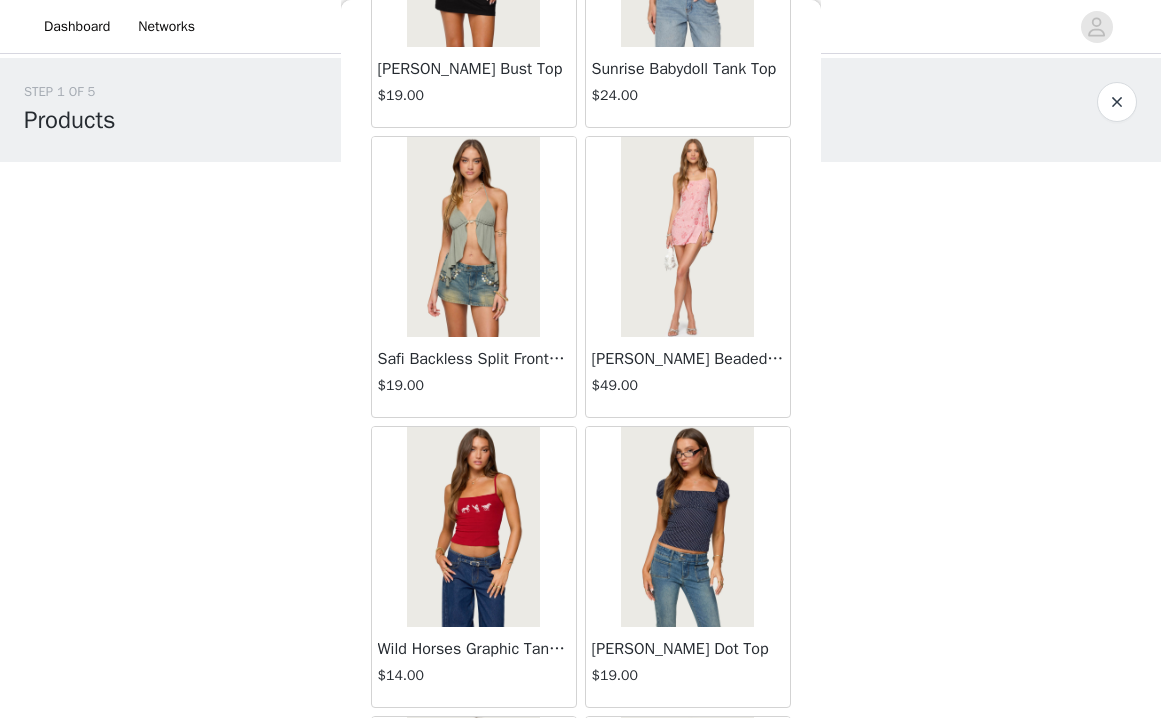 scroll, scrollTop: 20554, scrollLeft: 0, axis: vertical 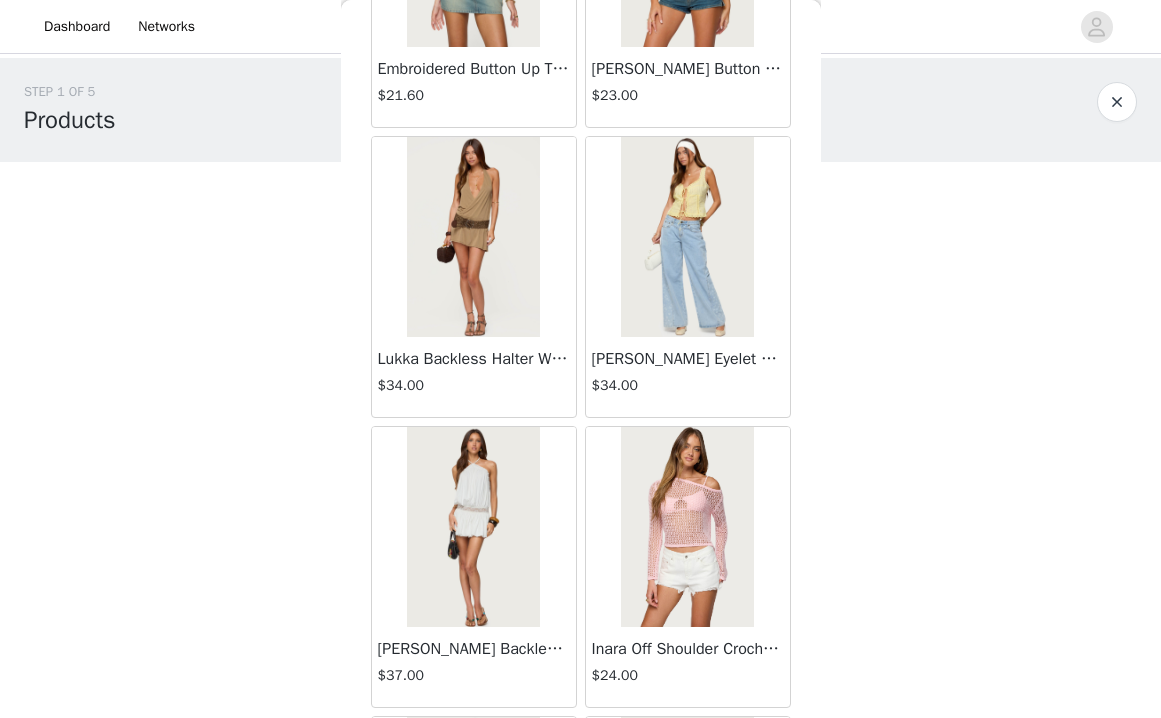 click at bounding box center [473, 527] 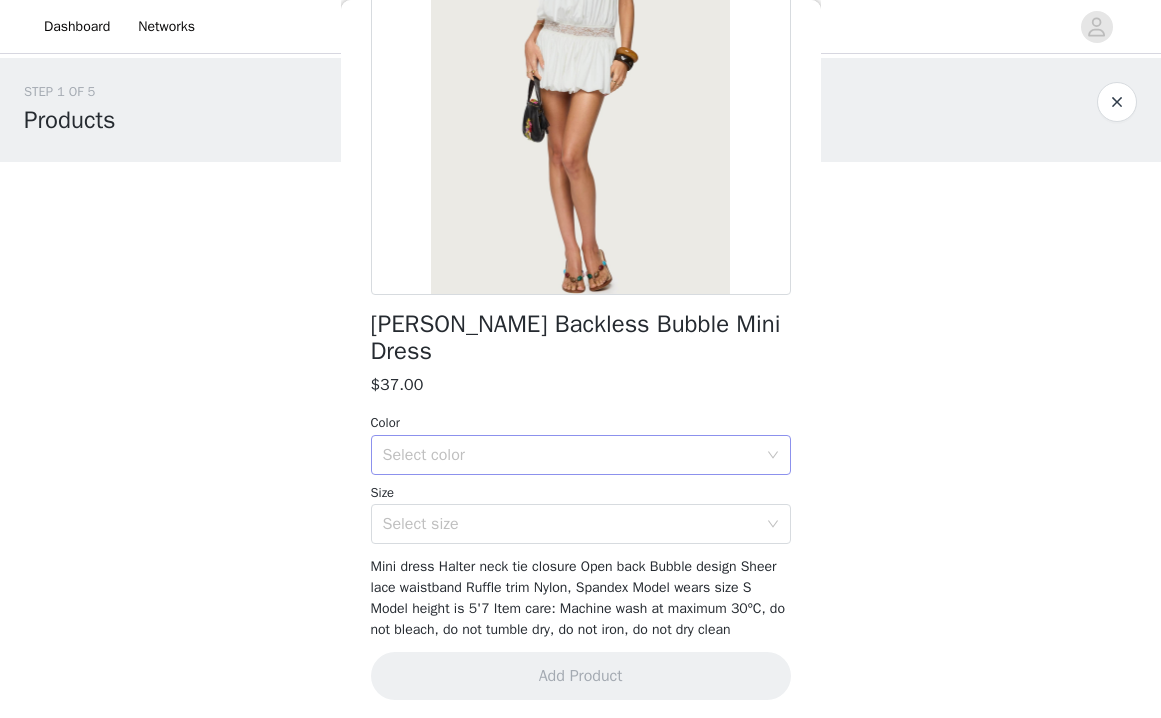scroll, scrollTop: 254, scrollLeft: 0, axis: vertical 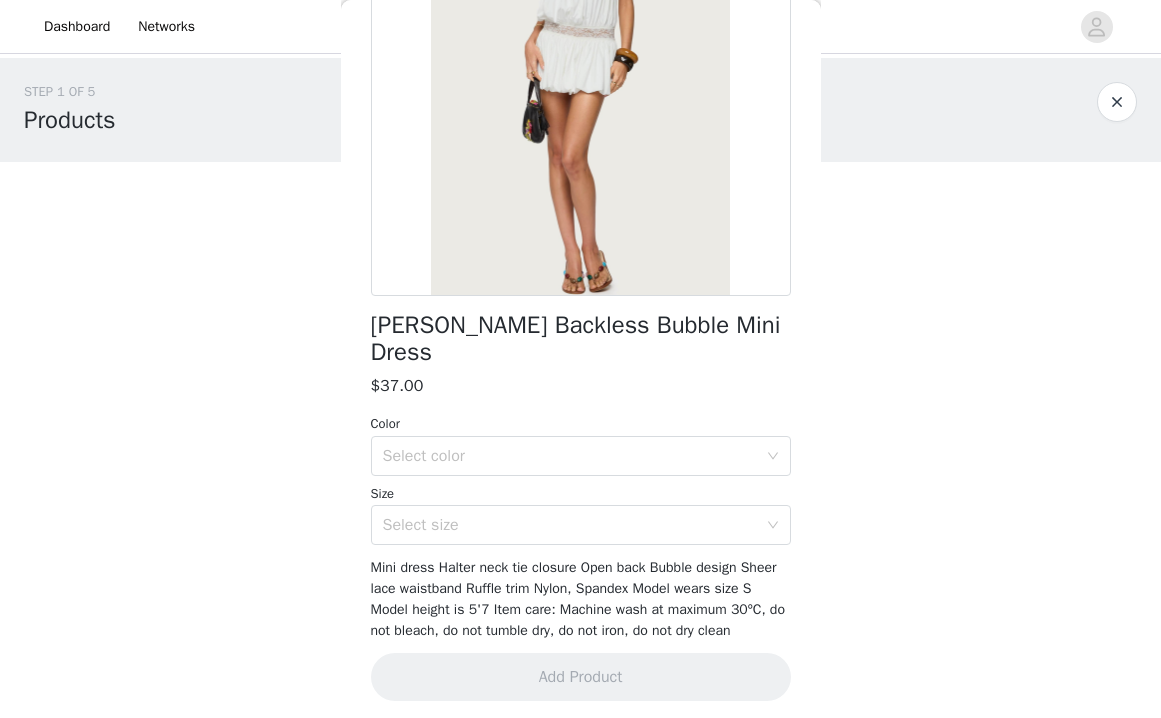 click on "Color   Select color Size   Select size" at bounding box center [581, 479] 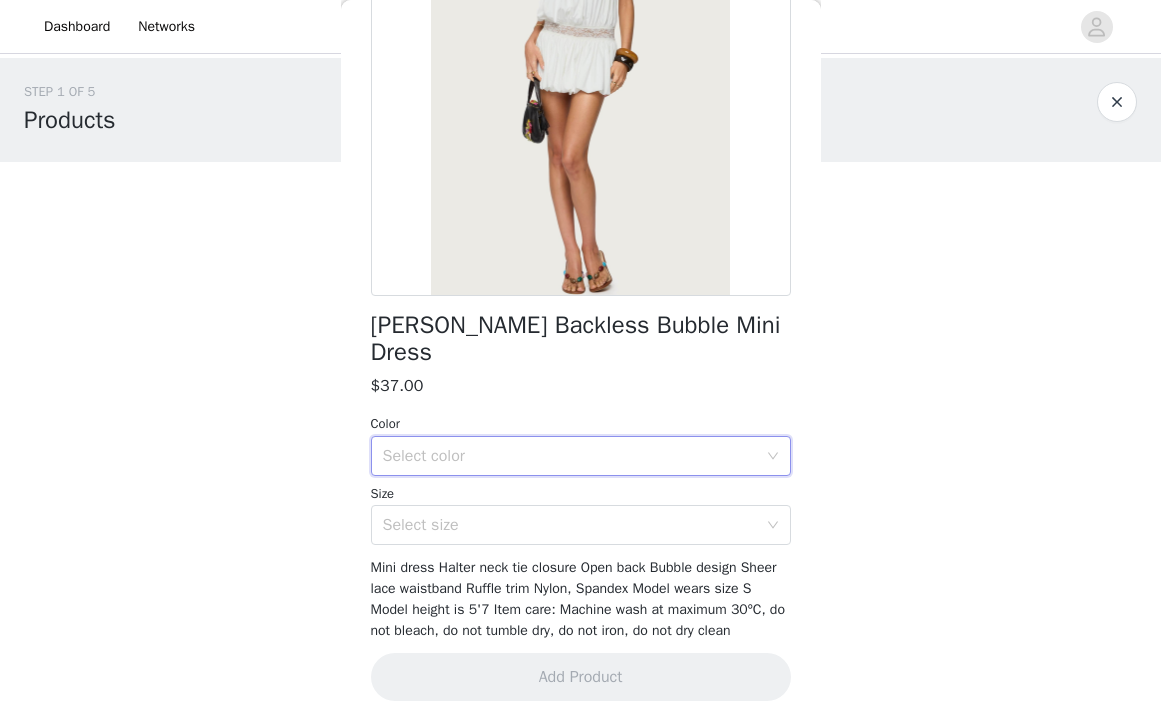 click on "Select color" at bounding box center (574, 456) 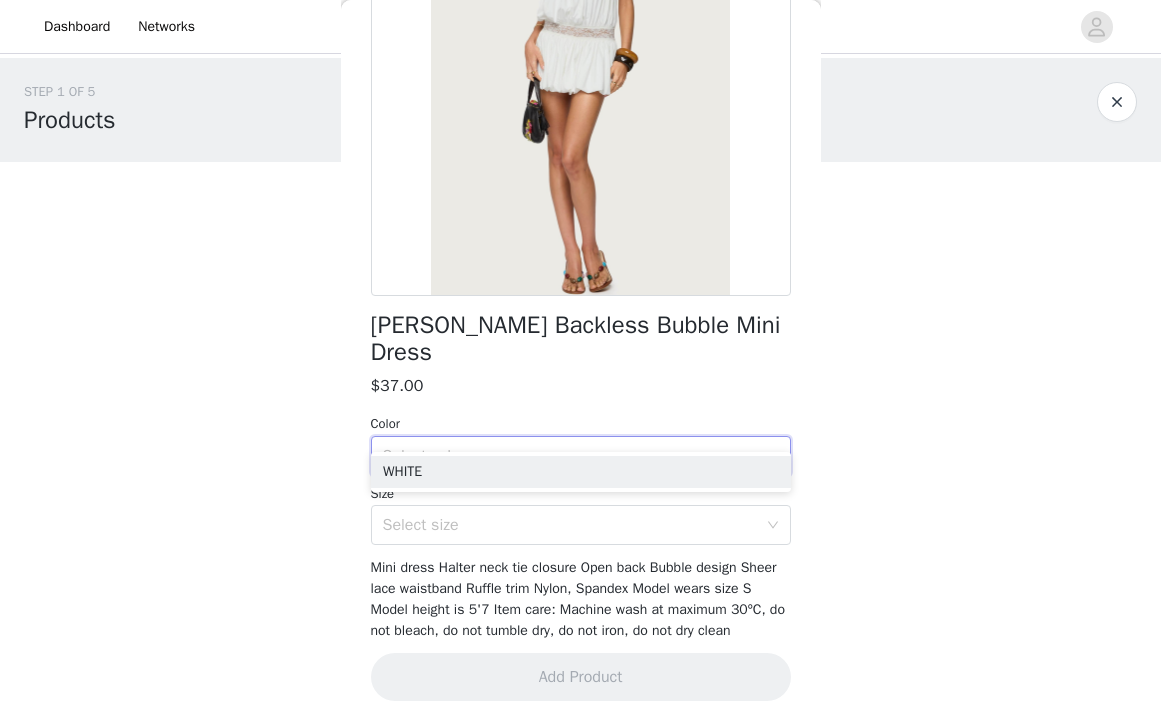 click on "Select color" at bounding box center (574, 456) 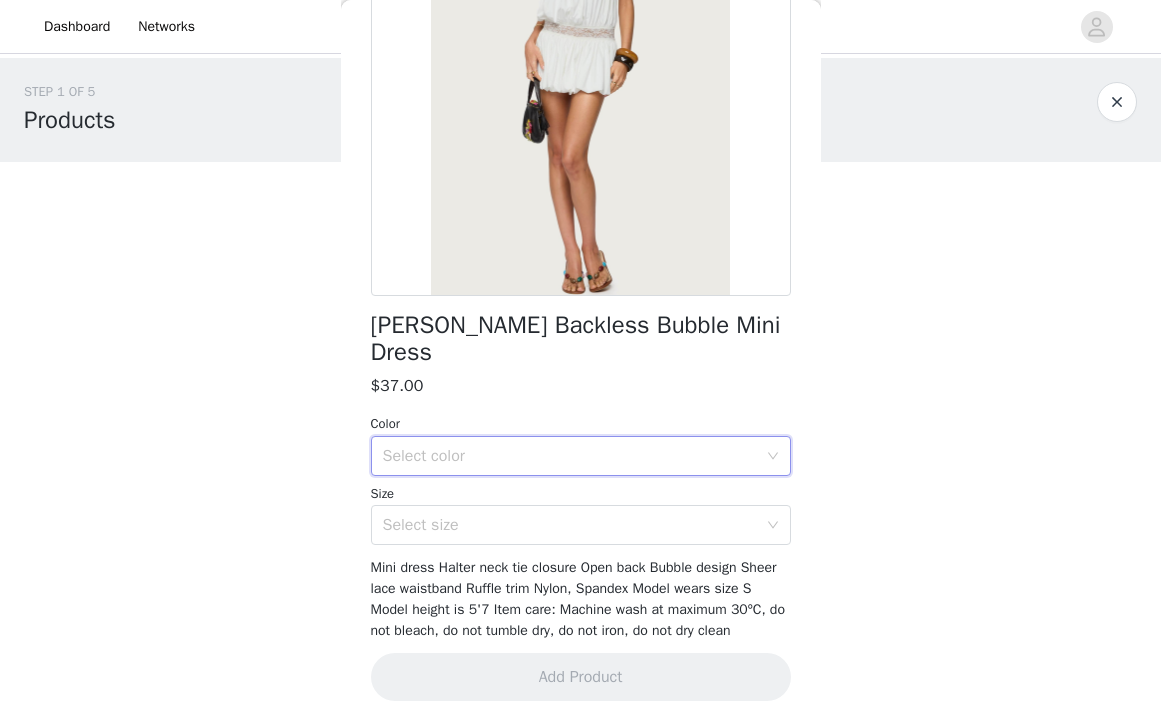 click on "Size   Select size" at bounding box center (581, 515) 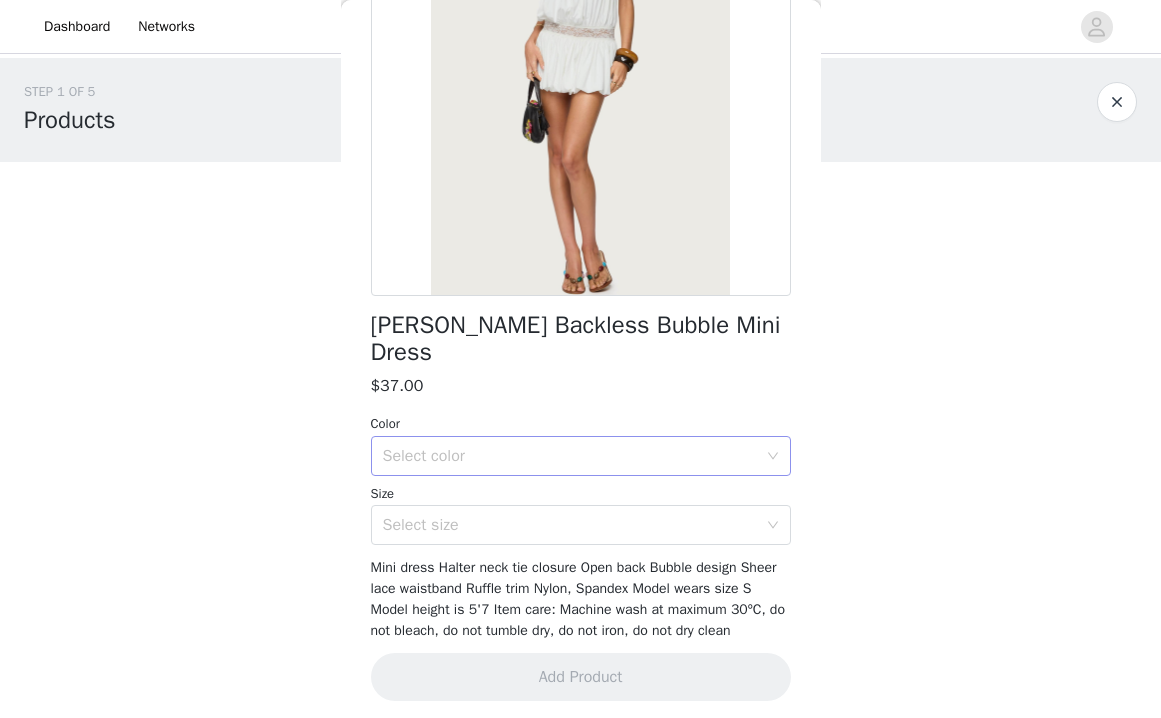 click on "Select color" at bounding box center (570, 456) 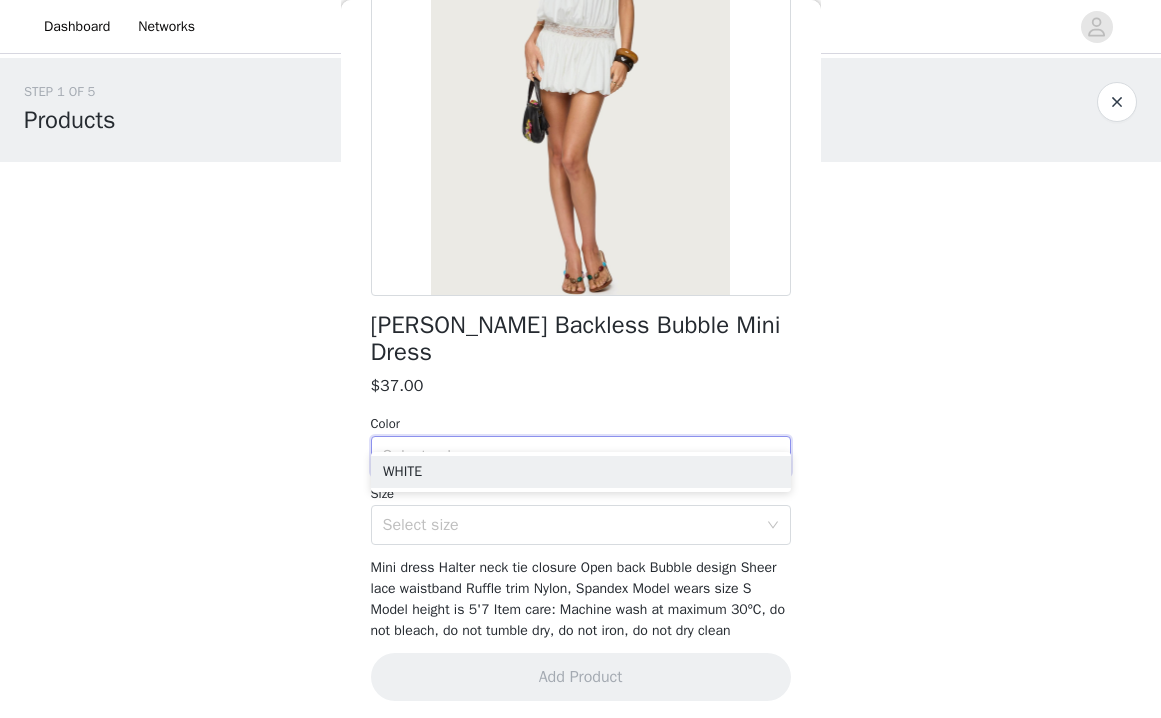 click on "Select color" at bounding box center [570, 456] 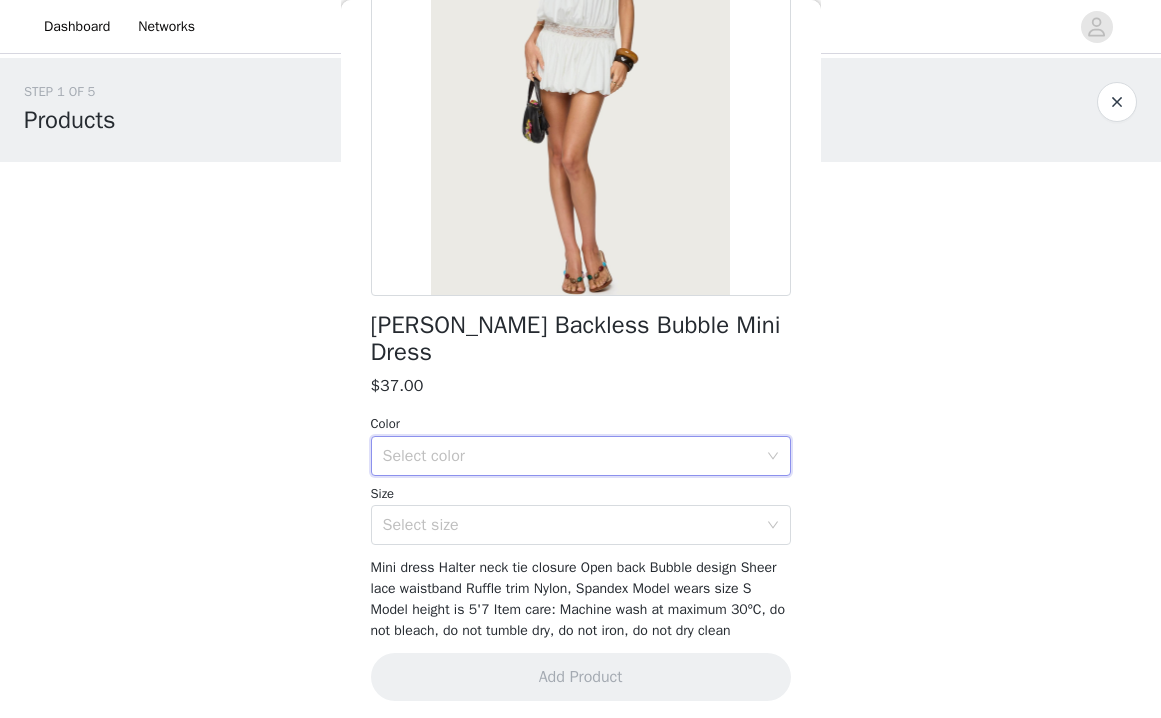 click on "Select color" at bounding box center (570, 456) 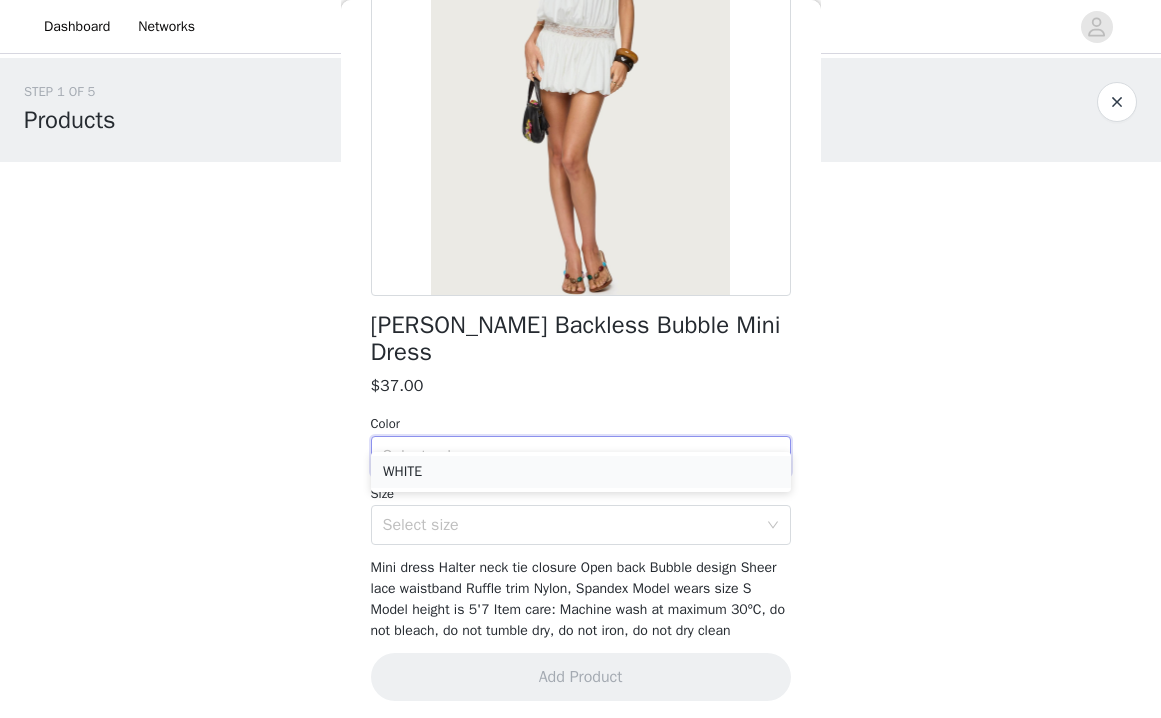 click on "WHITE" at bounding box center (581, 472) 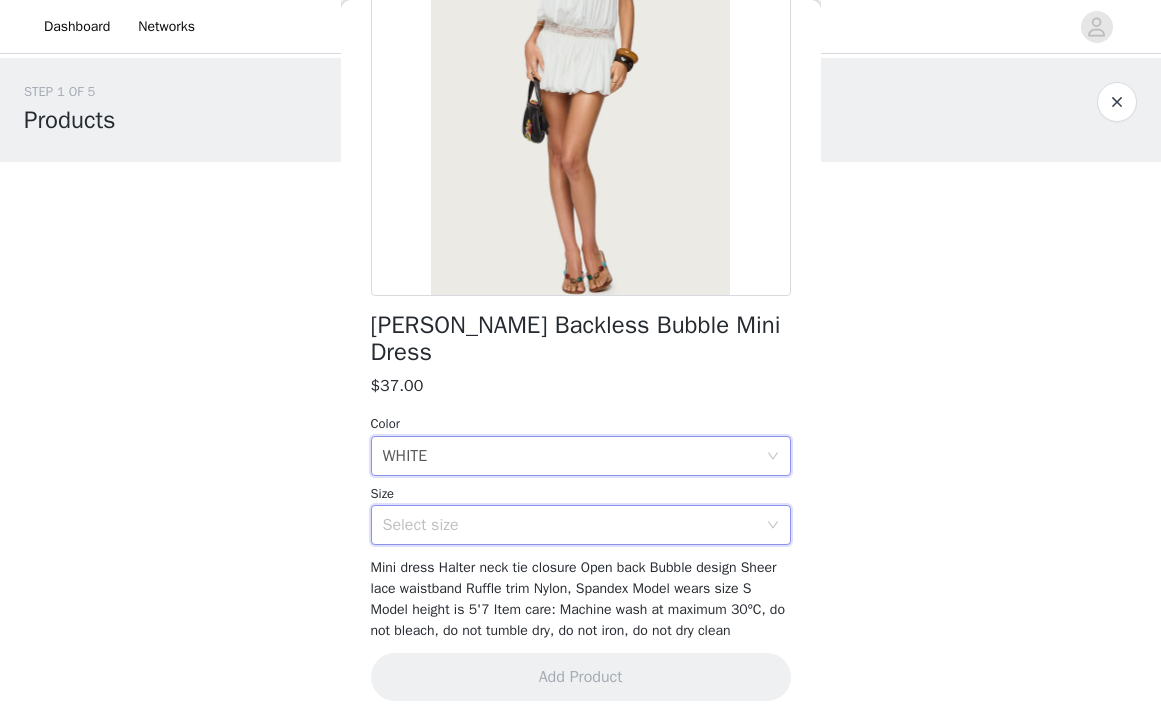 click on "Select size" at bounding box center (574, 525) 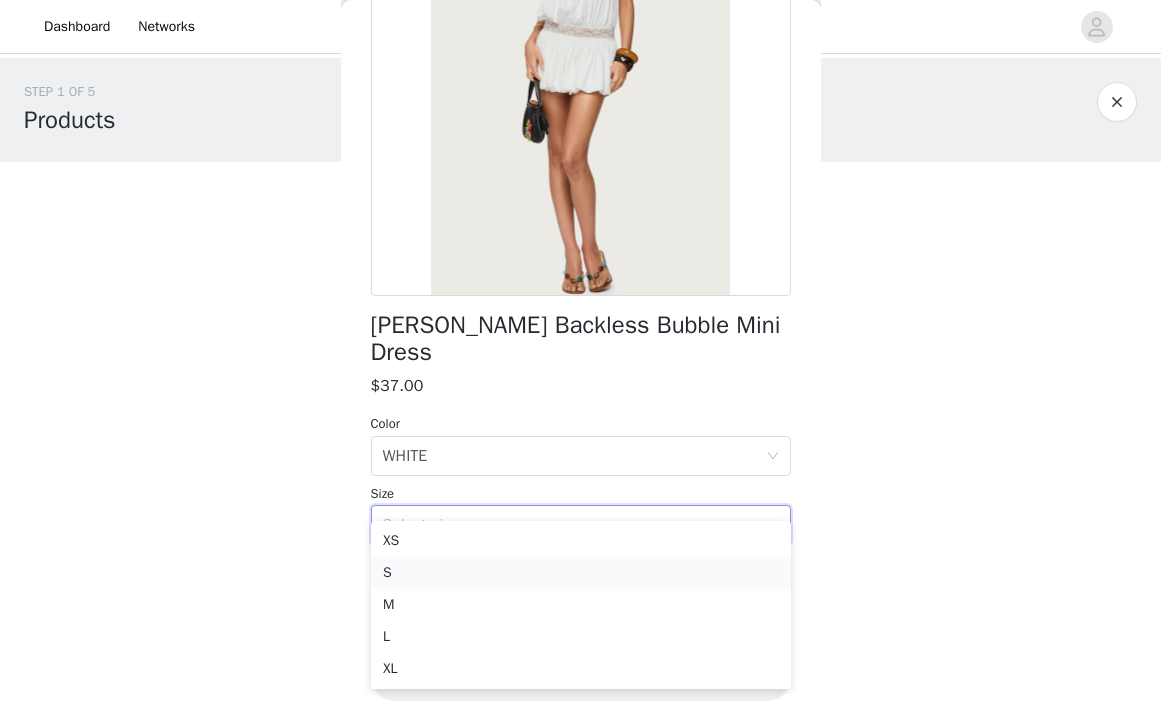 click on "S" at bounding box center (581, 573) 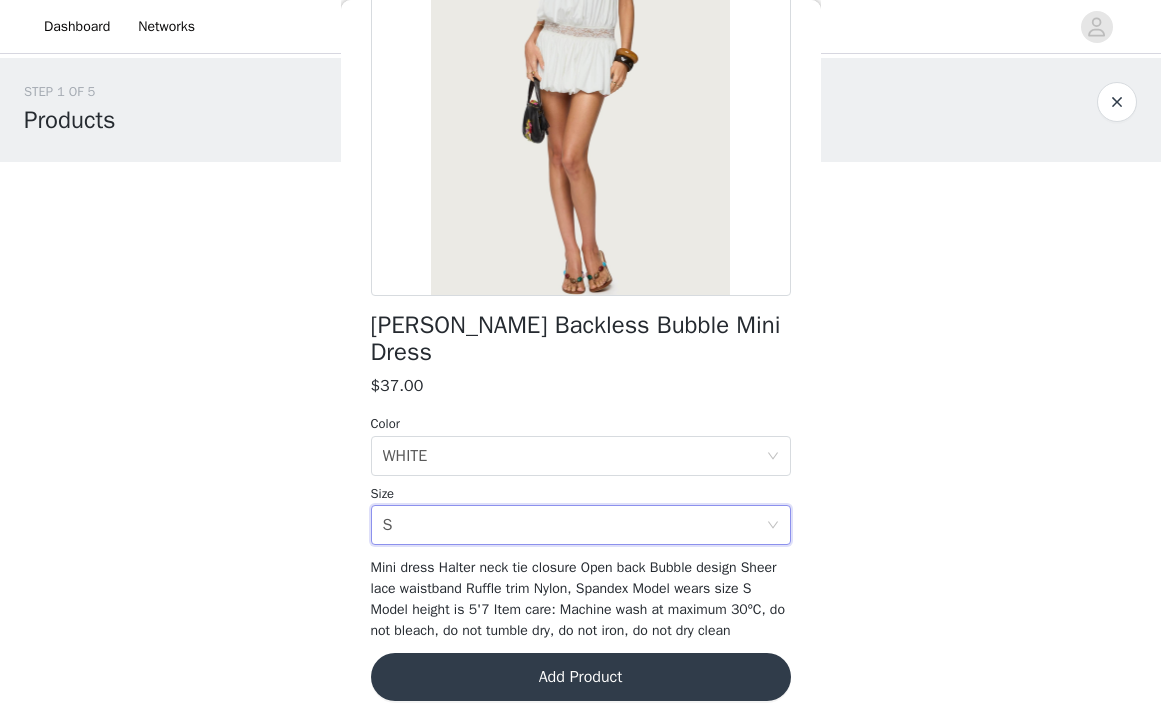 click on "Add Product" at bounding box center (581, 677) 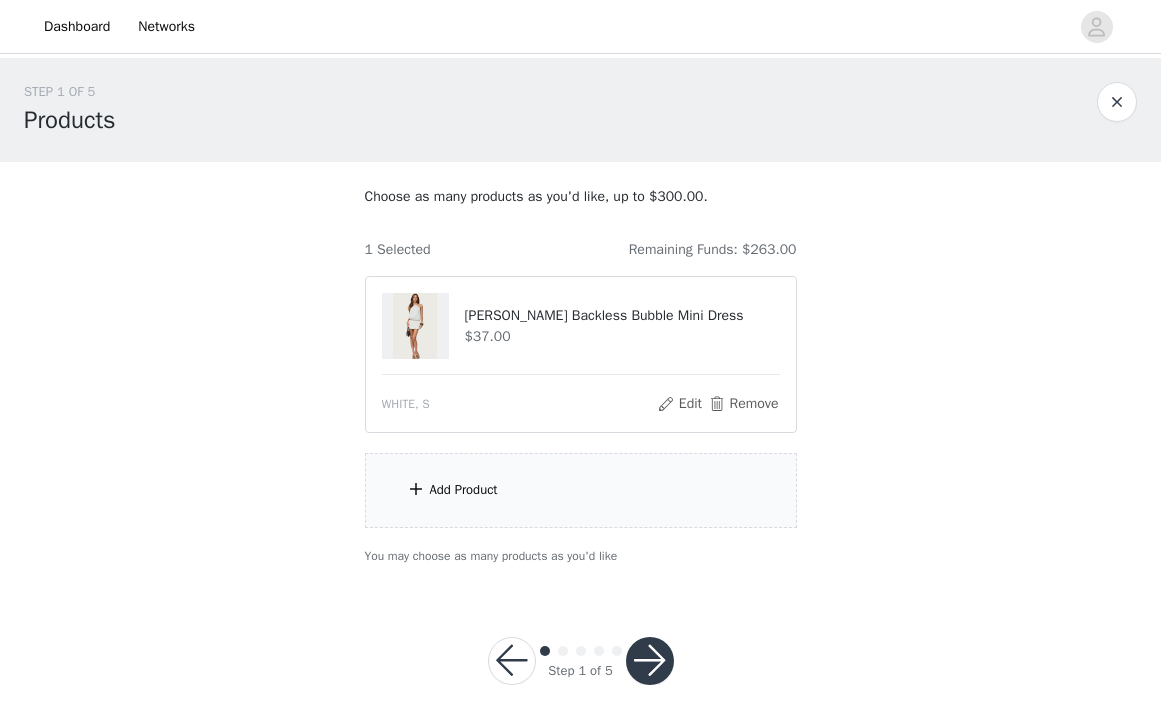 click at bounding box center (416, 489) 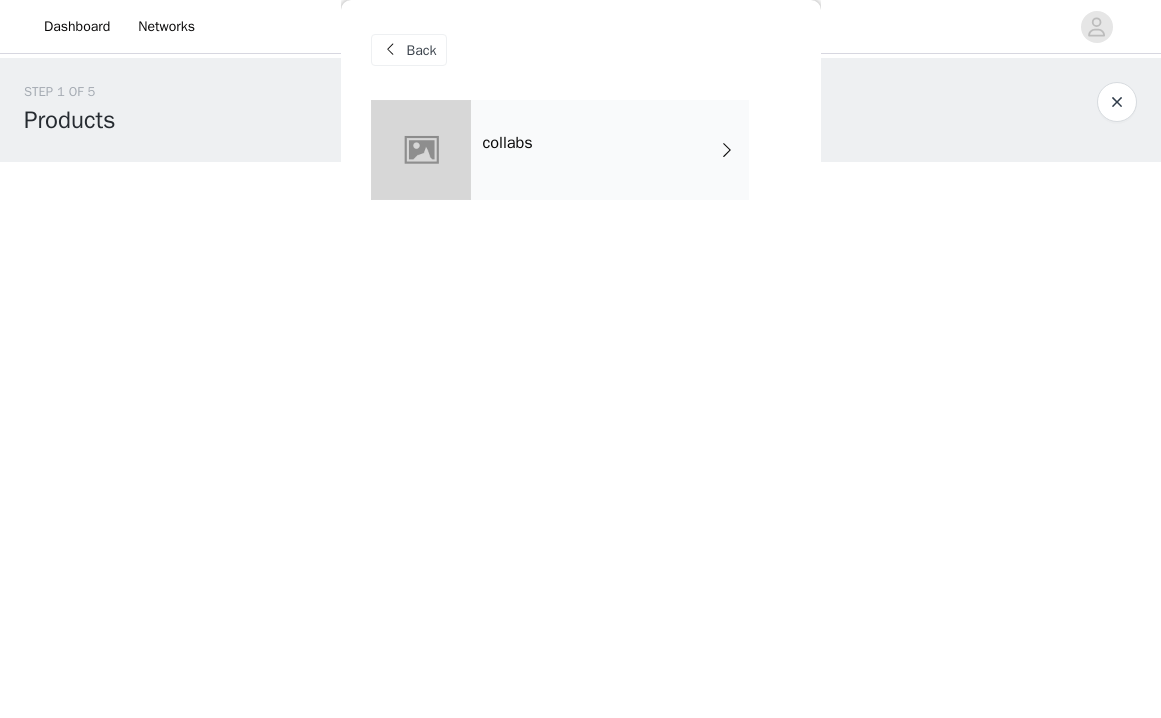 click on "collabs" at bounding box center [610, 150] 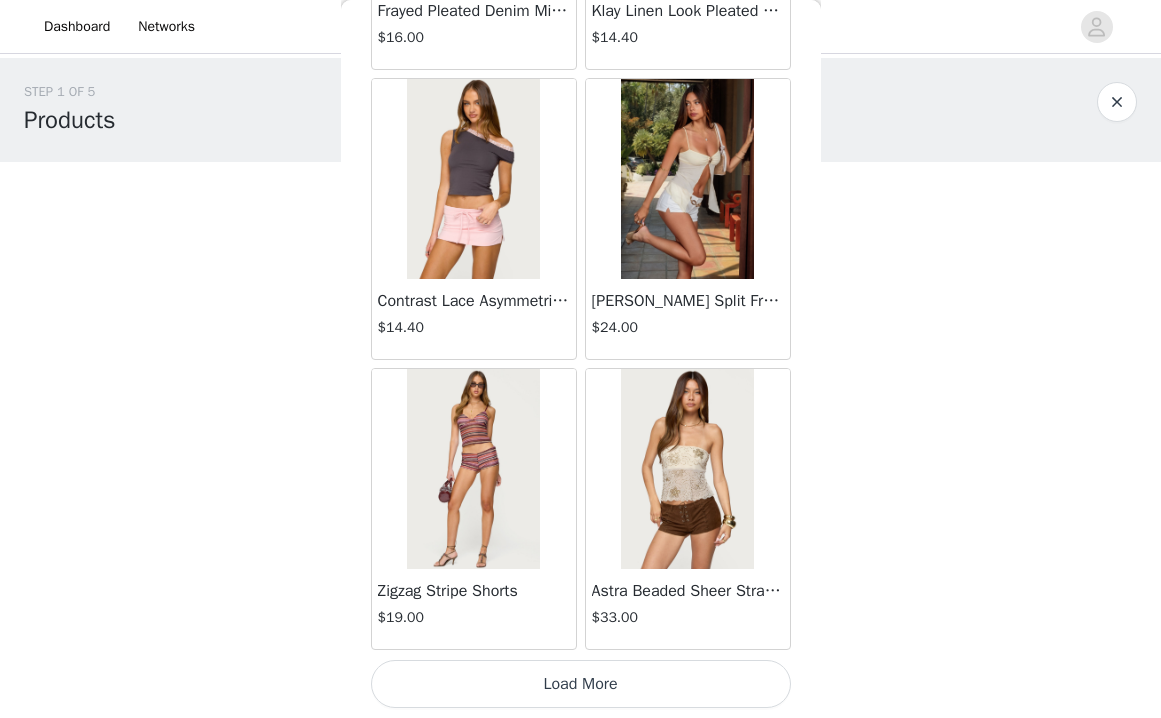 click on "Load More" at bounding box center [581, 684] 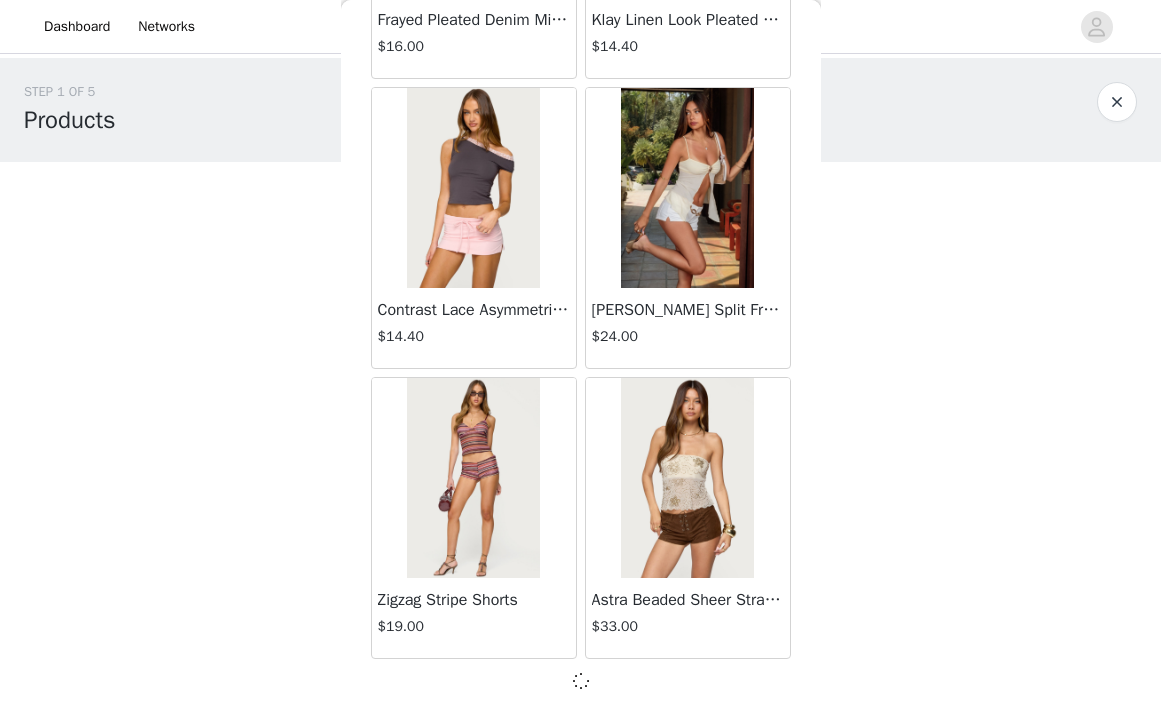 scroll, scrollTop: 2333, scrollLeft: 0, axis: vertical 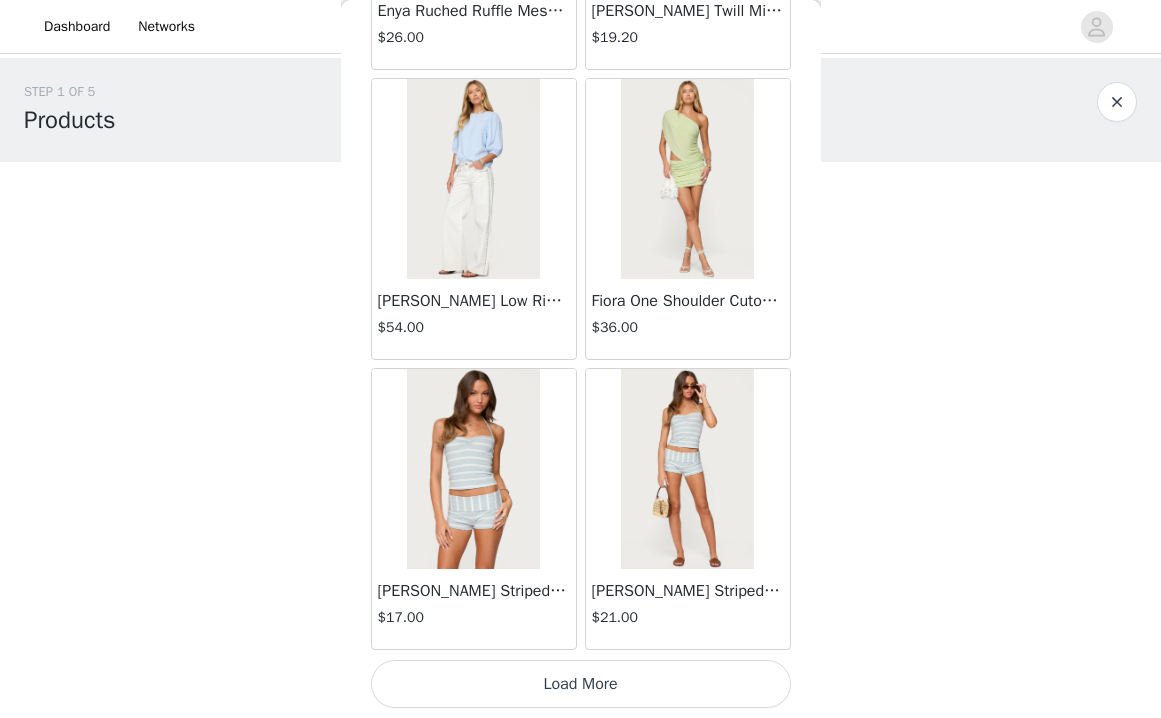 click on "Load More" at bounding box center (581, 684) 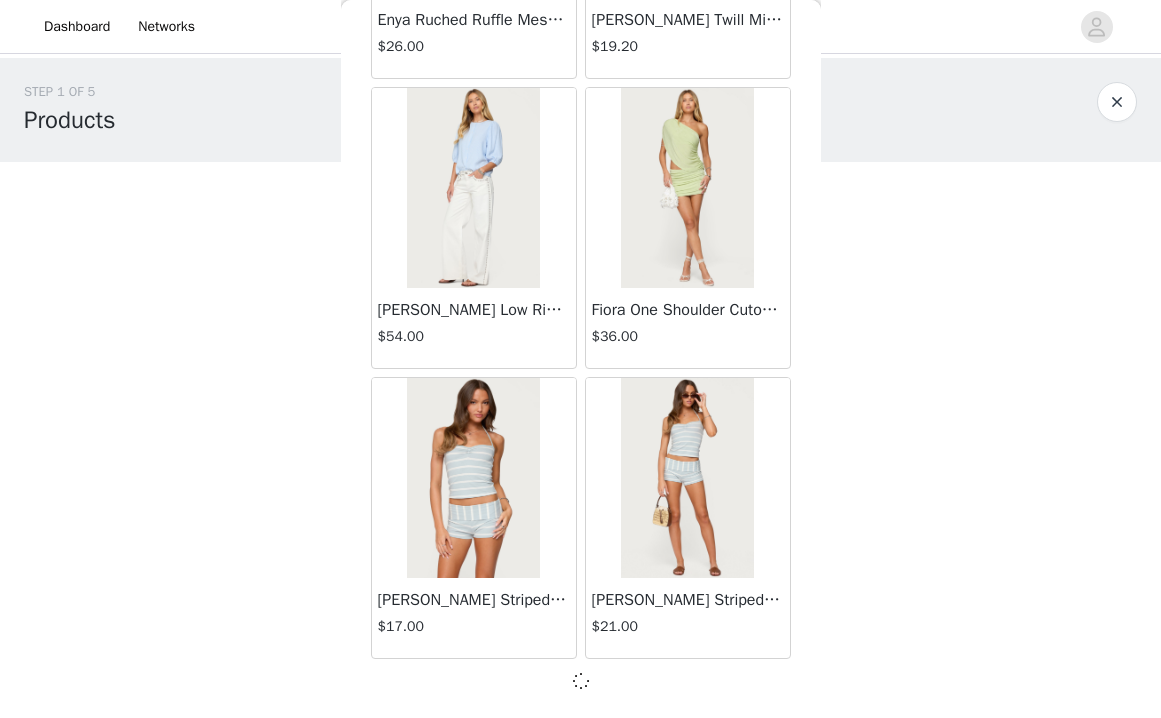 scroll, scrollTop: 5233, scrollLeft: 0, axis: vertical 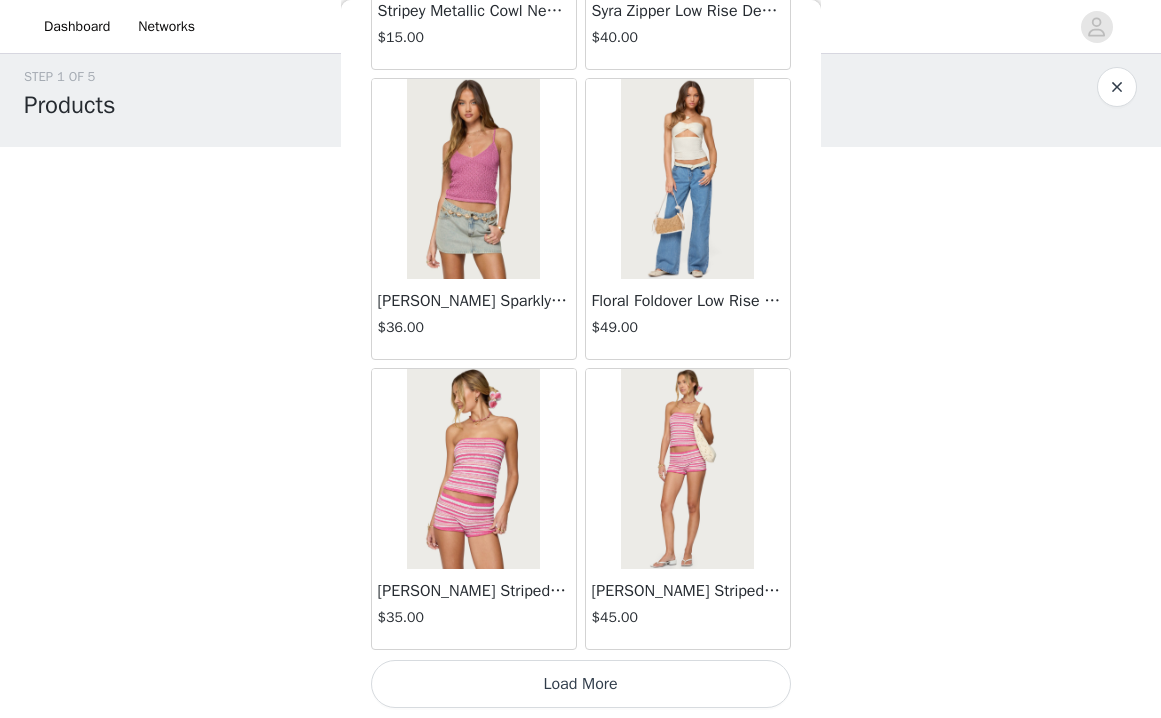 click on "Lovina Grommet Pleated Mini Skort   $16.80       Metallic & Sequin Textured Tank Top   $23.00       Nelley Backless Beaded Sequin Chiffon Top   $30.00       [PERSON_NAME] Asymmetric One Shoulder Crochet Top   $21.60       [PERSON_NAME] Plaid Micro Shorts   $25.00       [PERSON_NAME] Floral Texured Sheer Halter Top   $23.00       Maree Bead V Neck Top   $19.00       Maree Bead Cut Out Mini Skirt   $17.00       [PERSON_NAME] Cut Out Halter Top   $24.00       Juney Pinstripe Tailored Button Up Shirt   $30.00       Avenly Striped Tie Front Babydoll Top   $23.00       [PERSON_NAME] Studded Grommet Tube Top   $25.00       Avalai Linen Look Mini Skort   $32.00       Beaded Deep Cowl Neck Backless Top   $31.00       Frayed Pleated Denim Mini Skort   $16.00       Klay Linen Look Pleated Mini Skort   $14.40       Contrast Lace Asymmetric Off Shoulder Top   $14.40       [PERSON_NAME] Split Front Sheer Mesh Top   $24.00       Zigzag Stripe Shorts   $19.00       Astra Beaded Sheer Strapless Top   $33.00       Beaded Floral Embroidered Tank Top   $32.00" at bounding box center (581, -3664) 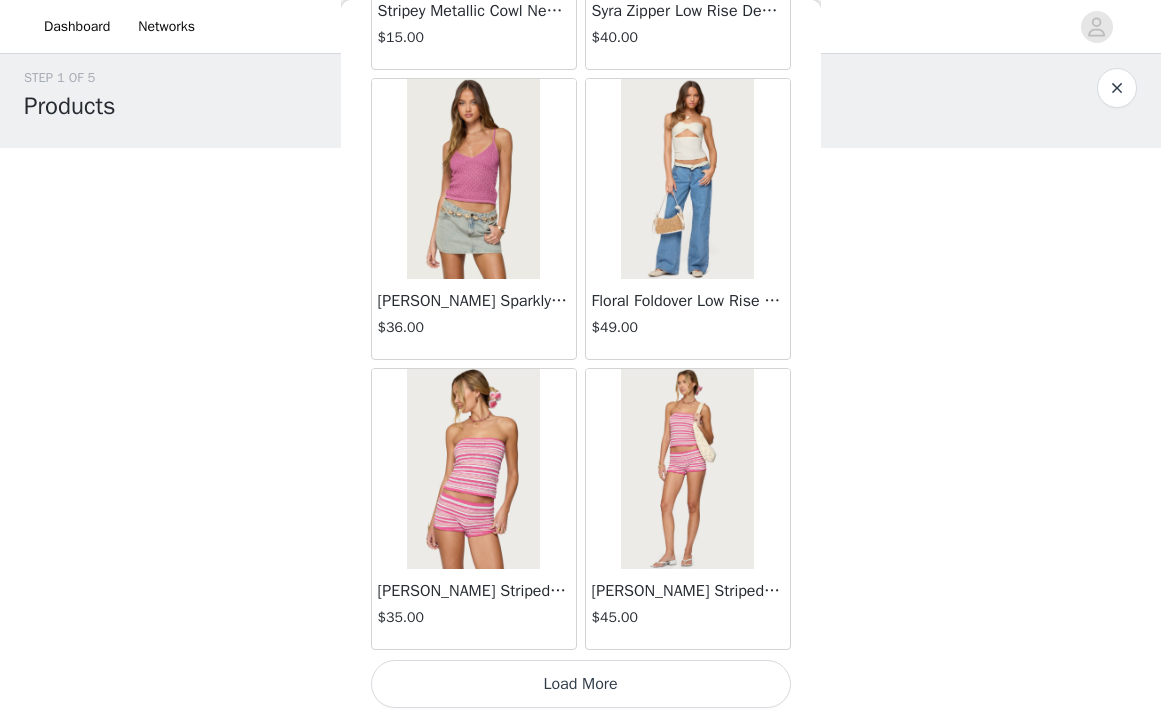 click on "Load More" at bounding box center (581, 684) 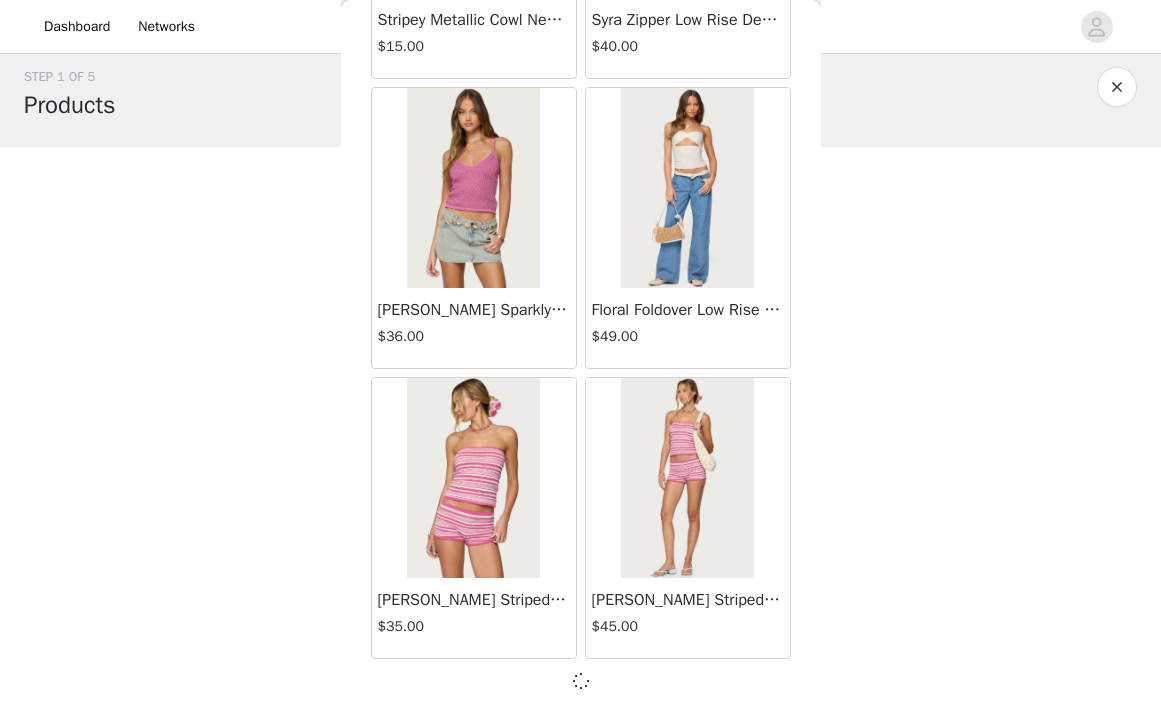 scroll, scrollTop: 14, scrollLeft: 0, axis: vertical 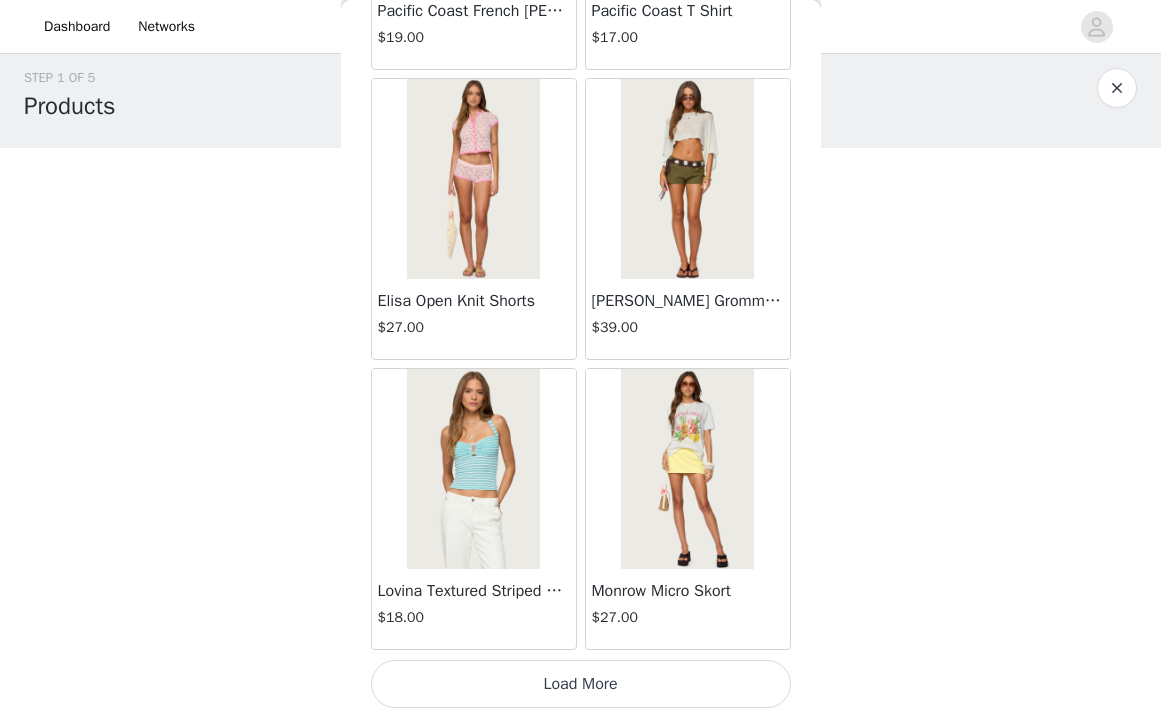 click on "Load More" at bounding box center [581, 684] 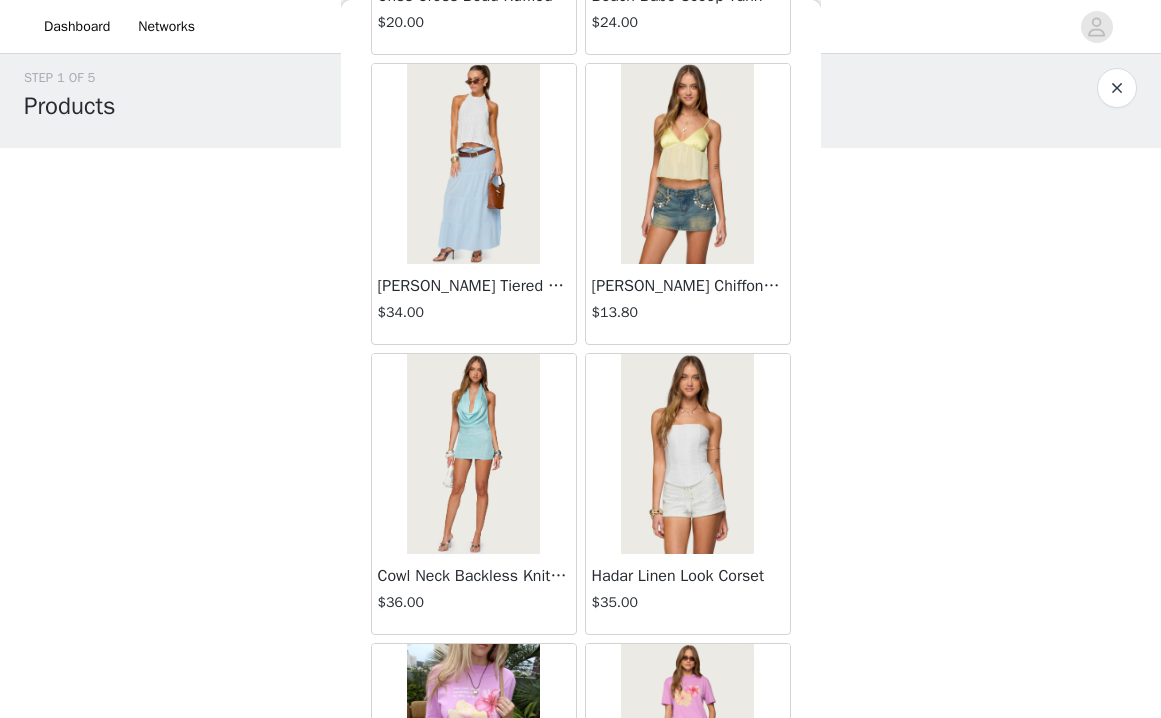 scroll, scrollTop: 13325, scrollLeft: 0, axis: vertical 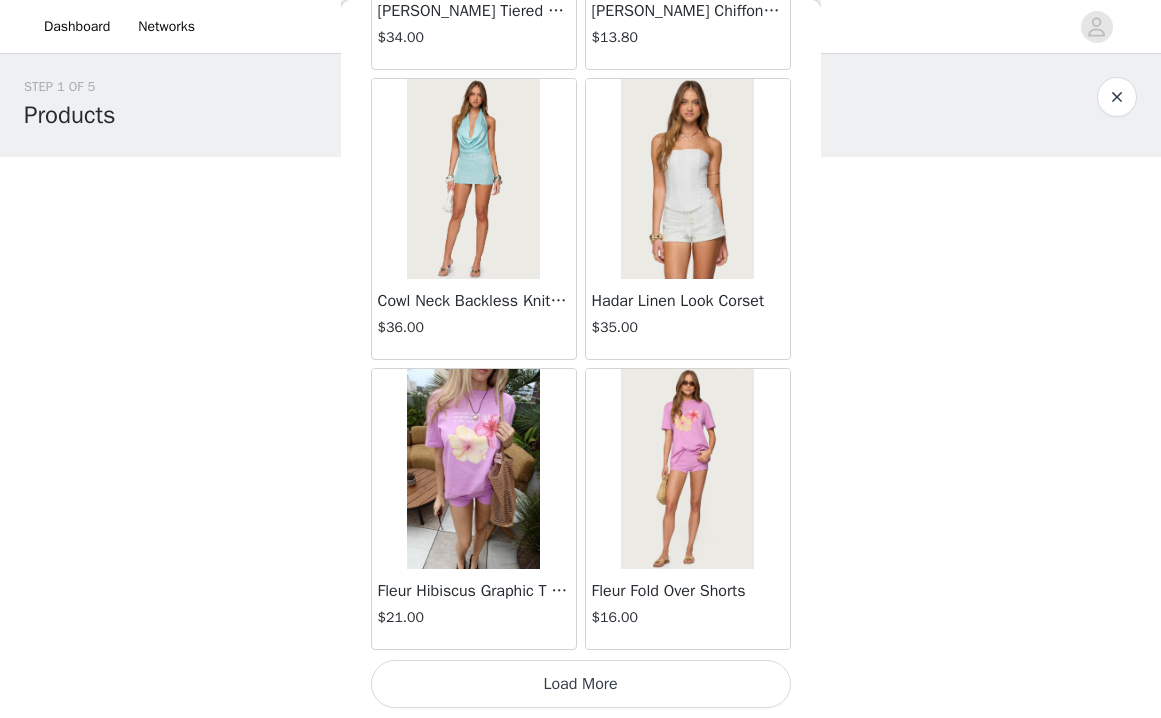 click on "Load More" at bounding box center (581, 684) 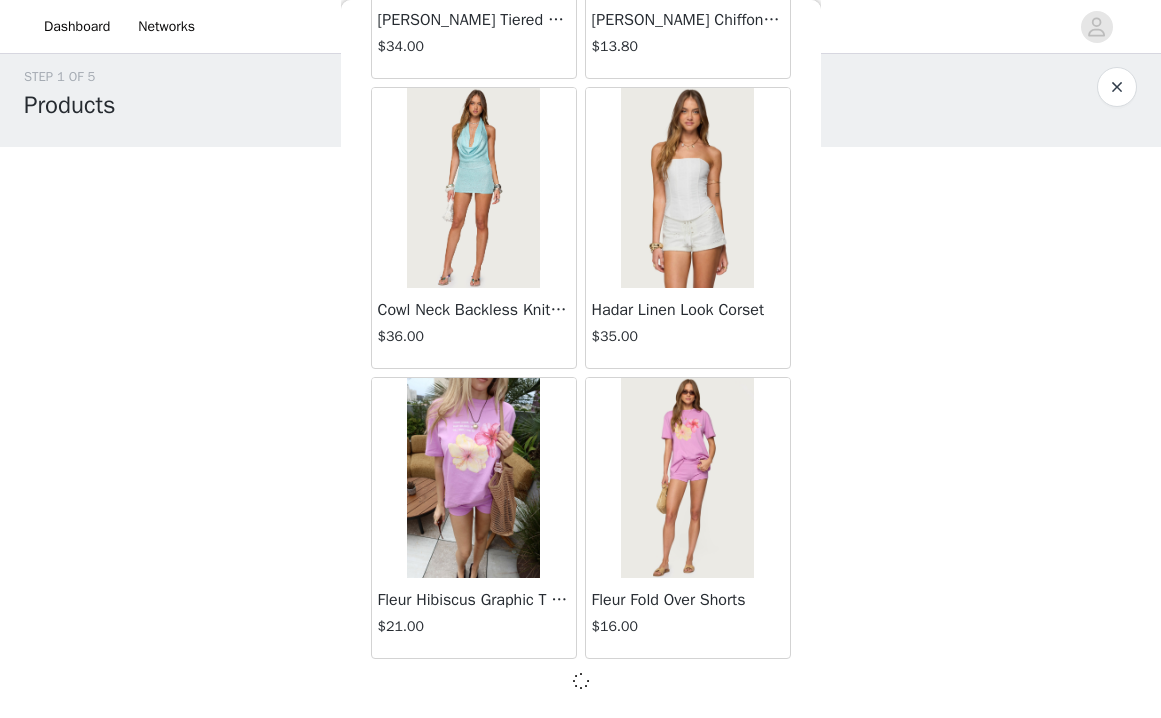 scroll, scrollTop: 14, scrollLeft: 0, axis: vertical 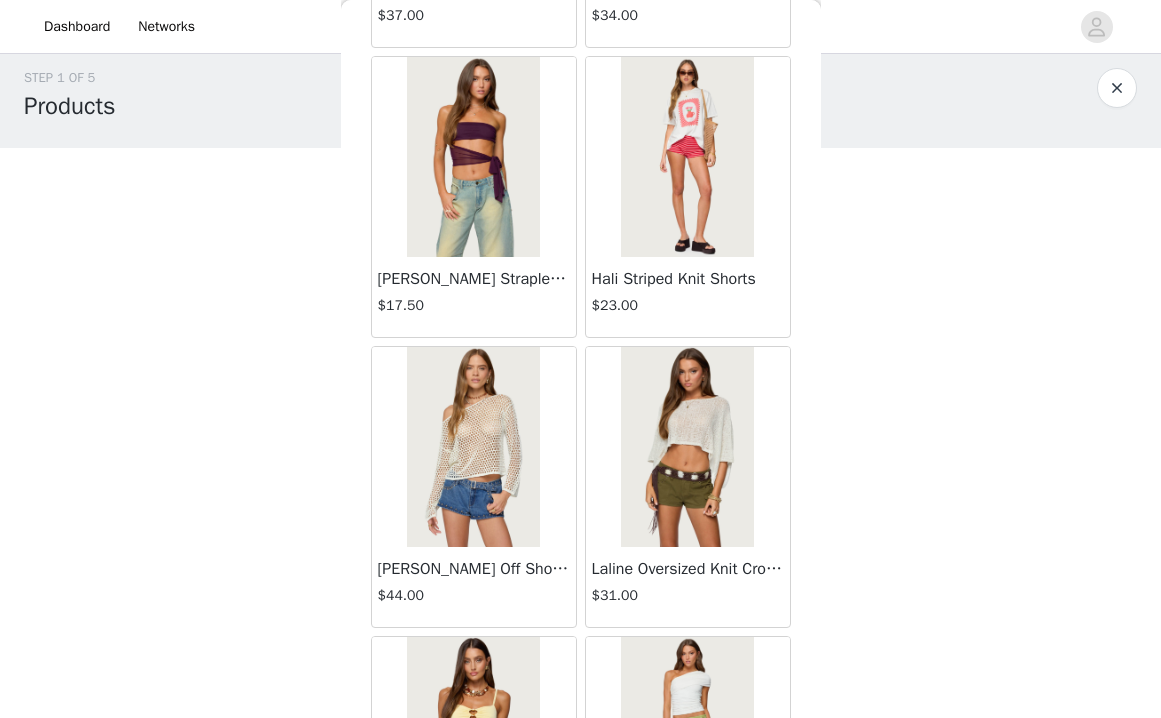 click at bounding box center (687, 447) 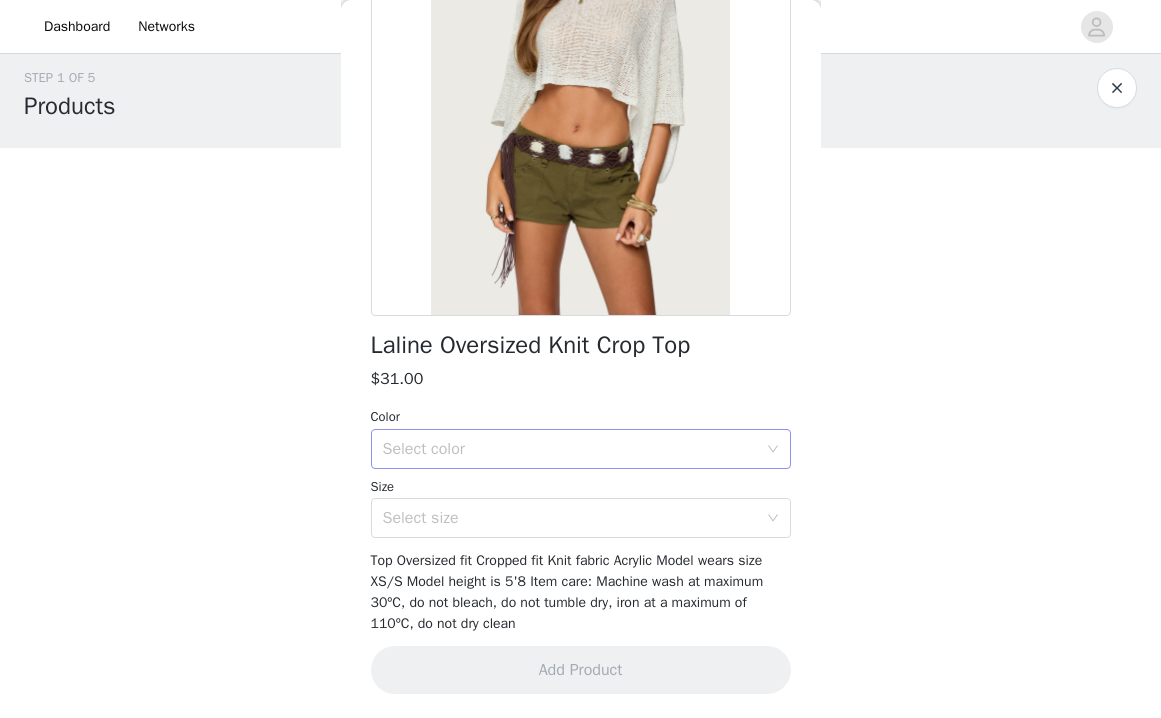scroll, scrollTop: 233, scrollLeft: 0, axis: vertical 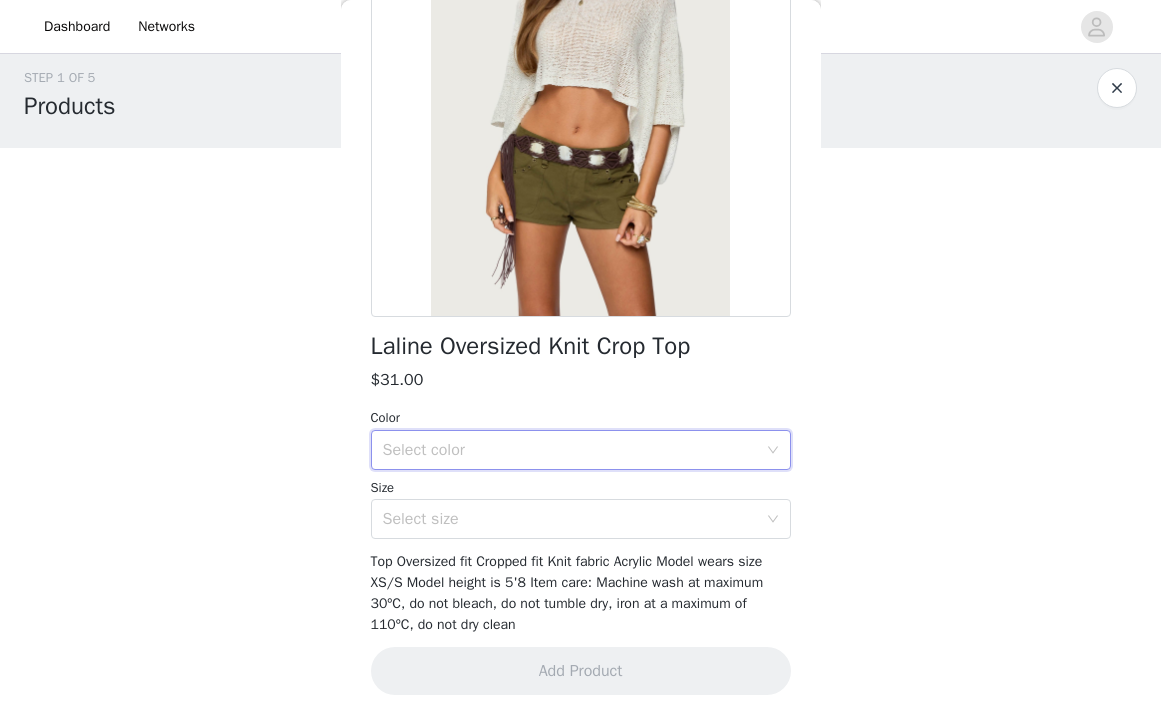 click on "Select color" at bounding box center [574, 450] 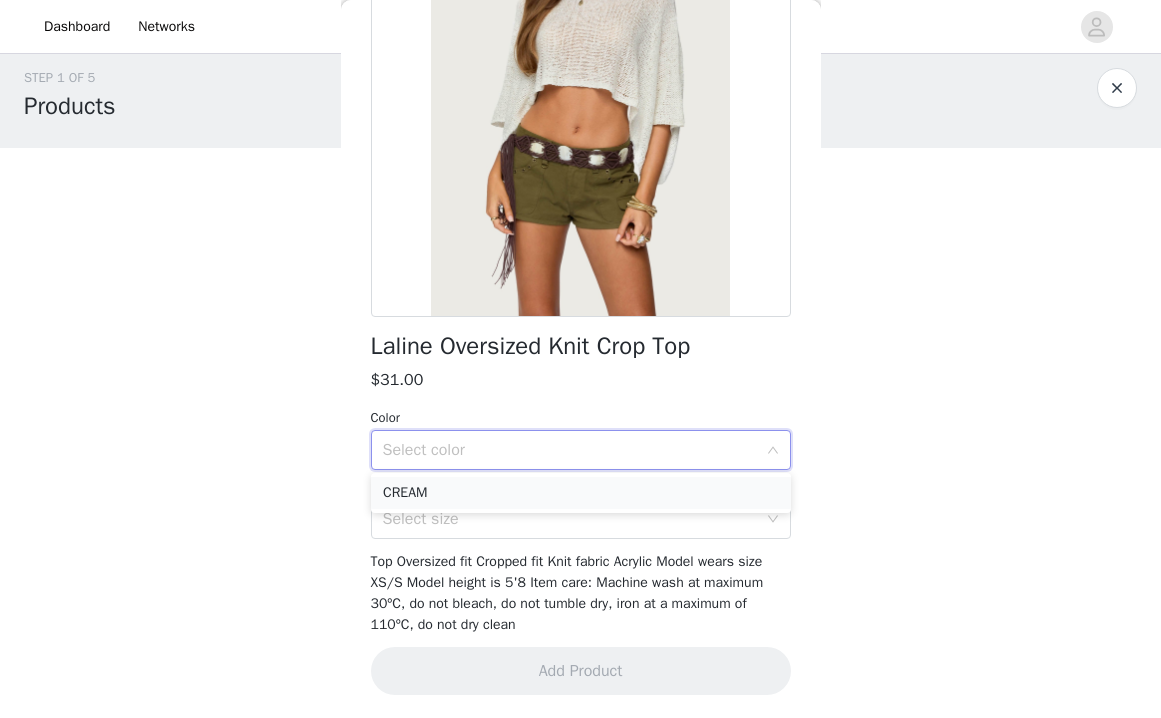 click on "CREAM" at bounding box center (581, 493) 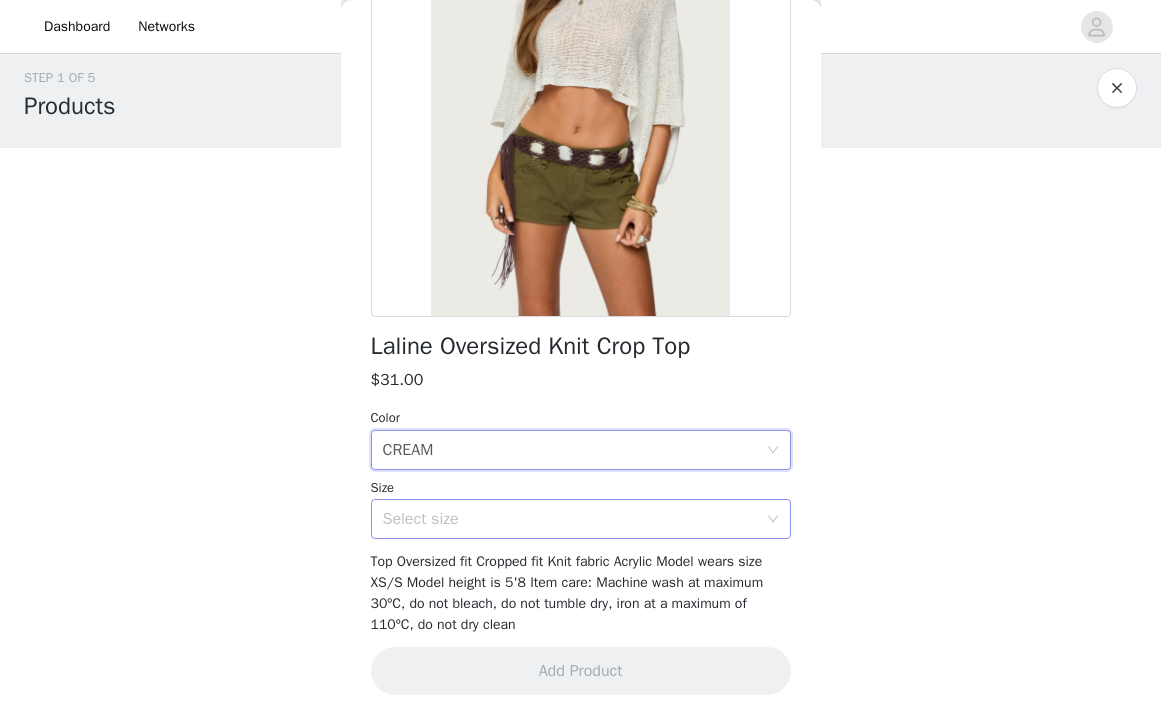 click on "Select size" at bounding box center (570, 519) 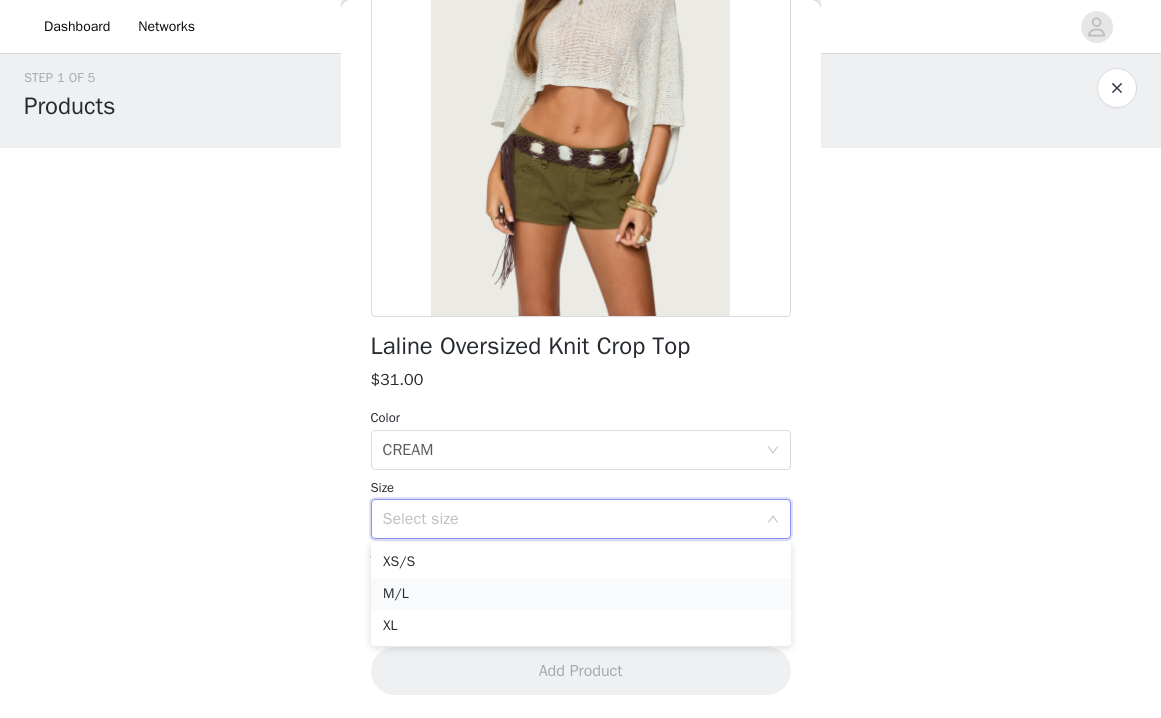 click on "M/L" at bounding box center [581, 594] 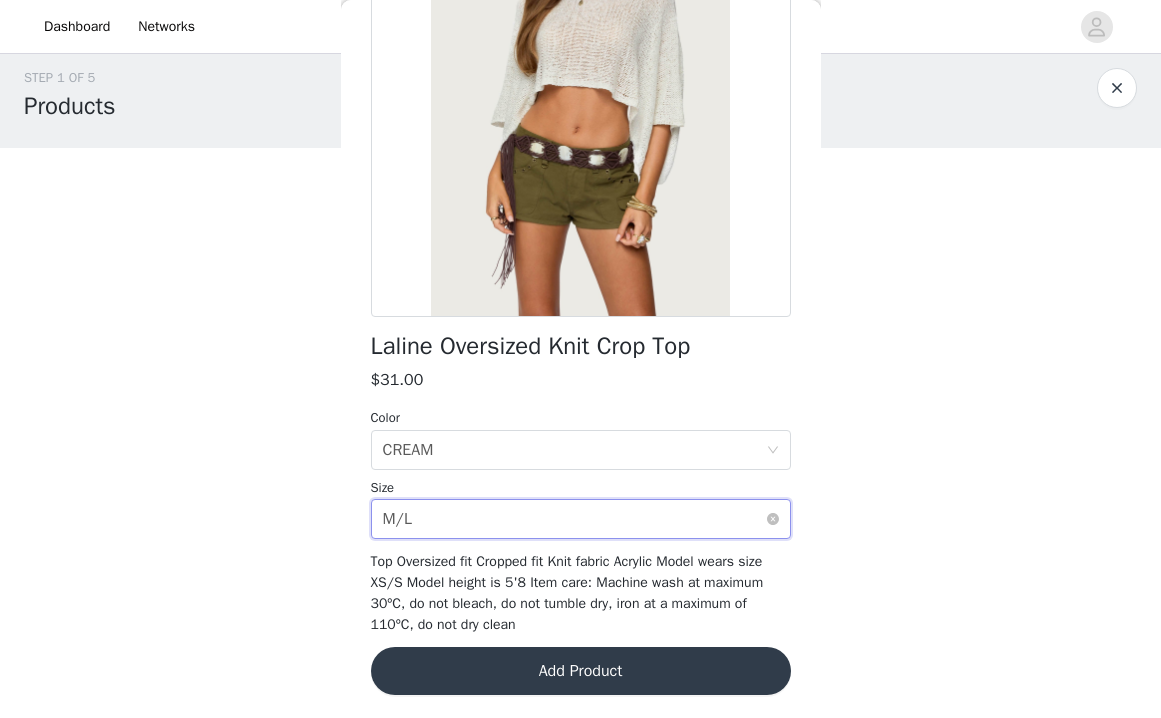 click on "Select size M/L" at bounding box center (574, 519) 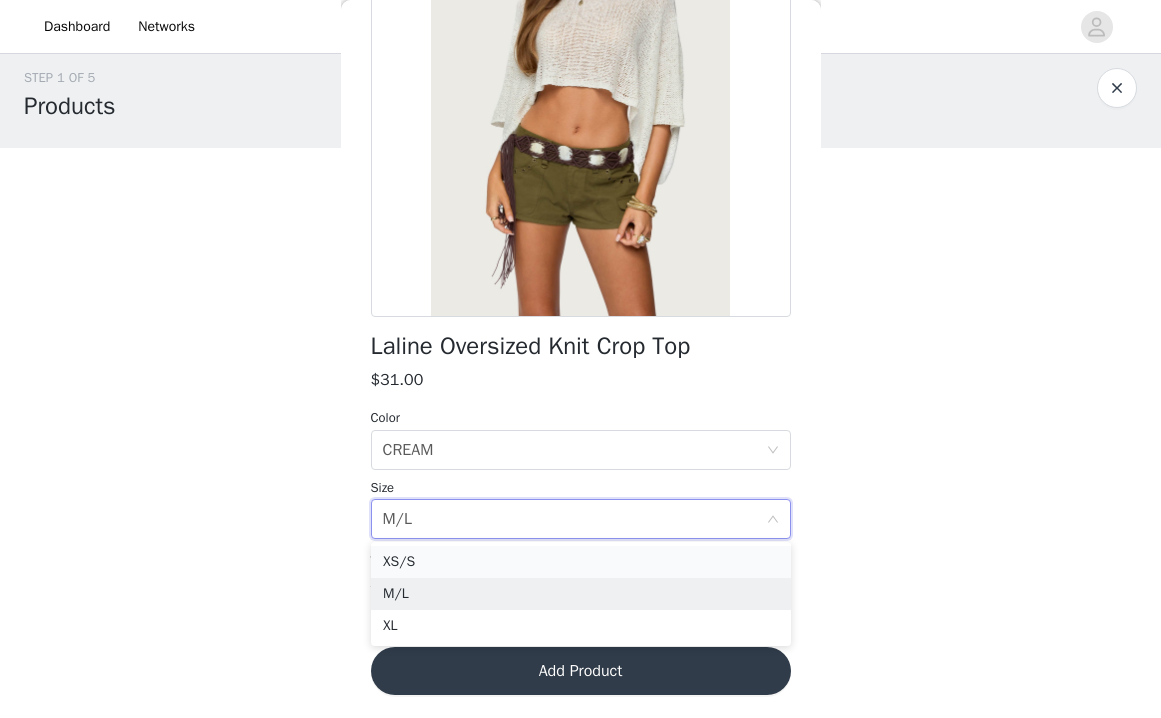 click on "XS/S" at bounding box center (581, 562) 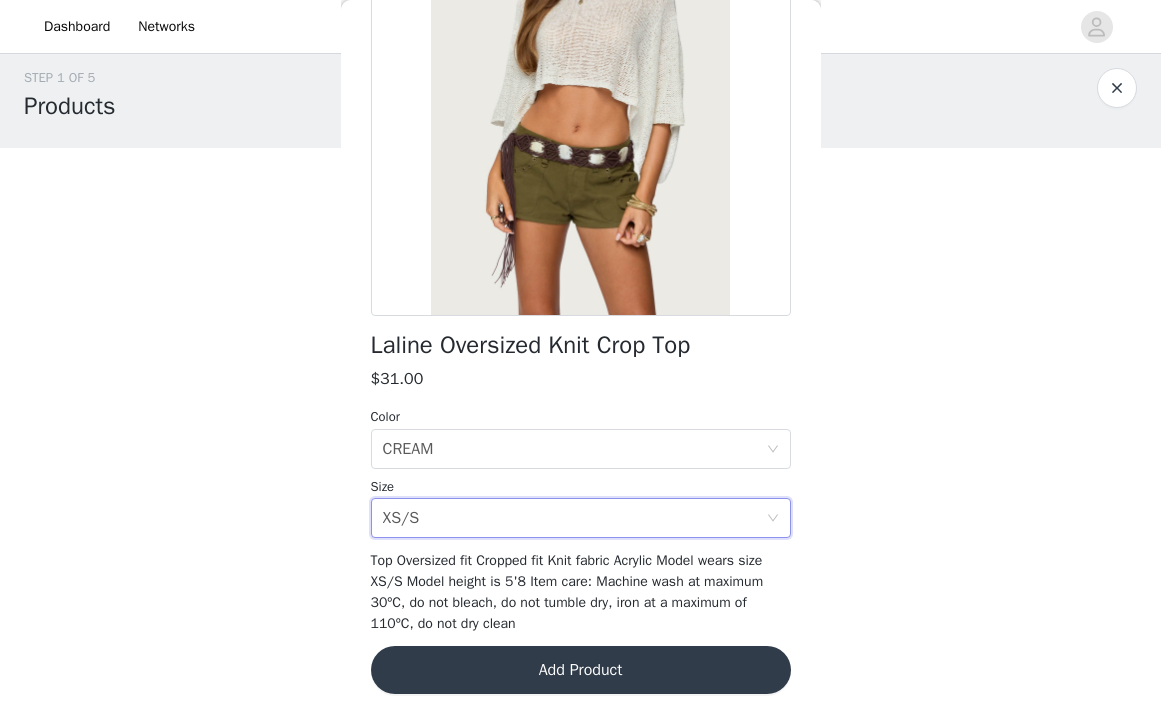 scroll, scrollTop: 233, scrollLeft: 0, axis: vertical 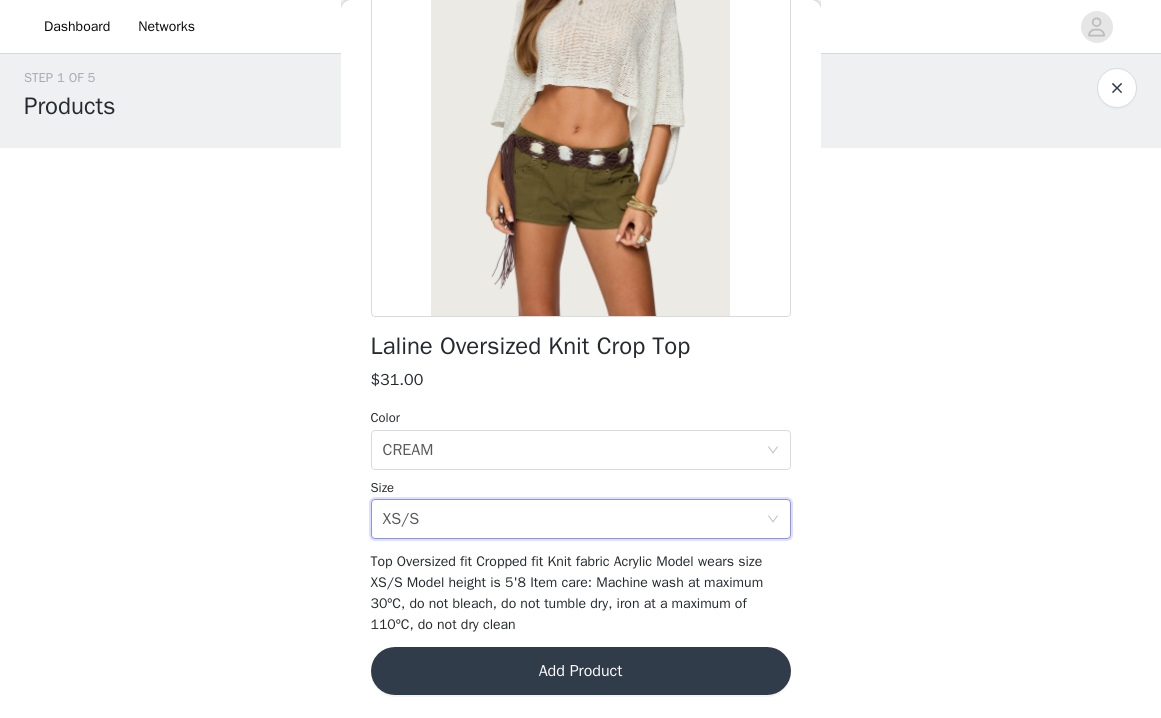 click on "Add Product" at bounding box center (581, 671) 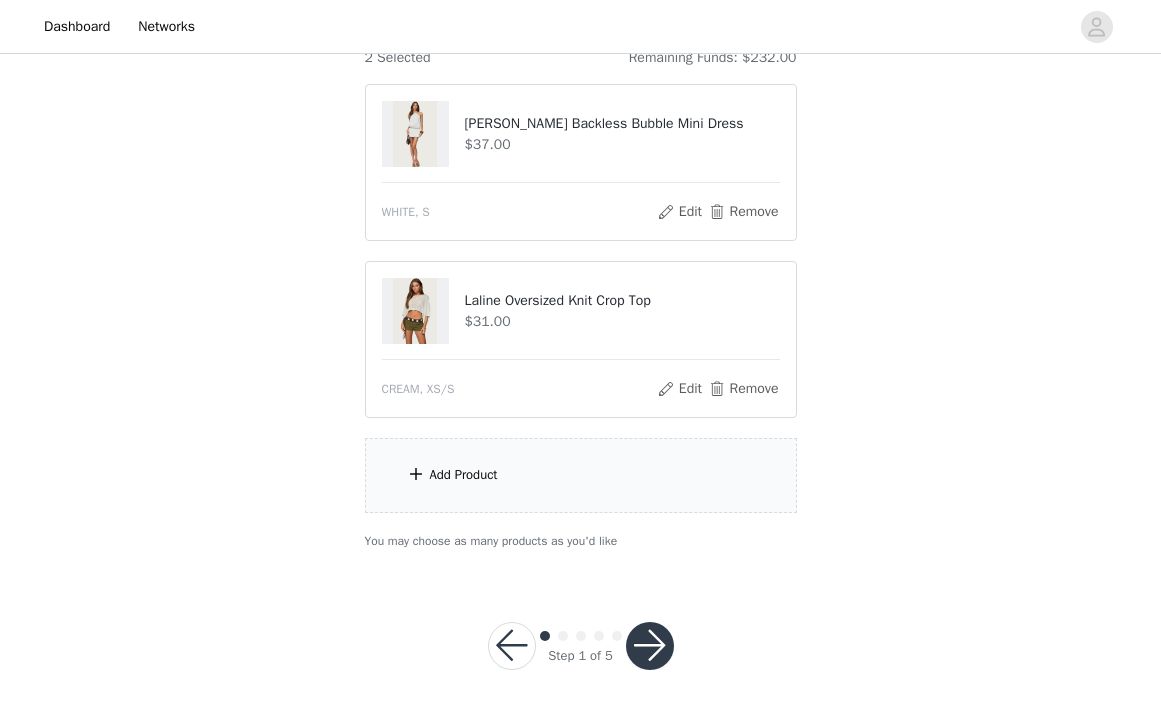 scroll, scrollTop: 191, scrollLeft: 0, axis: vertical 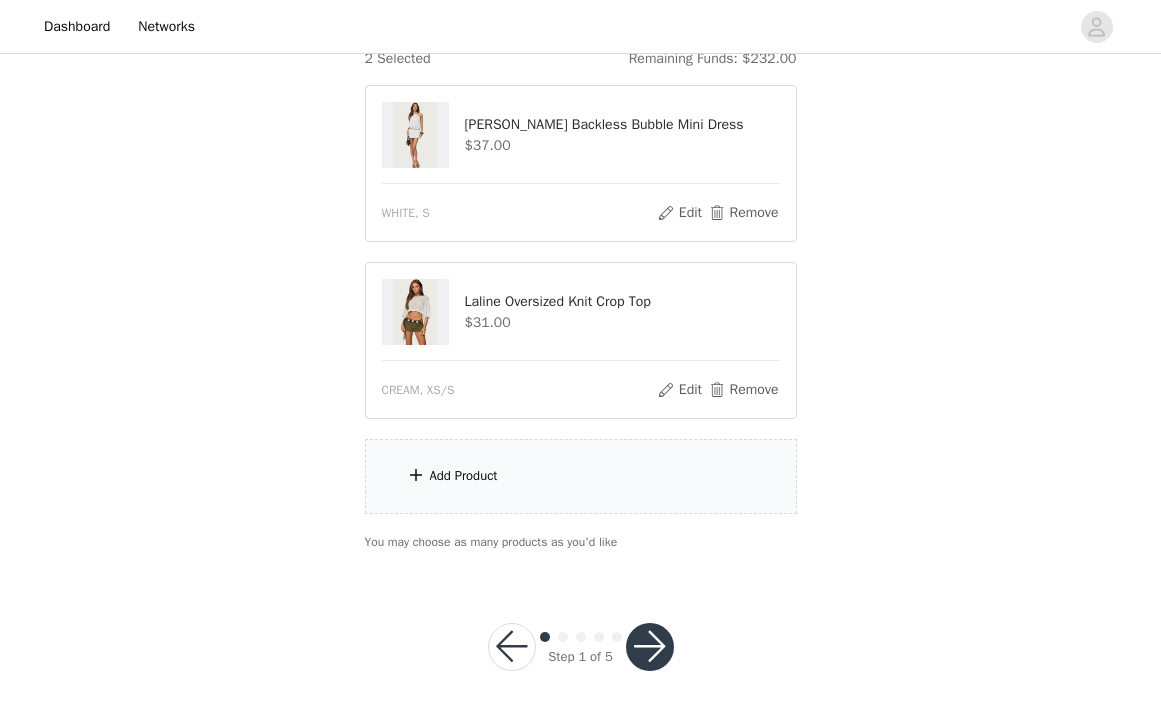 click on "Add Product" at bounding box center [581, 476] 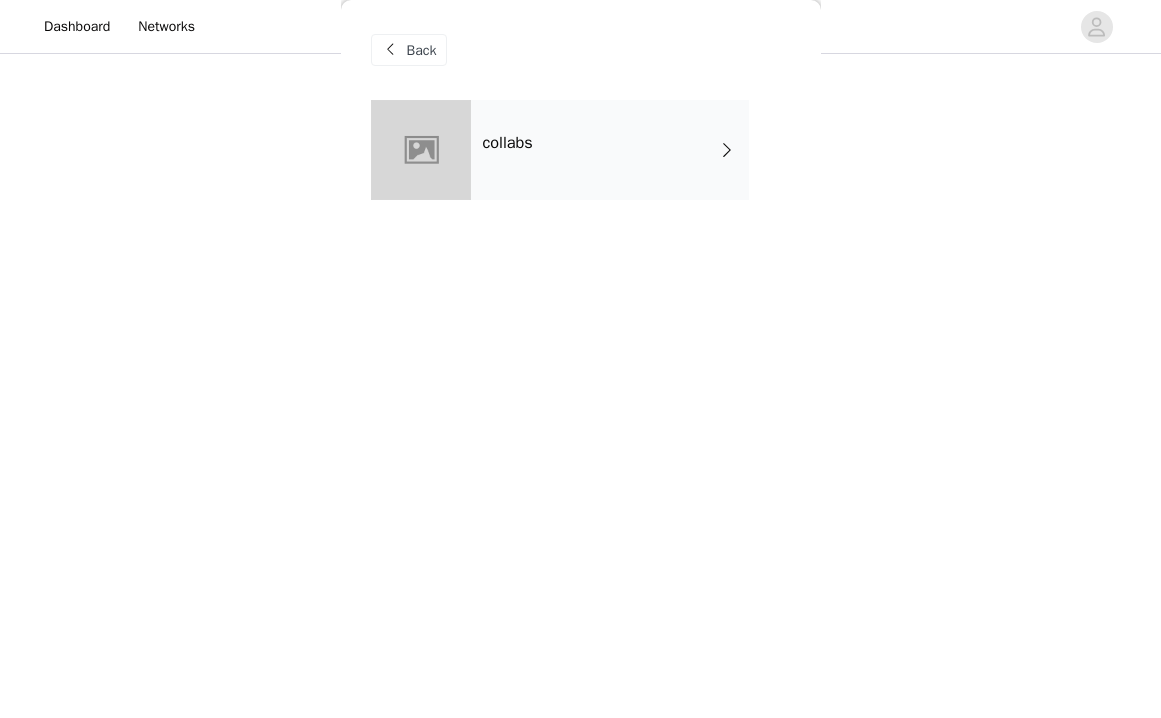 click on "collabs" at bounding box center [610, 150] 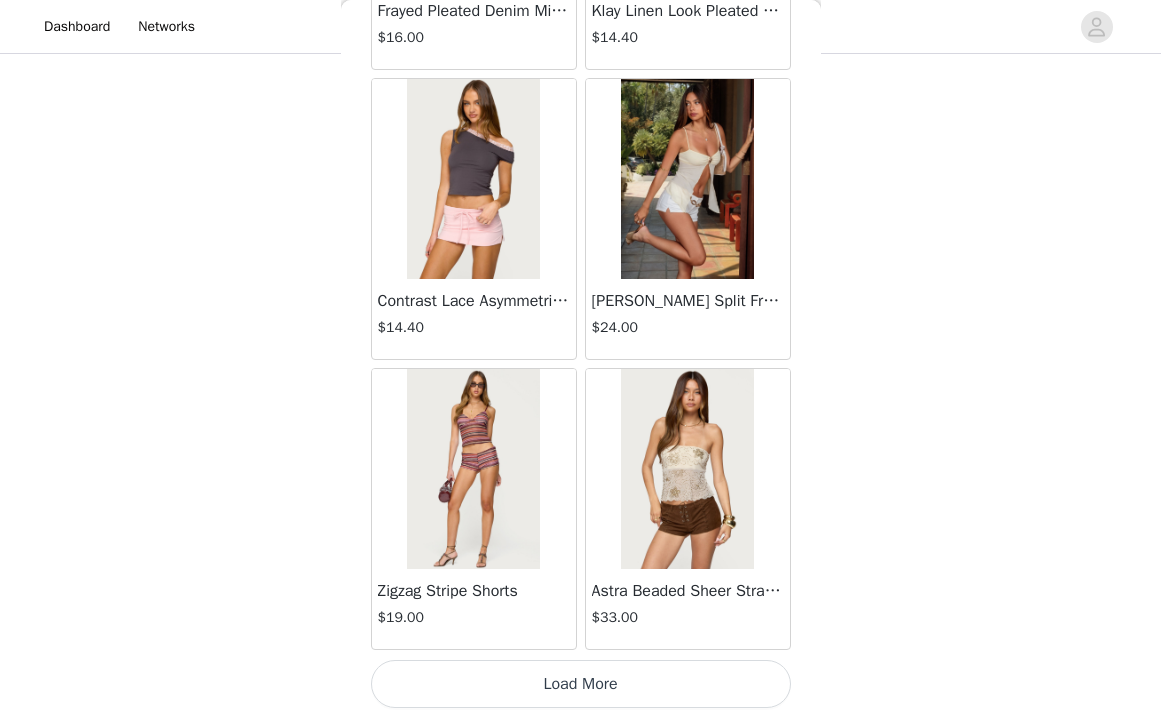 click on "Load More" at bounding box center (581, 684) 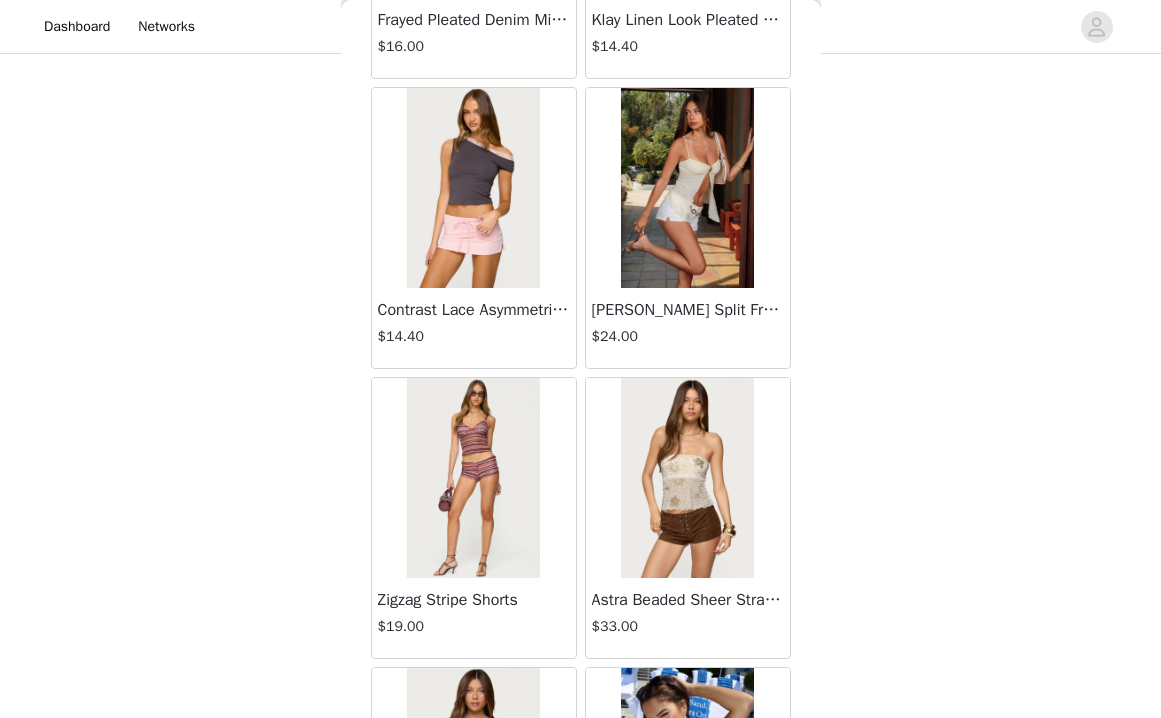 scroll, scrollTop: 191, scrollLeft: 0, axis: vertical 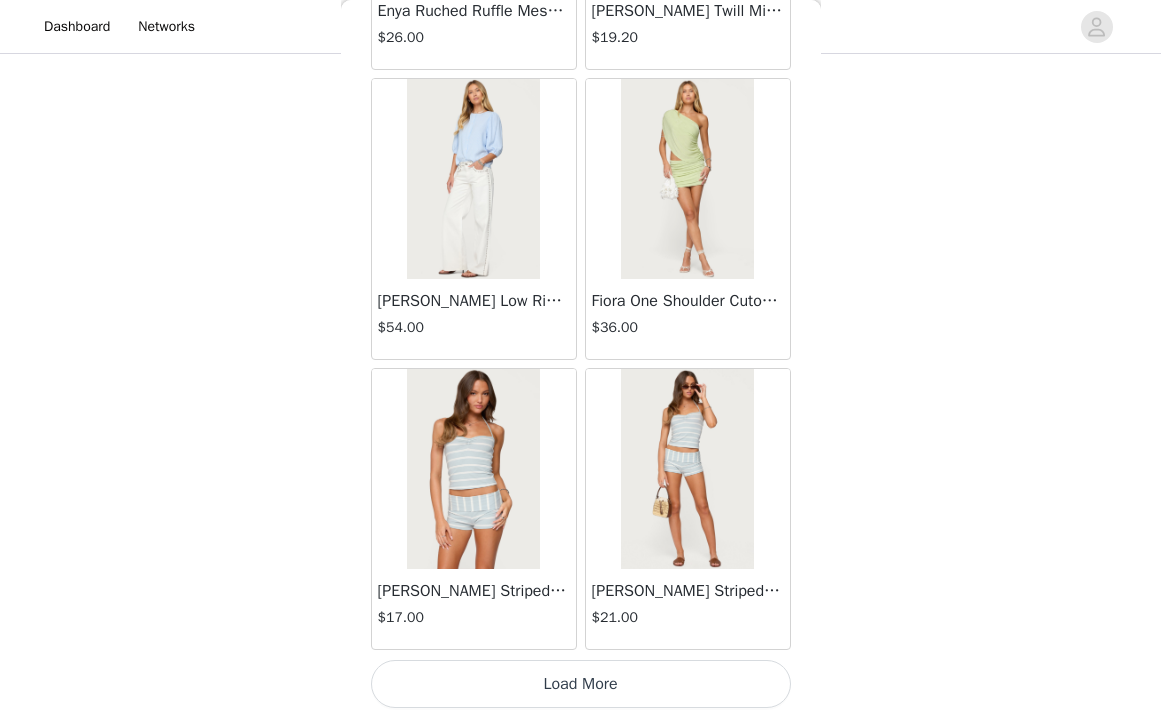click on "Load More" at bounding box center (581, 684) 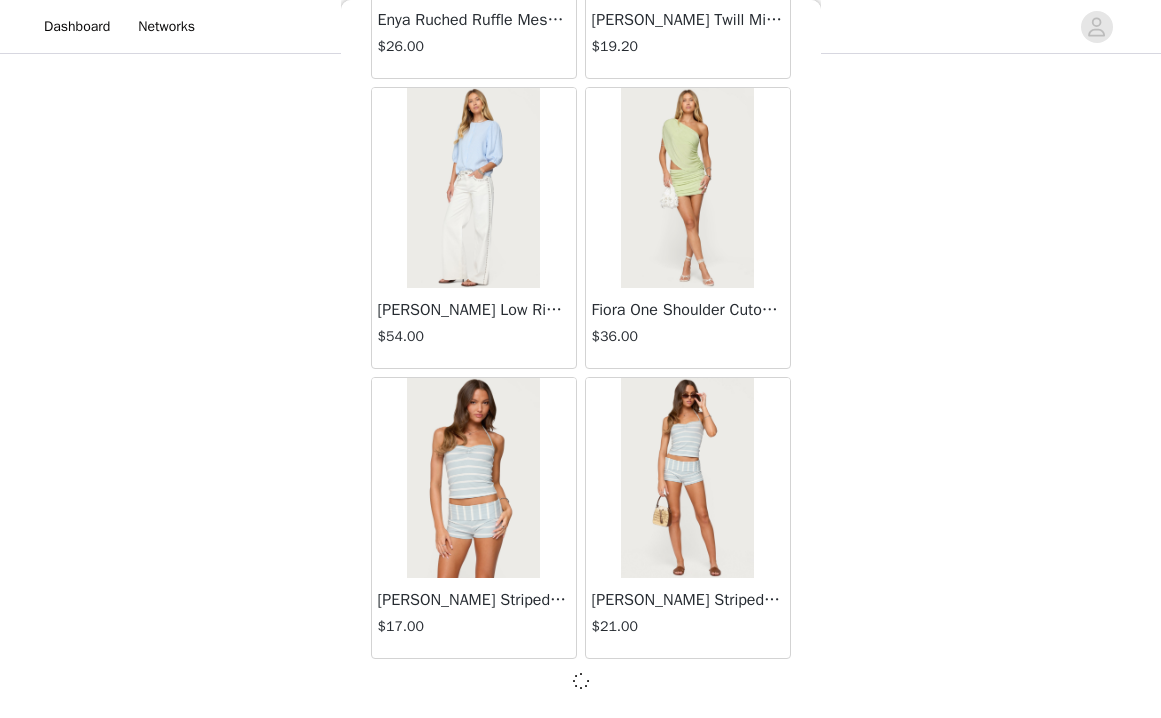 scroll, scrollTop: 5233, scrollLeft: 0, axis: vertical 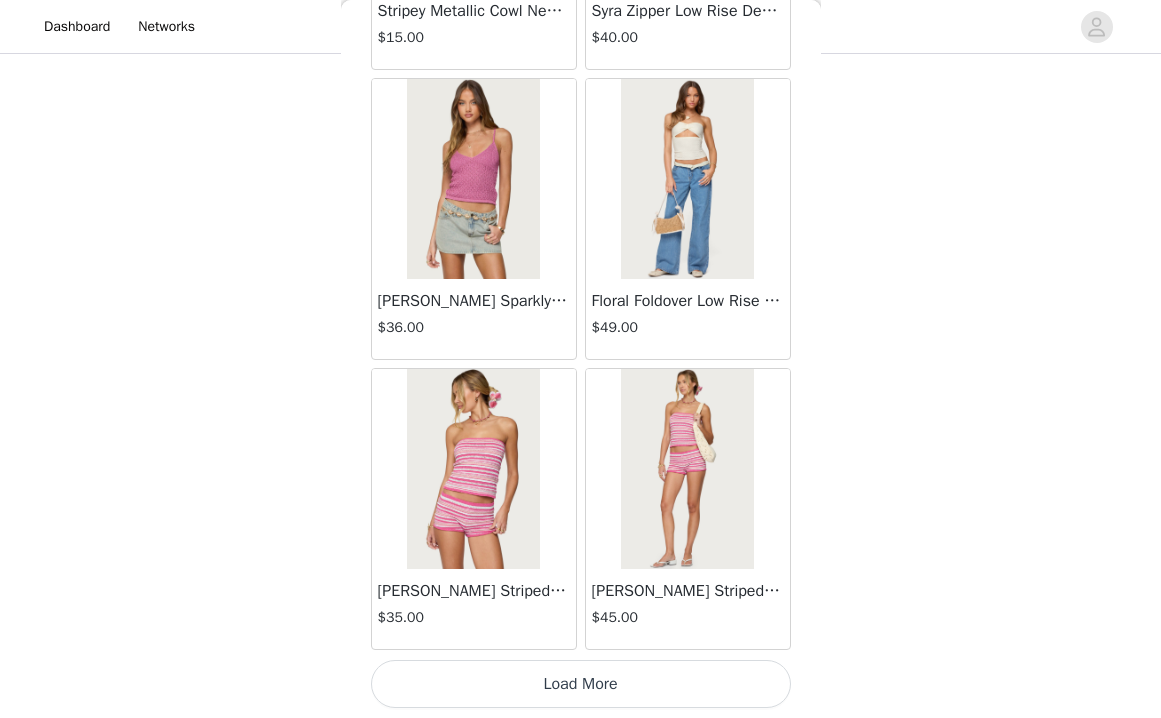 click on "Load More" at bounding box center (581, 684) 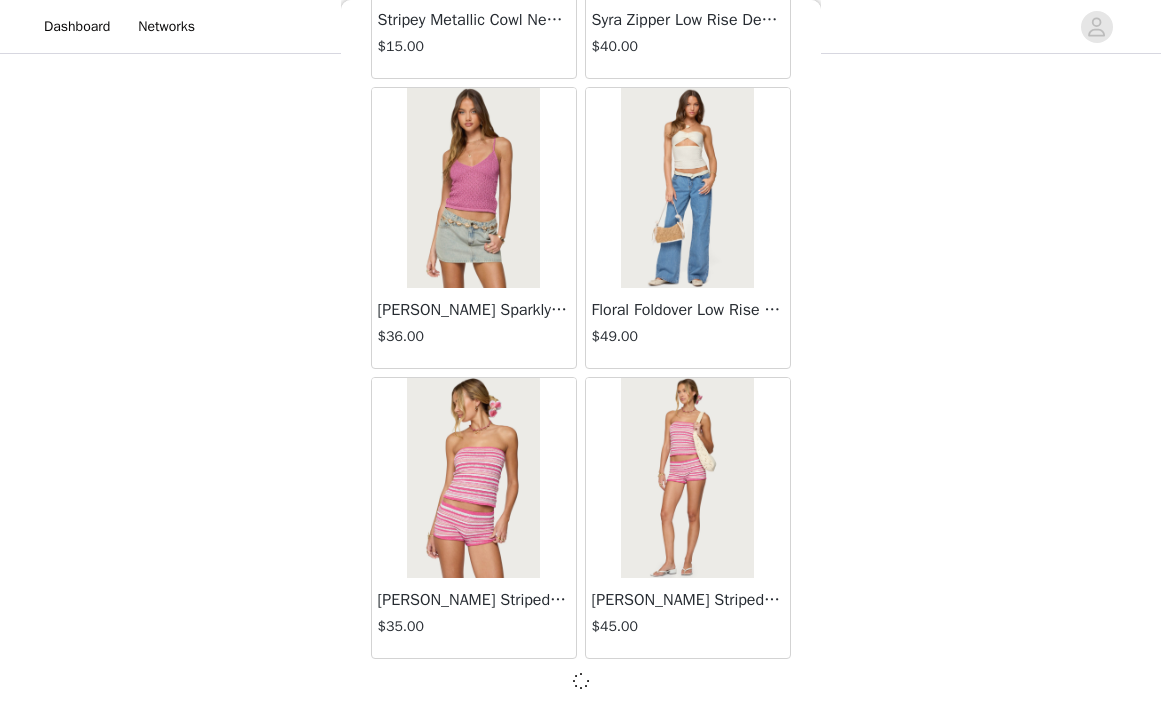 scroll, scrollTop: 297, scrollLeft: 0, axis: vertical 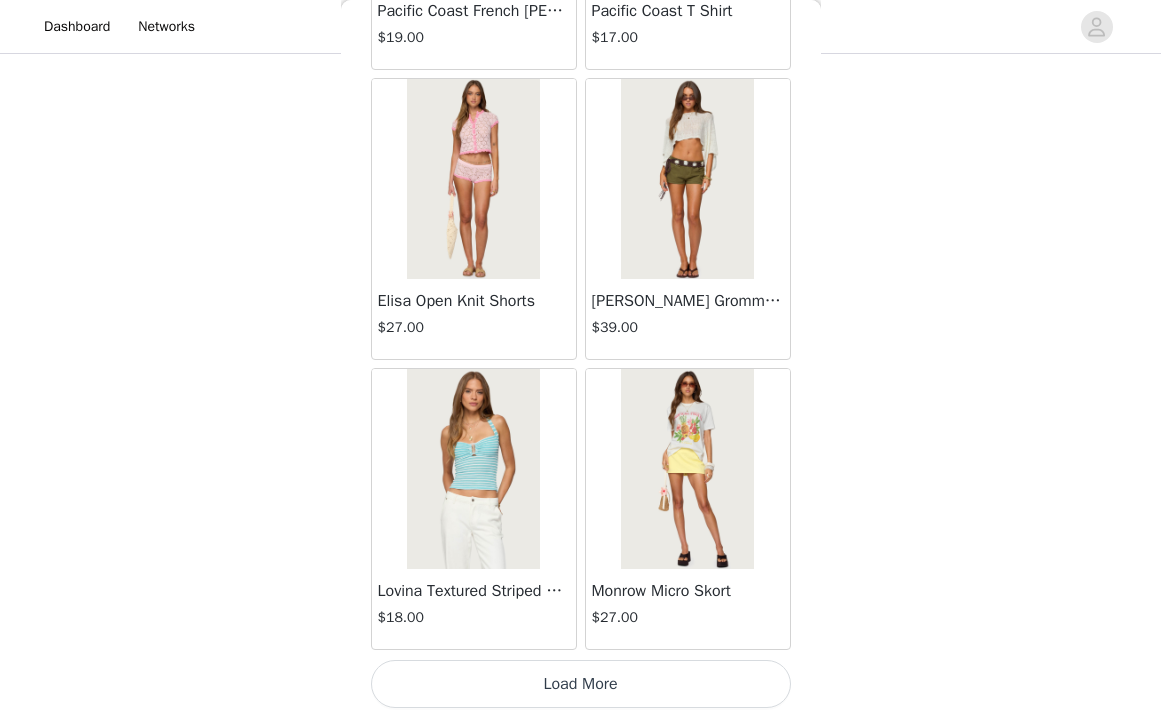 click on "Load More" at bounding box center [581, 684] 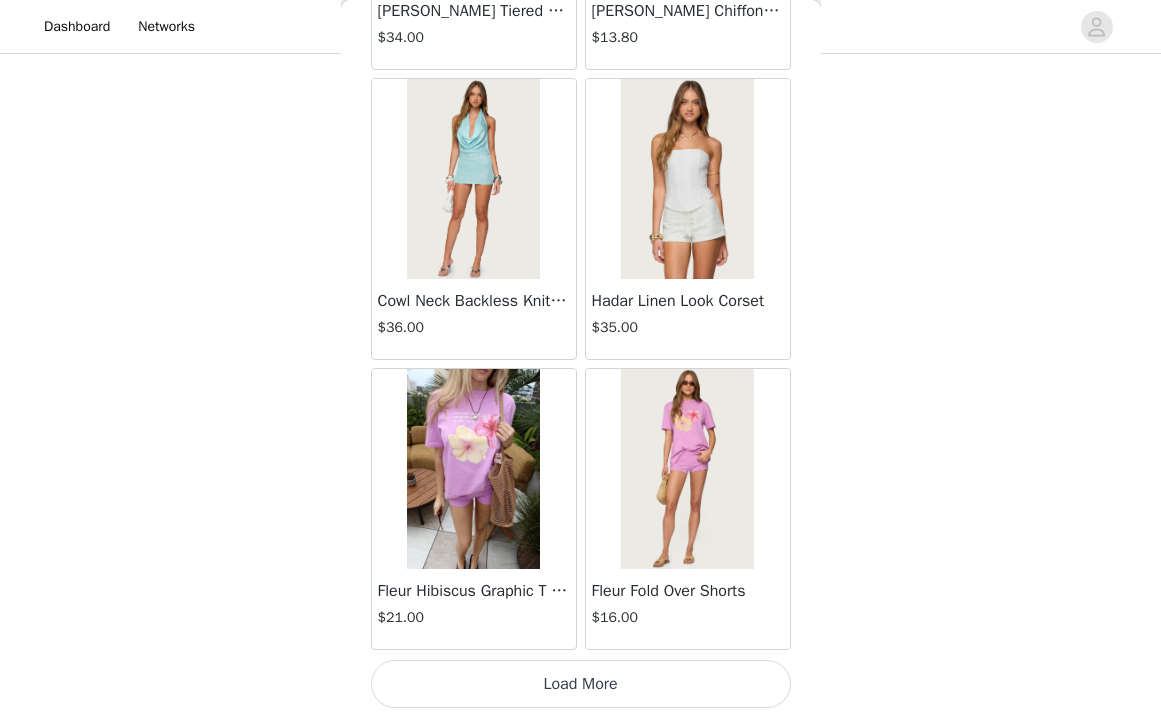 click on "Load More" at bounding box center [581, 684] 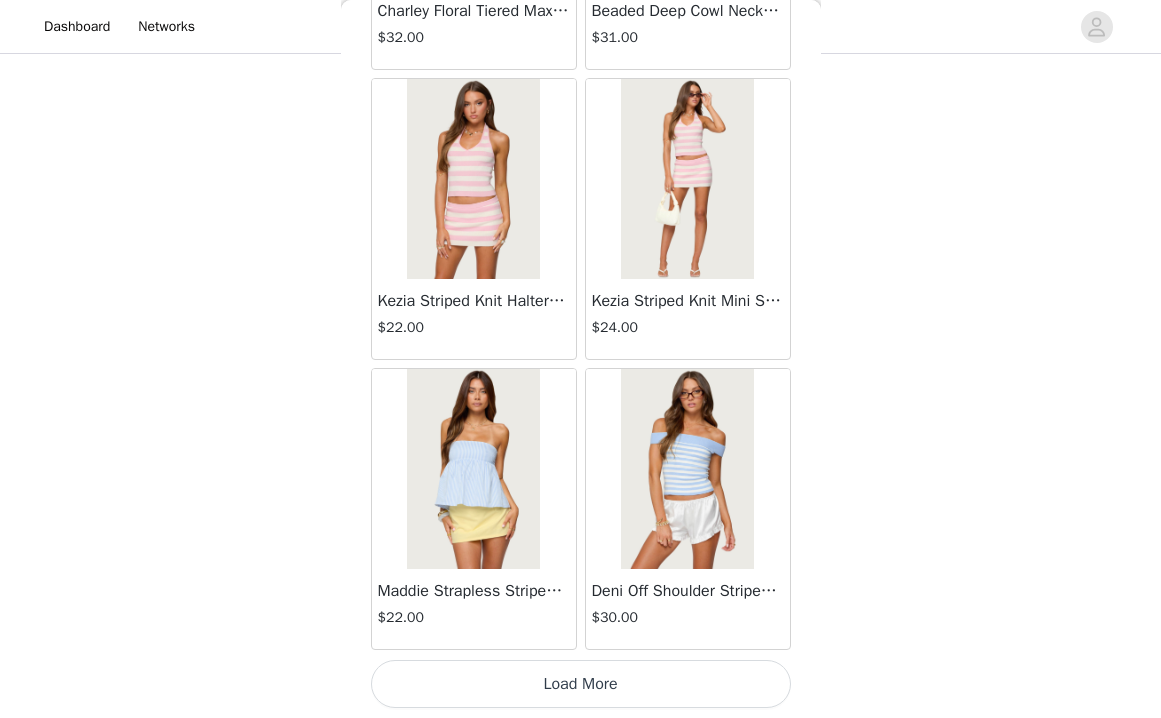 click on "Load More" at bounding box center (581, 684) 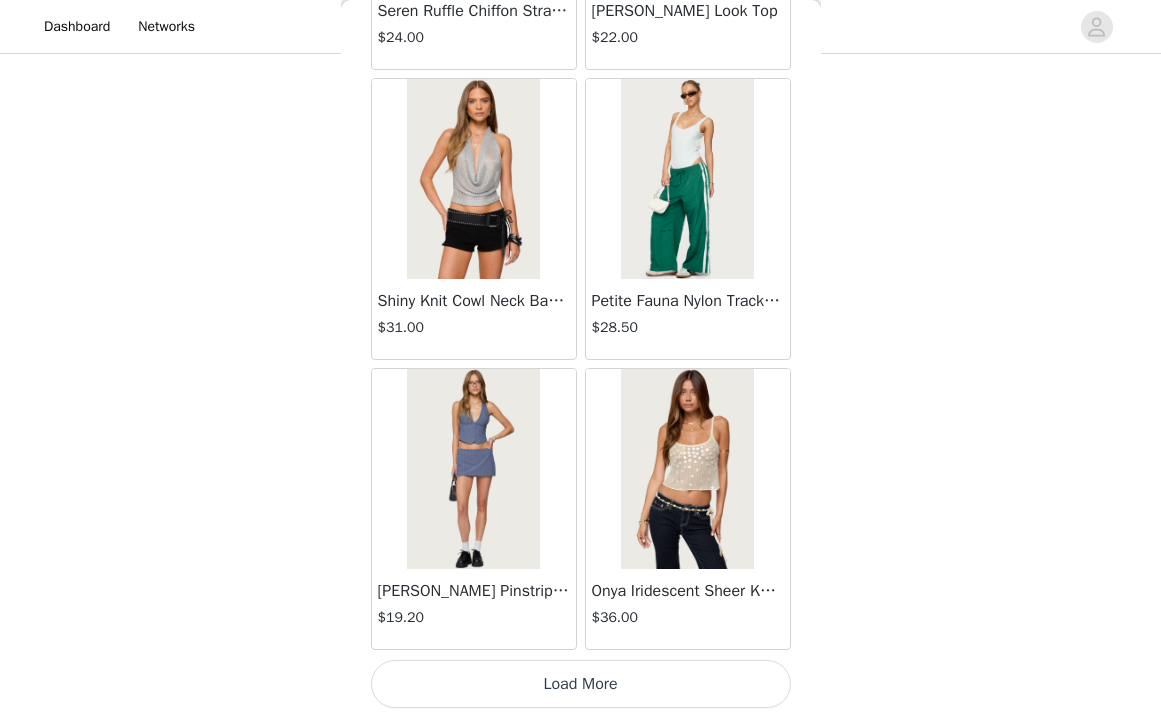 click on "Load More" at bounding box center [581, 684] 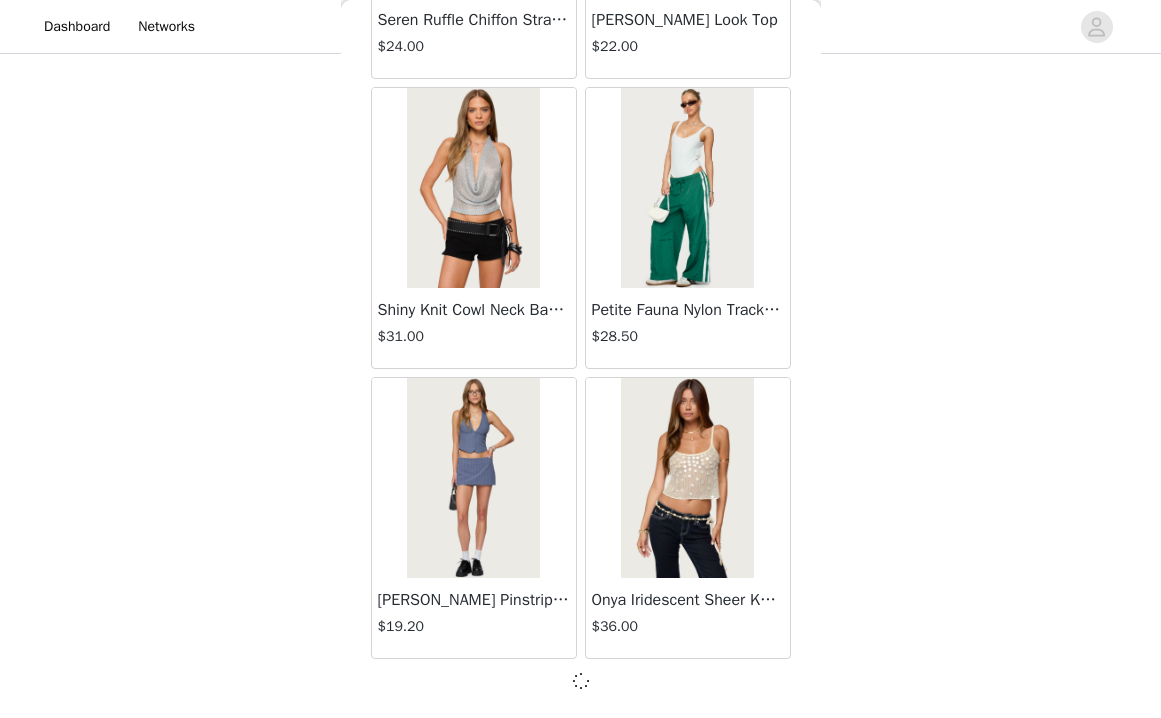 scroll, scrollTop: 191, scrollLeft: 0, axis: vertical 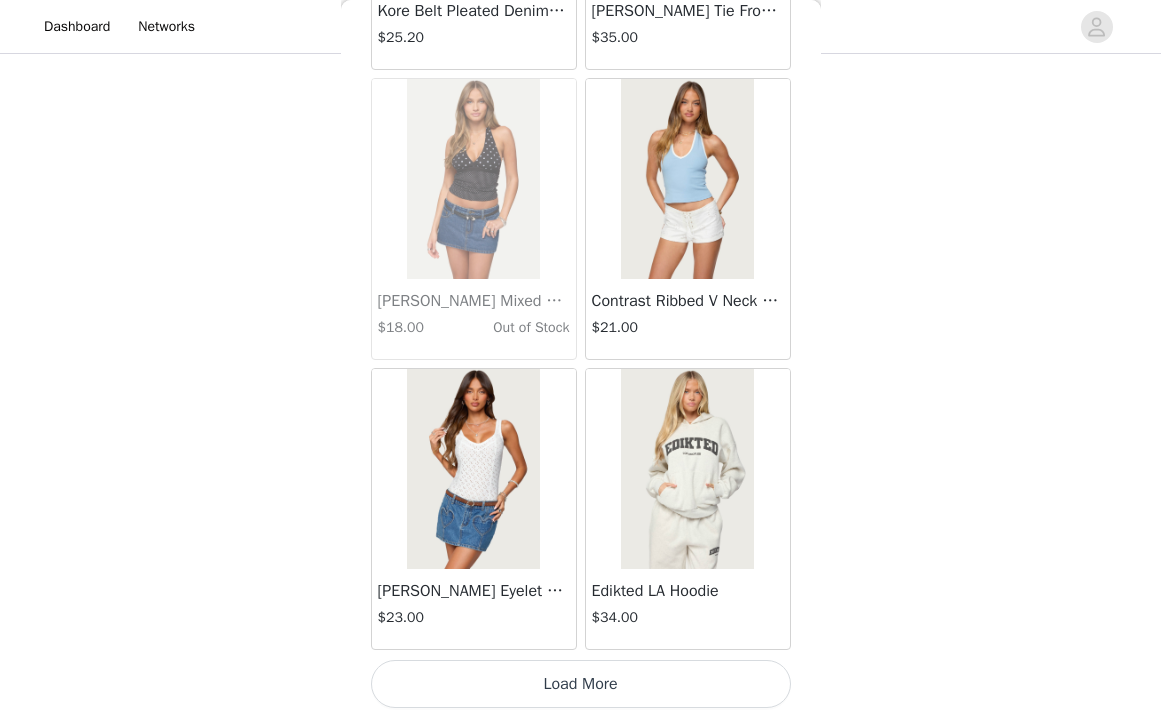 click at bounding box center (687, 469) 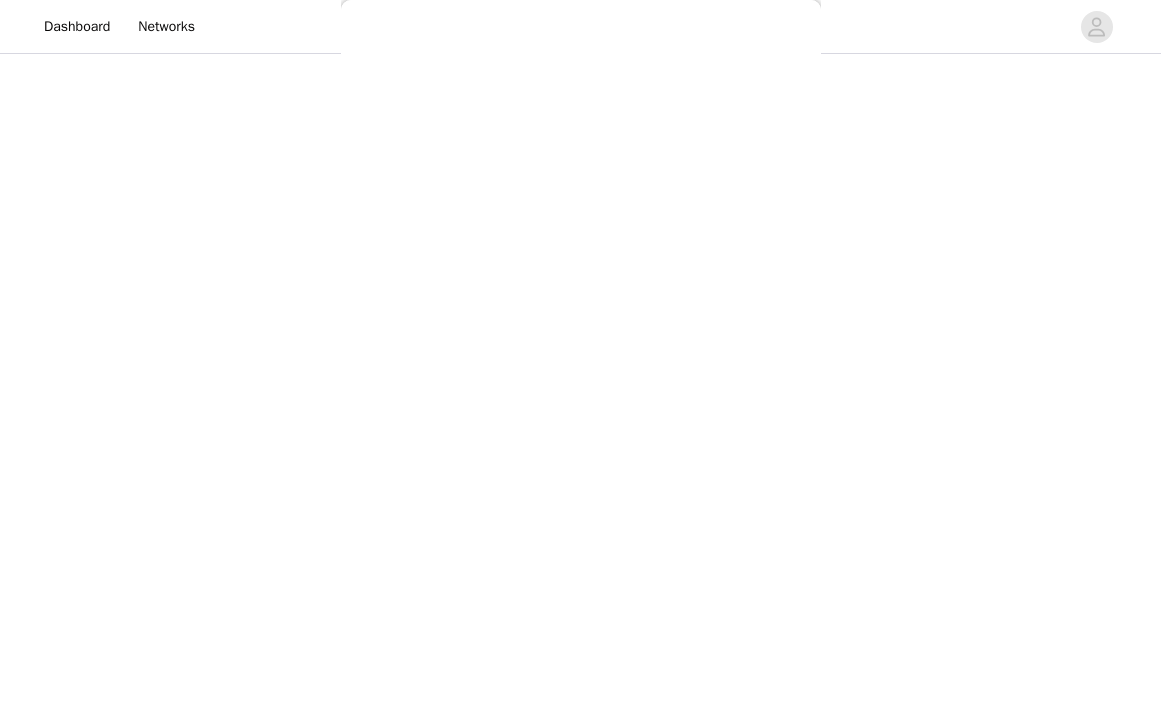 scroll, scrollTop: 0, scrollLeft: 0, axis: both 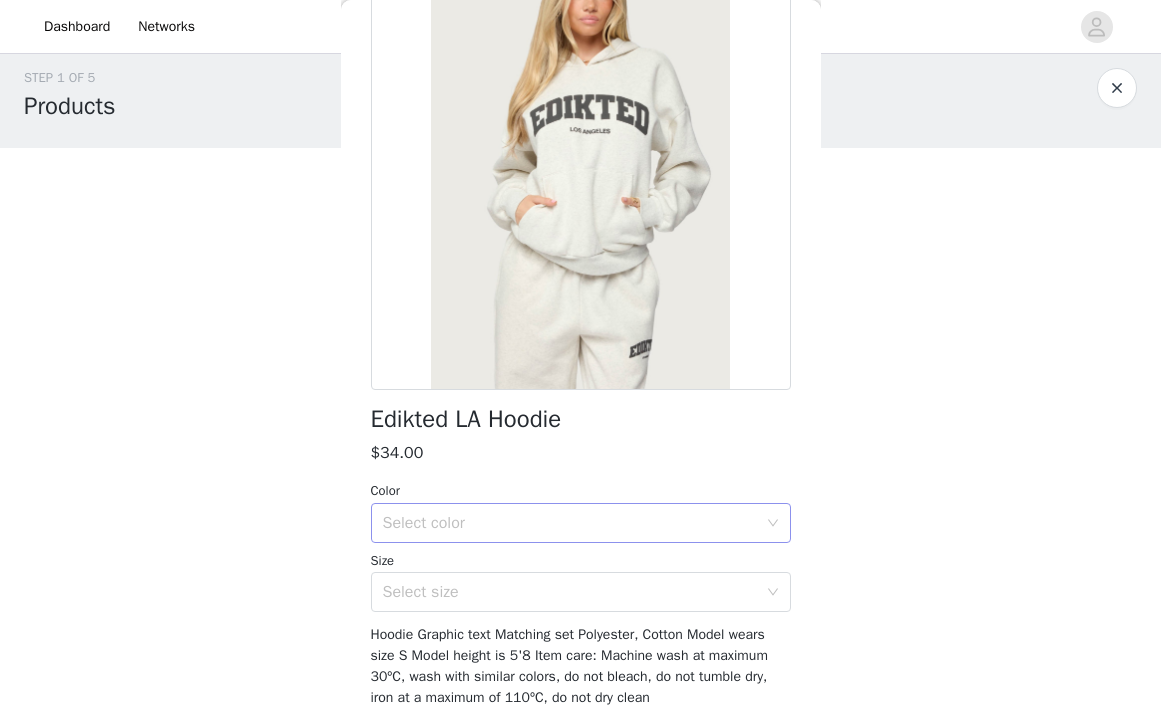 click on "Select color" at bounding box center [570, 523] 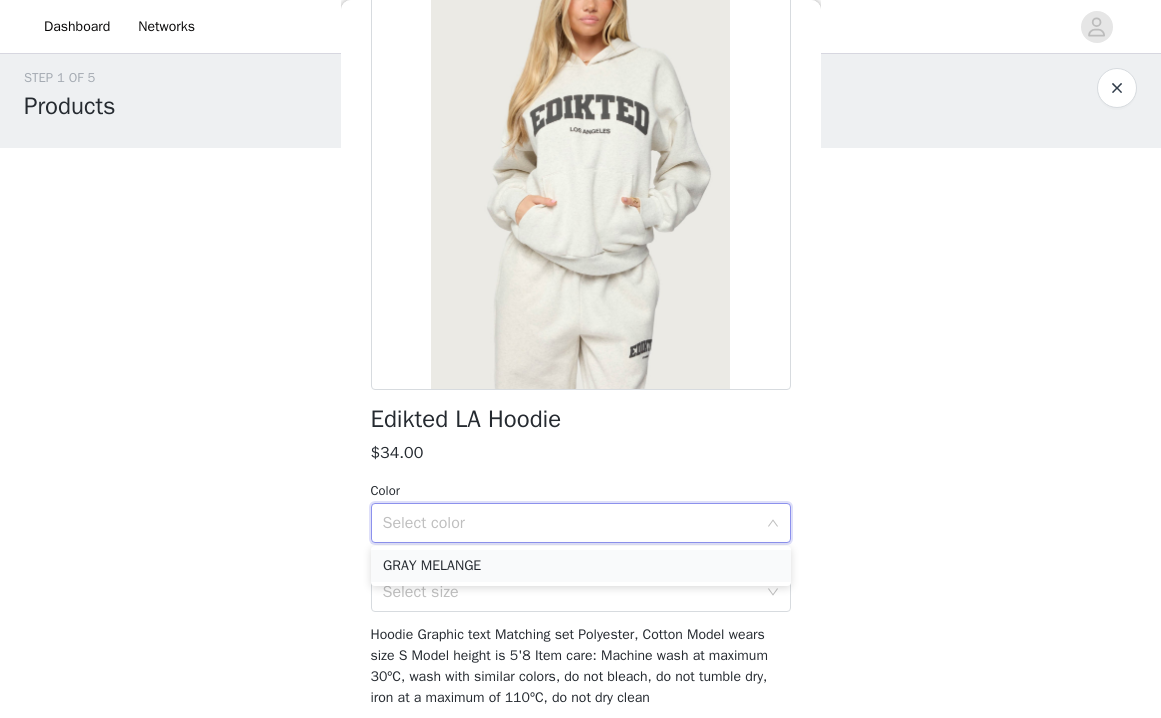 click on "GRAY MELANGE" at bounding box center (581, 566) 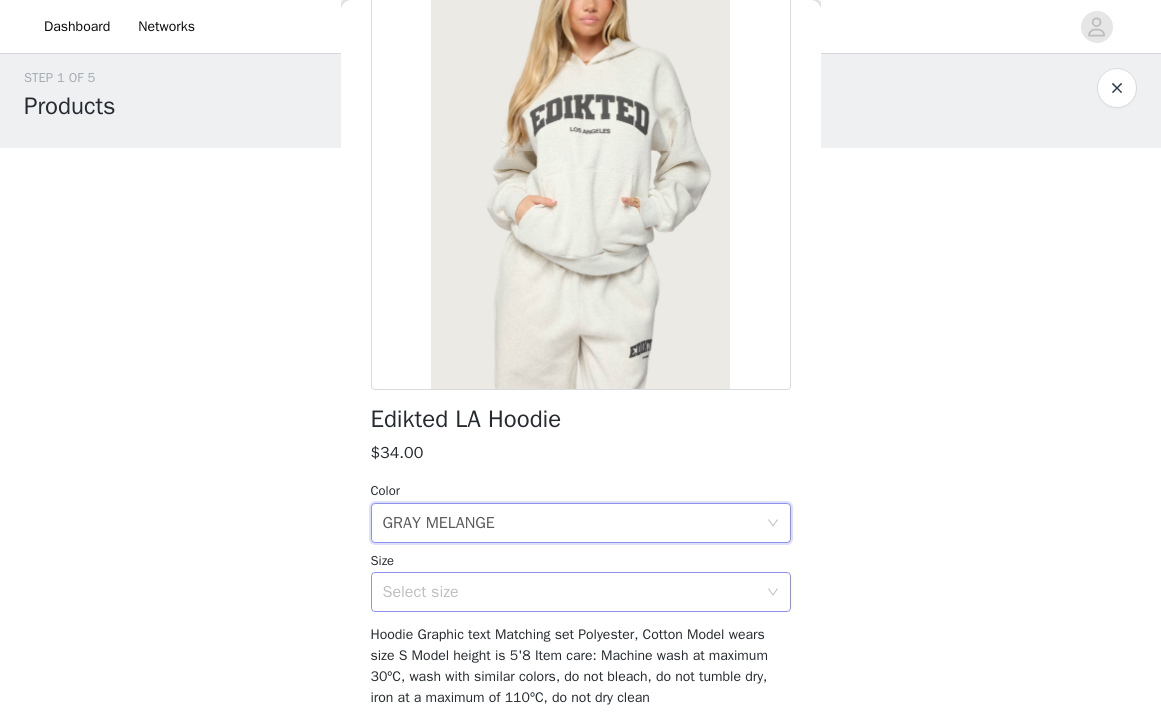 click on "Select size" at bounding box center (574, 592) 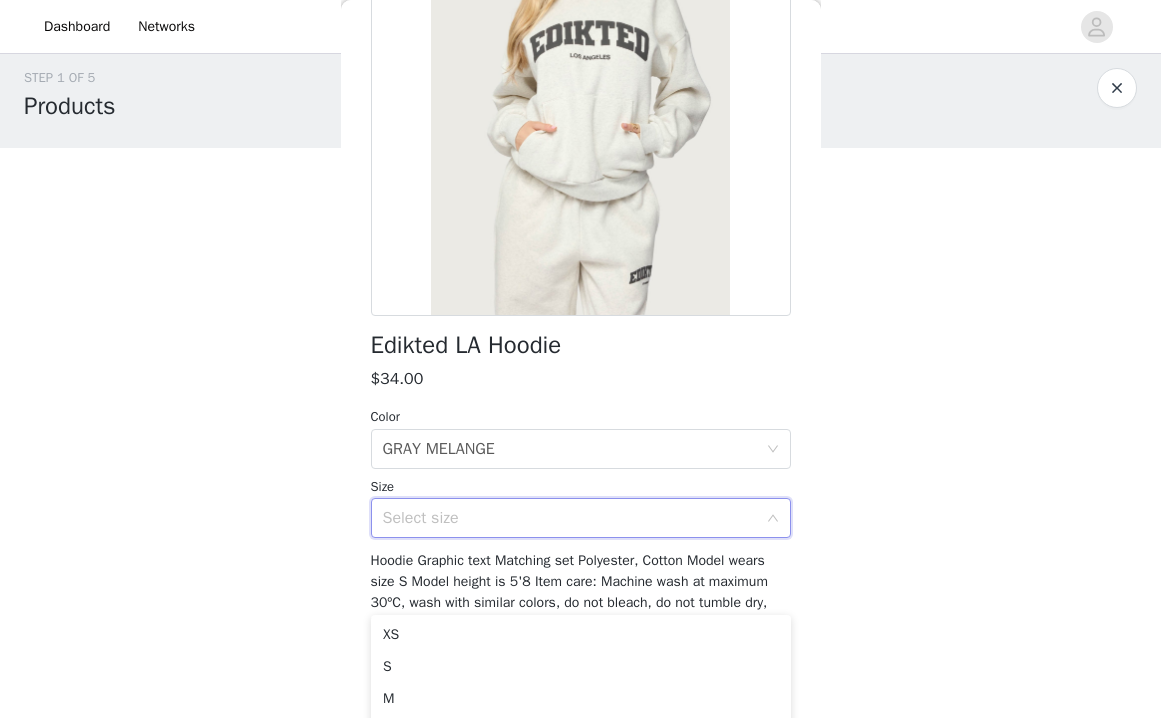 scroll, scrollTop: 233, scrollLeft: 0, axis: vertical 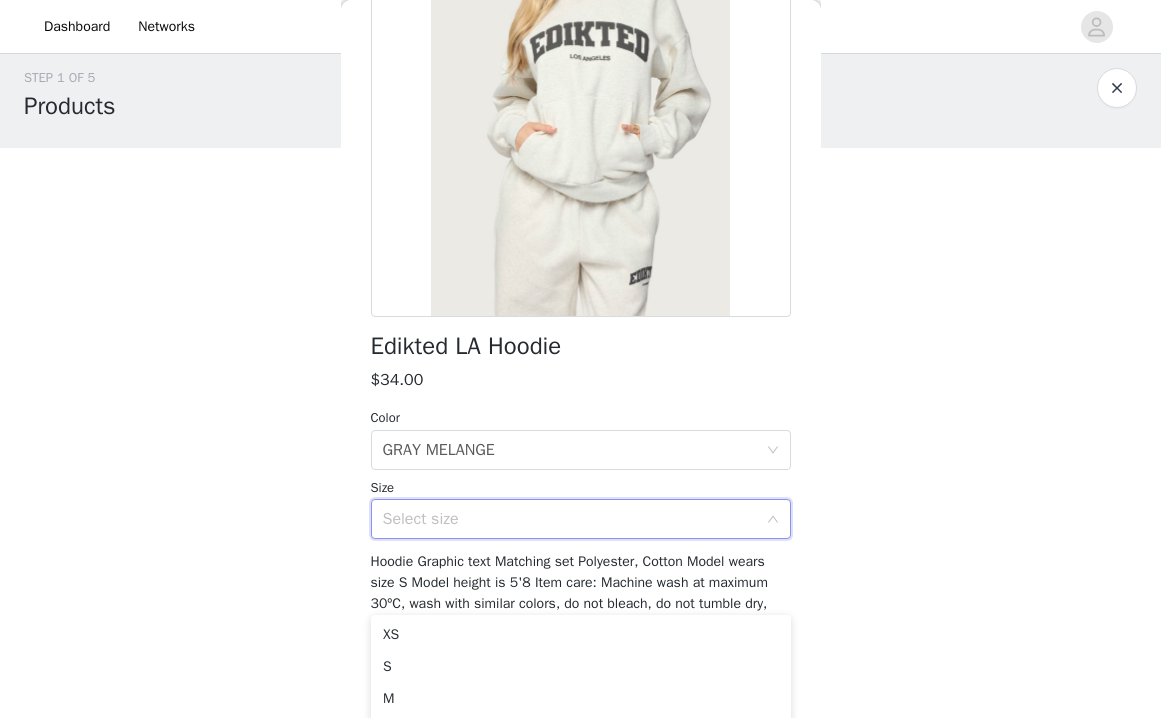 click on "Color" at bounding box center [581, 418] 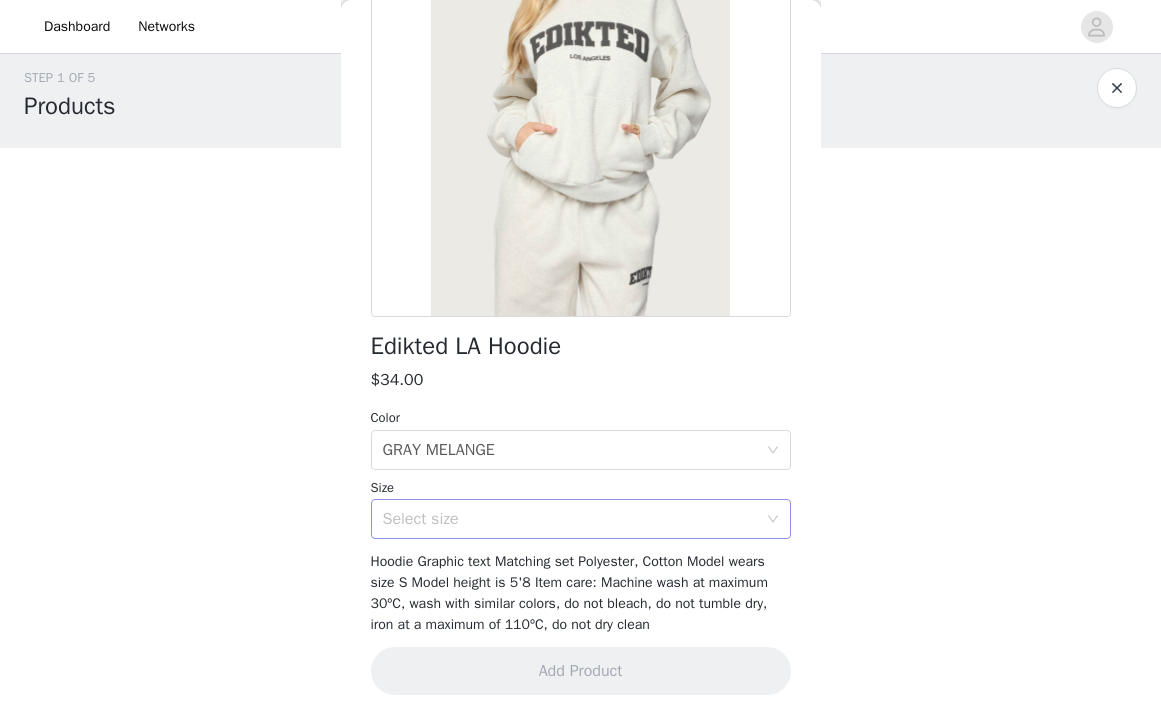 click on "Select size" at bounding box center [570, 519] 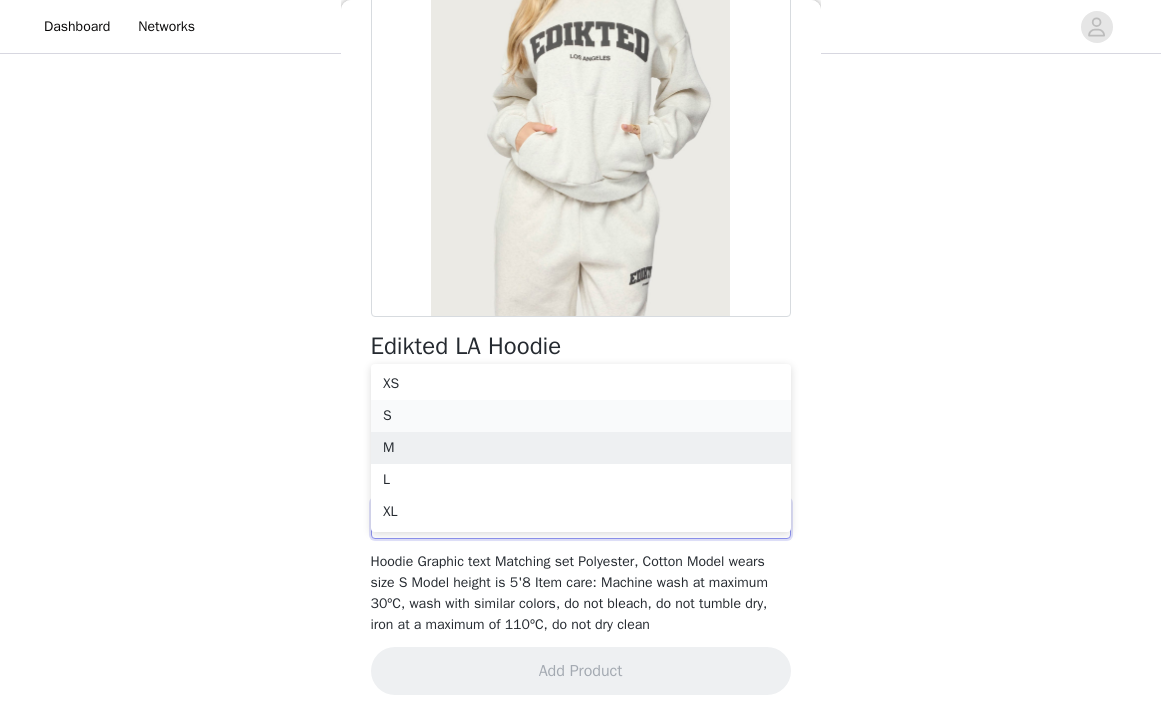 scroll, scrollTop: 191, scrollLeft: 0, axis: vertical 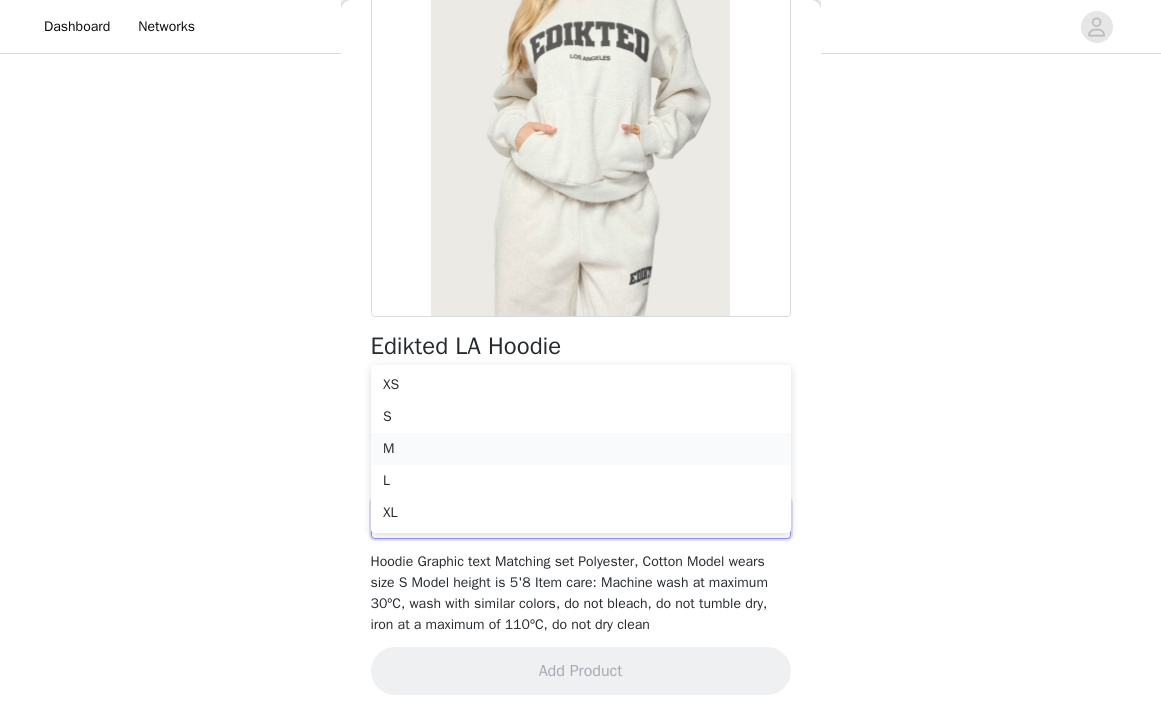 click on "M" at bounding box center (581, 449) 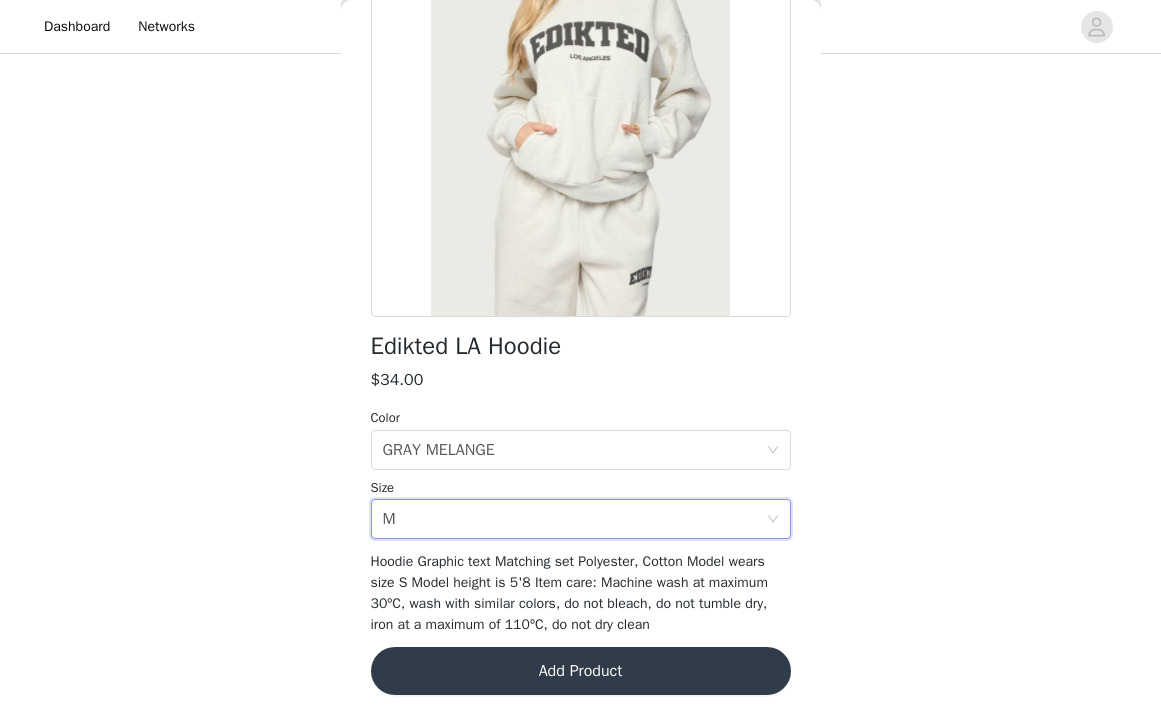 click on "Add Product" at bounding box center (581, 671) 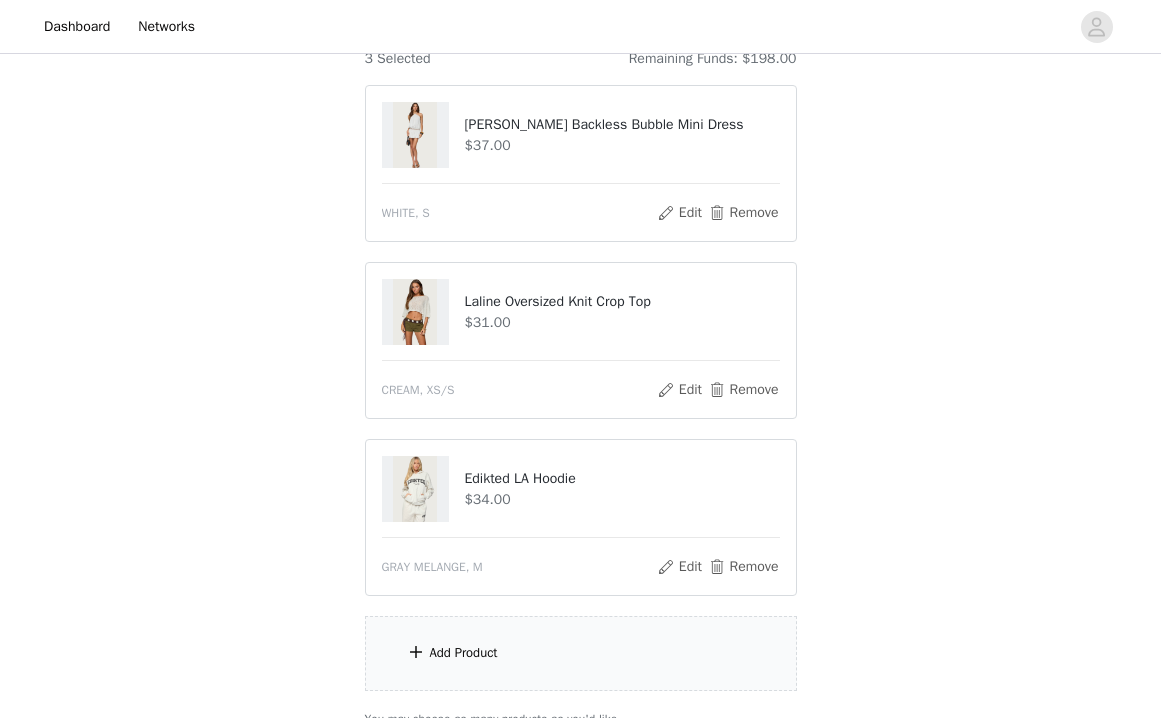 click on "Add Product" at bounding box center (464, 653) 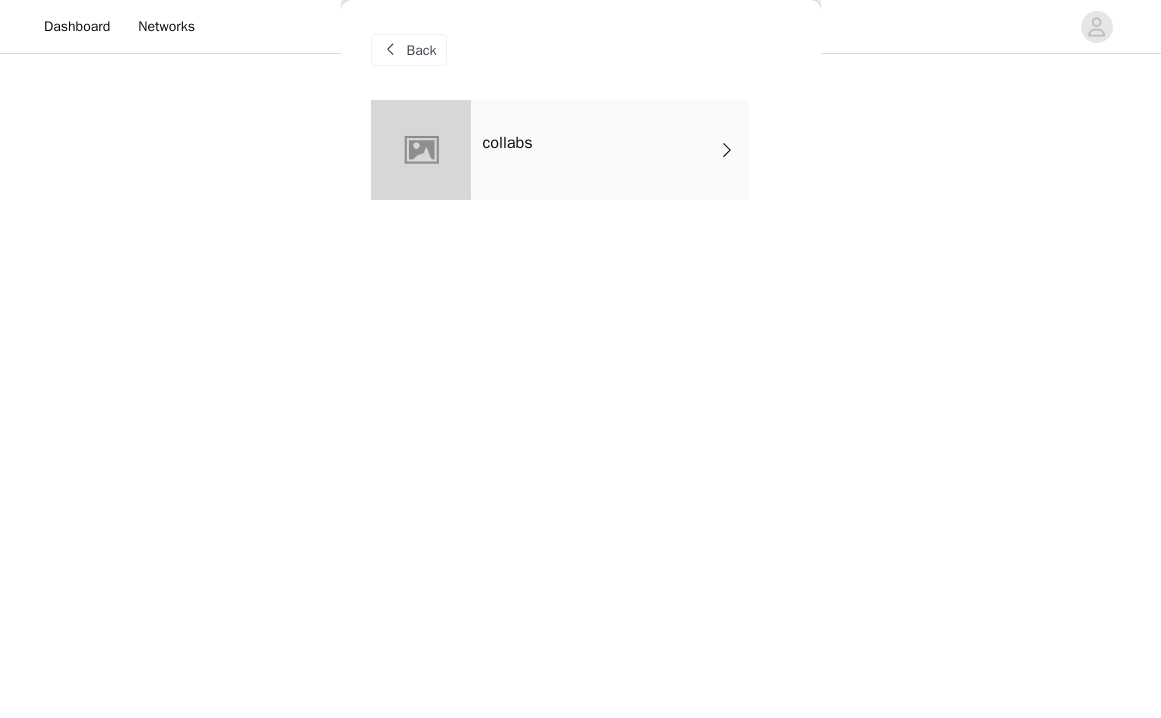 click on "collabs" at bounding box center [610, 150] 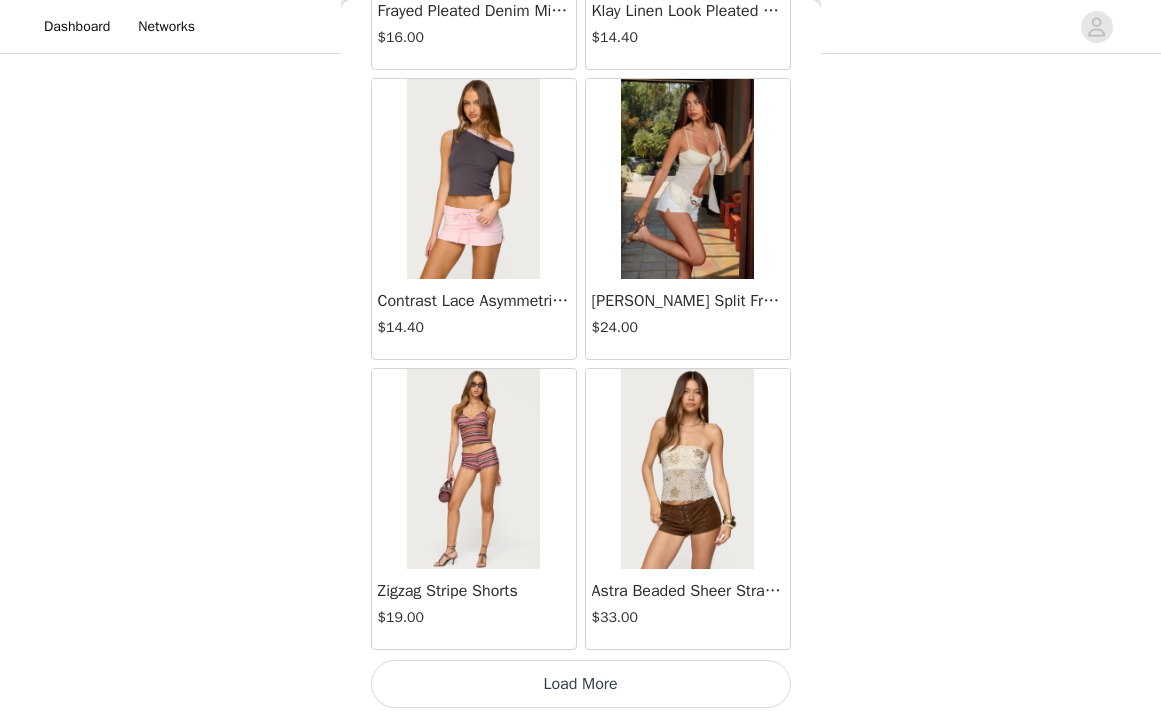 scroll, scrollTop: 2342, scrollLeft: 0, axis: vertical 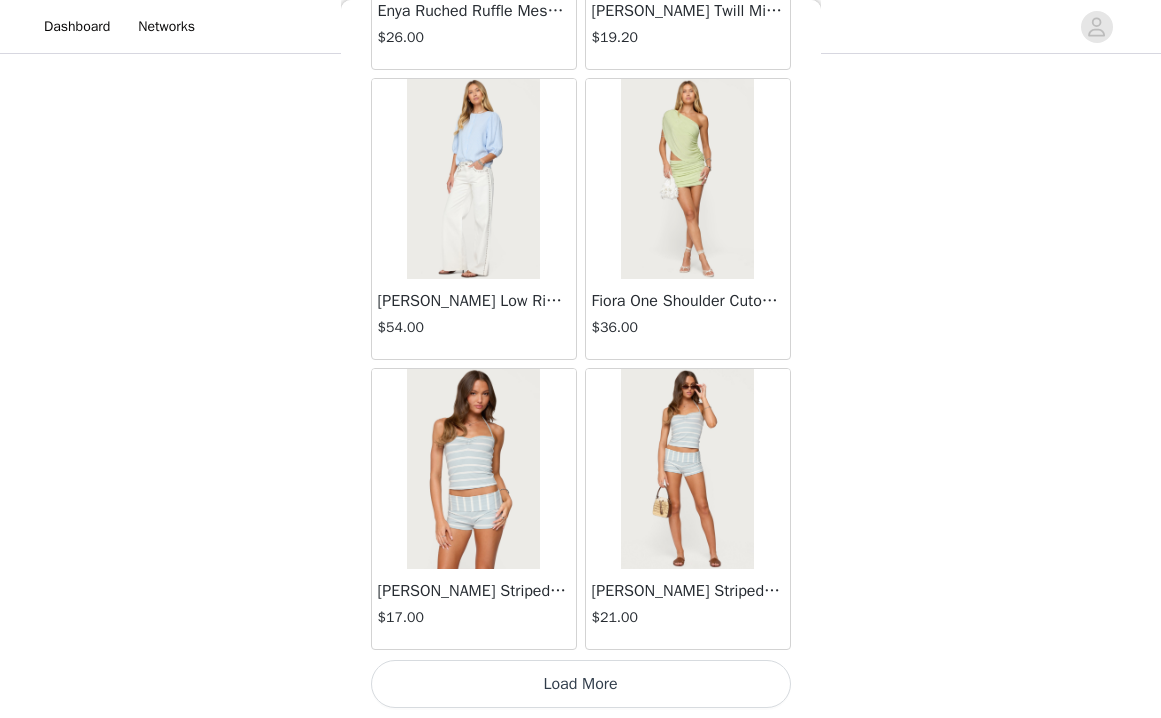 click on "Load More" at bounding box center [581, 684] 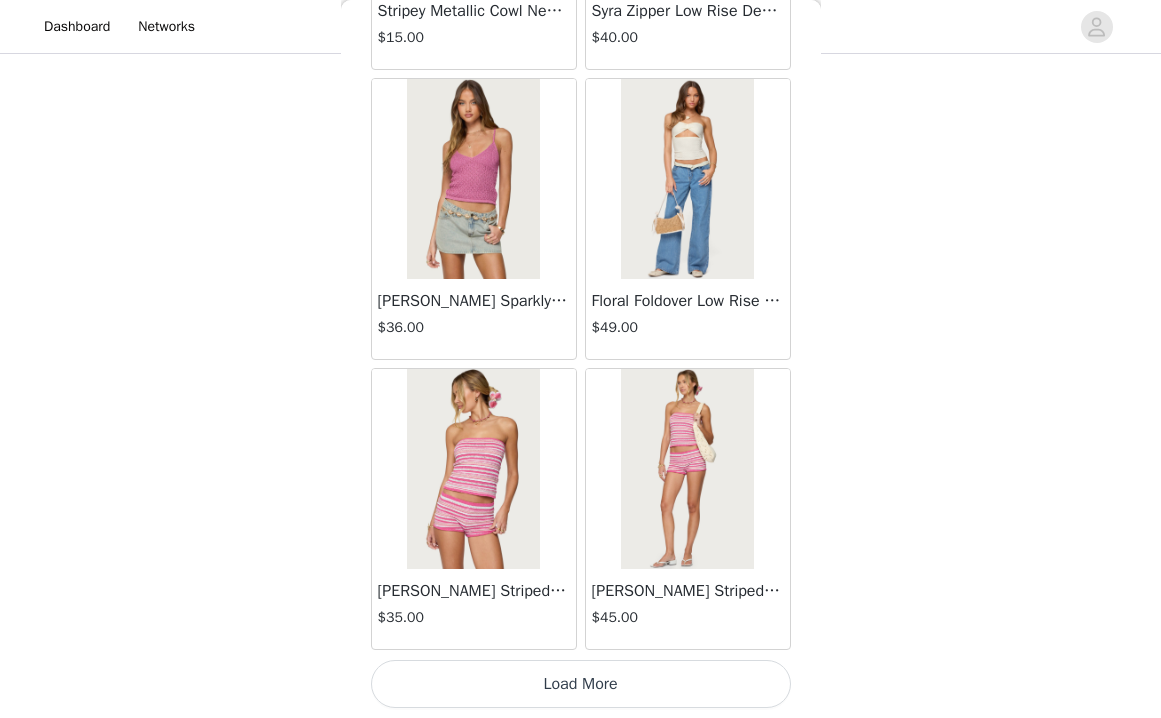 click on "Load More" at bounding box center [581, 684] 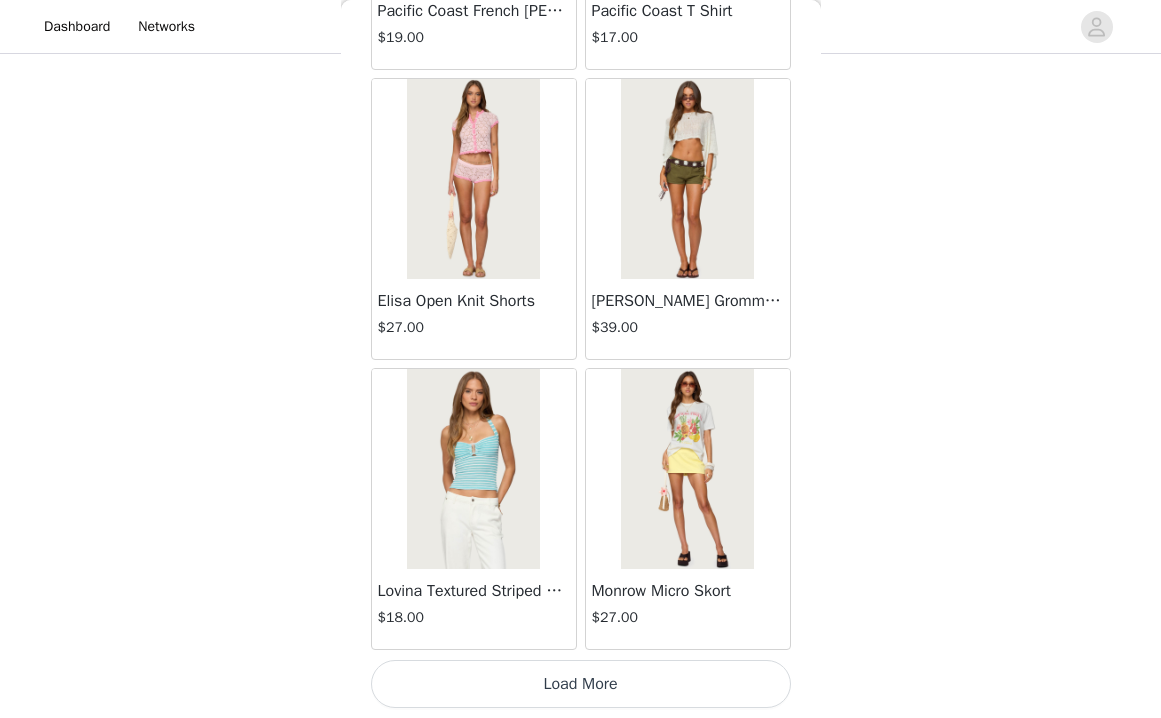 scroll, scrollTop: 11042, scrollLeft: 0, axis: vertical 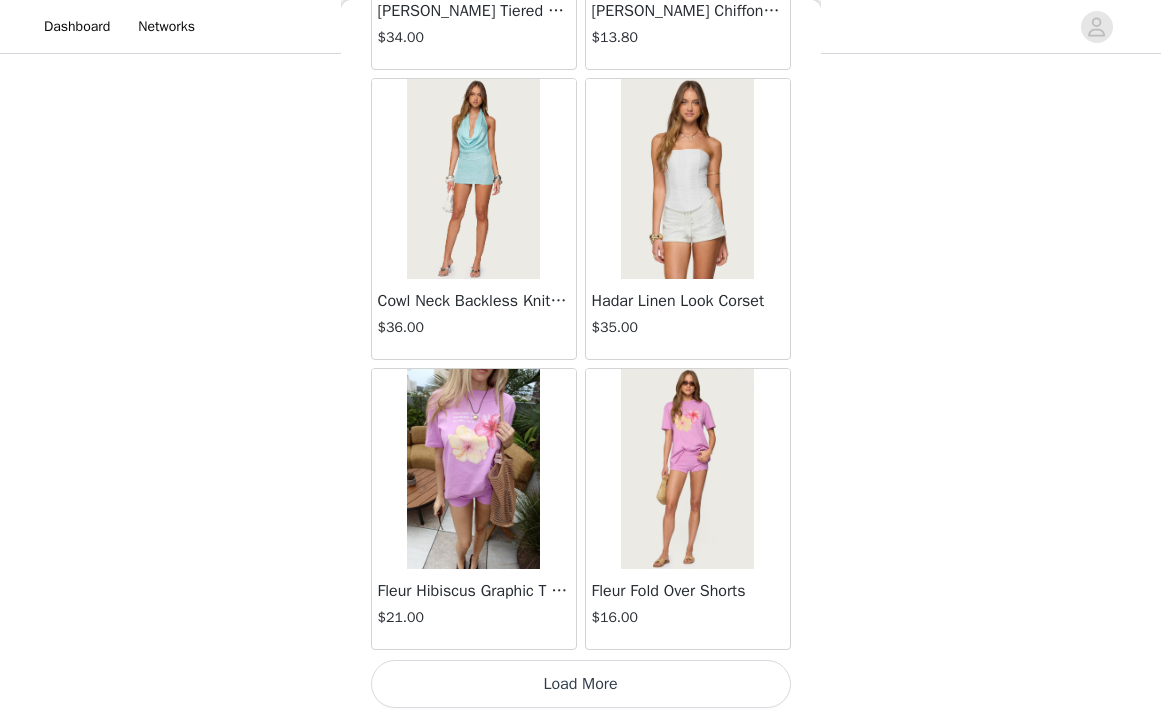 click on "Load More" at bounding box center [581, 684] 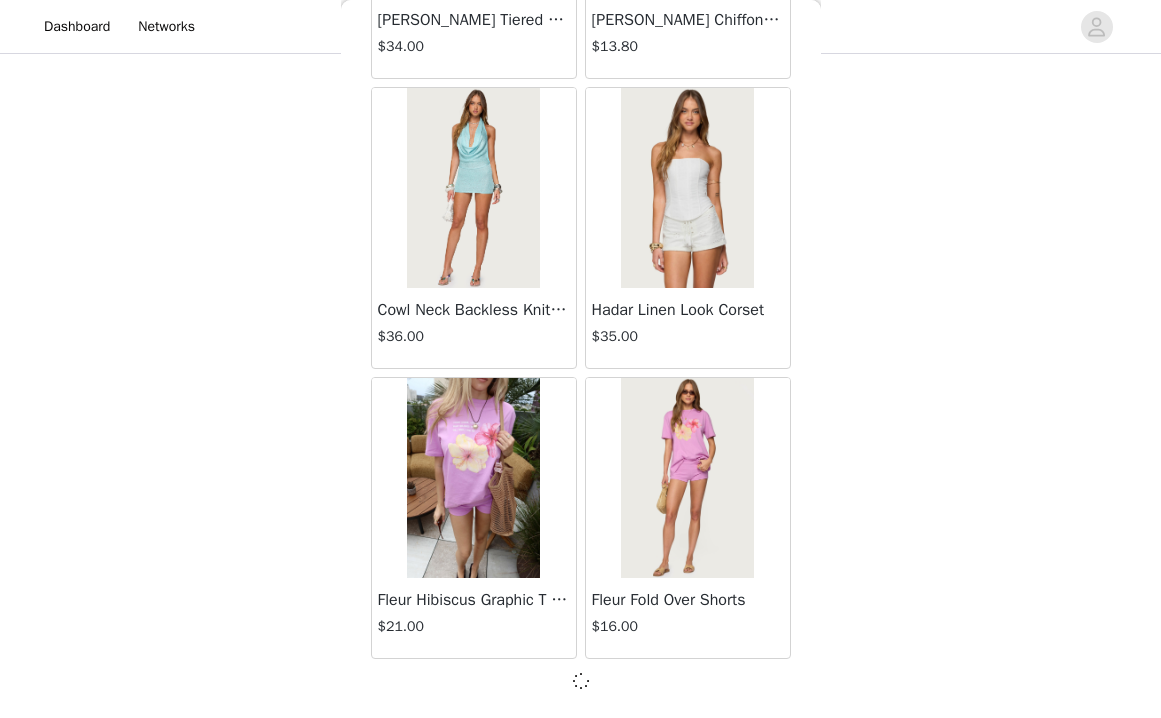 scroll, scrollTop: 13933, scrollLeft: 0, axis: vertical 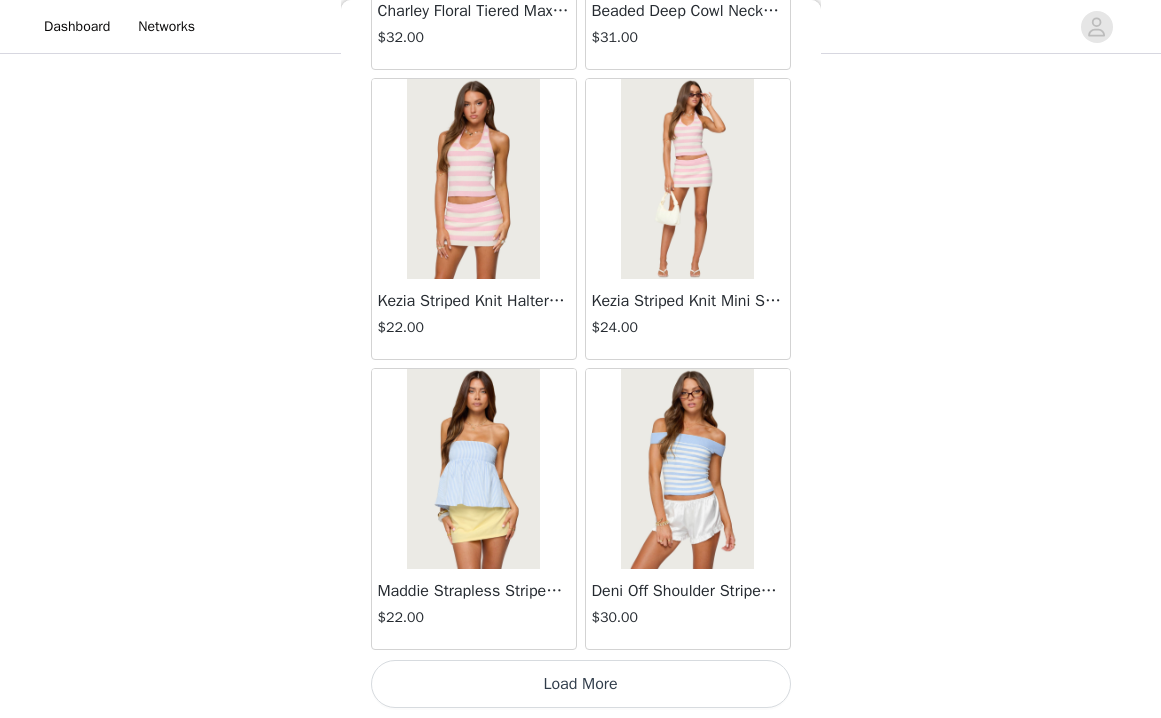 click on "Load More" at bounding box center [581, 684] 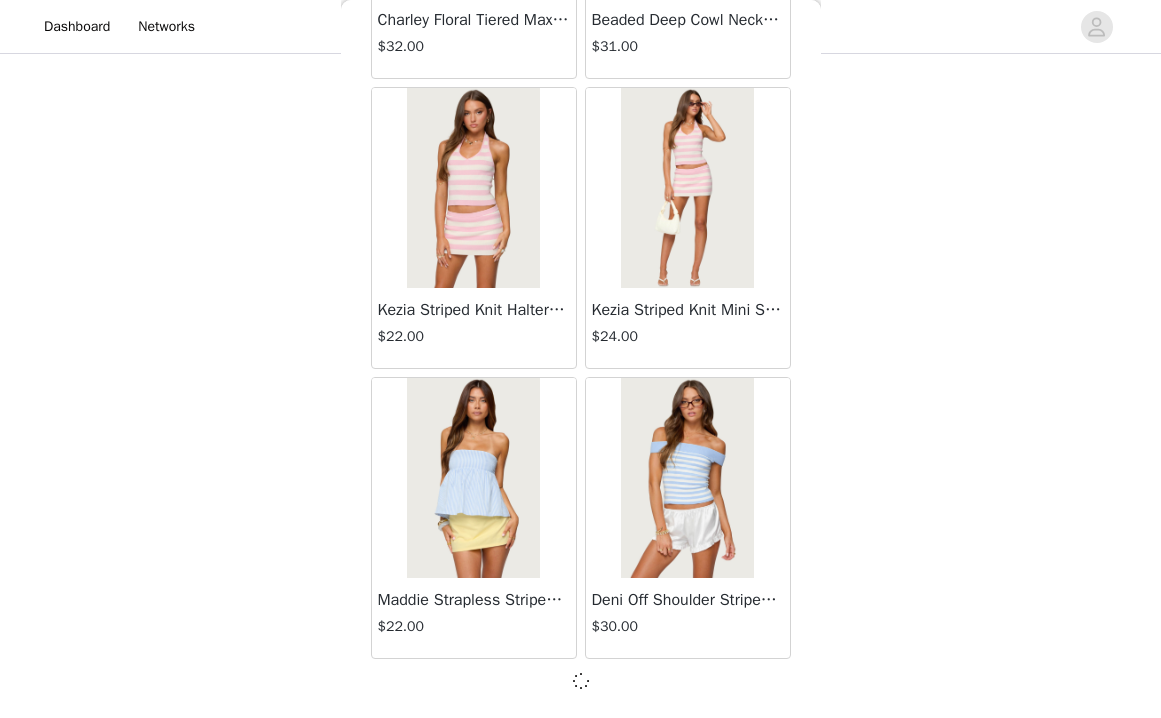 scroll, scrollTop: 16833, scrollLeft: 0, axis: vertical 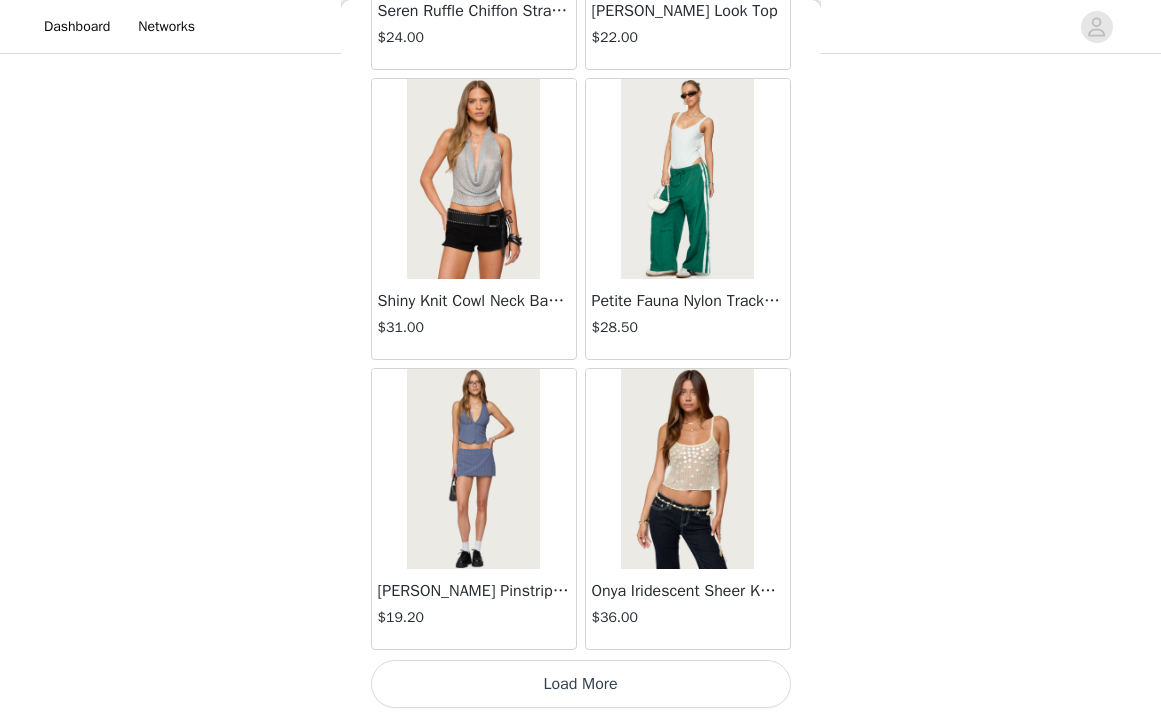 click on "Load More" at bounding box center [581, 684] 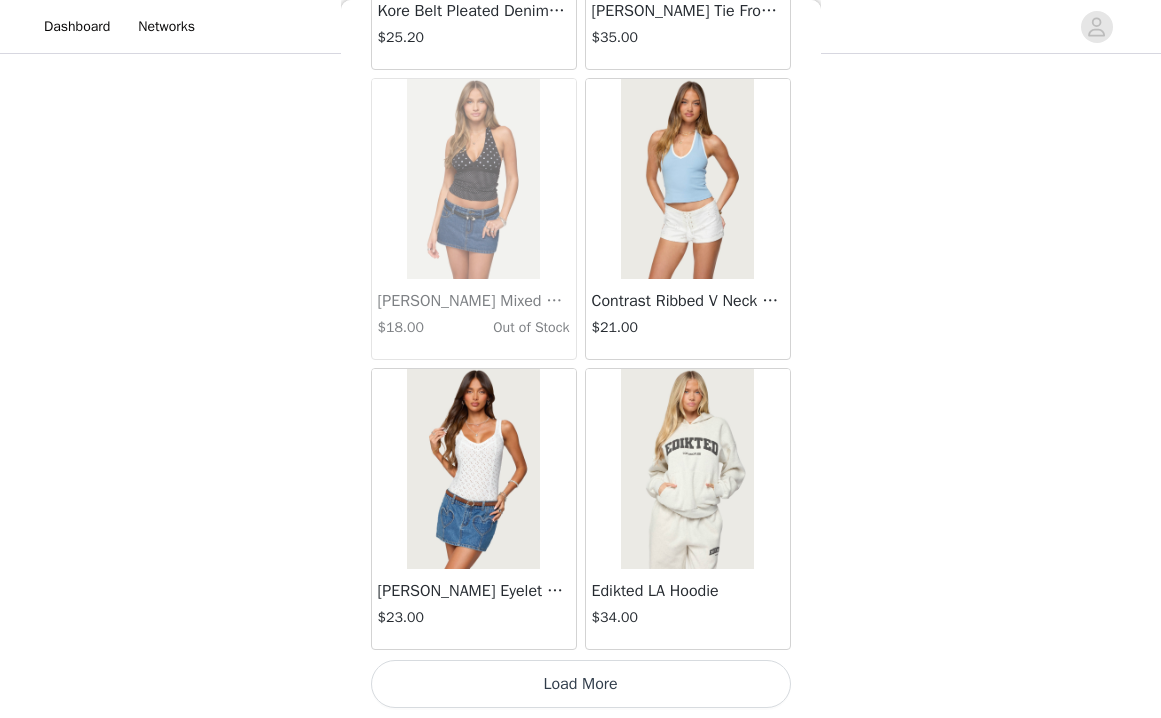 click on "Load More" at bounding box center (581, 684) 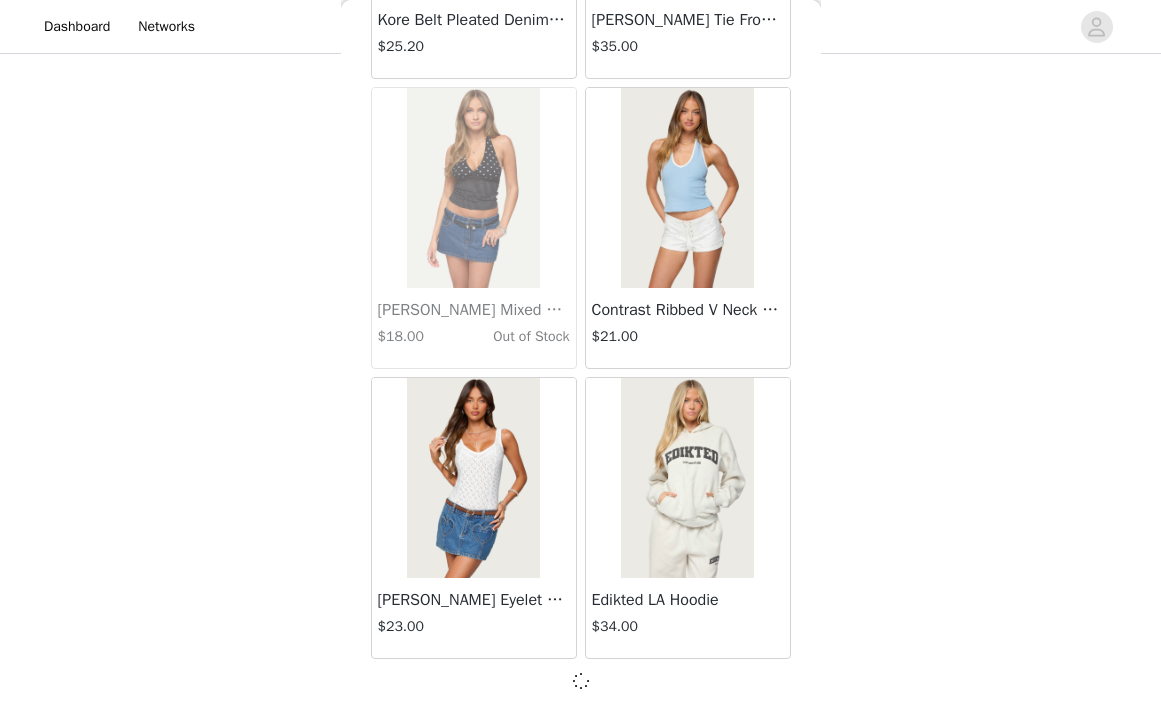 scroll, scrollTop: 22633, scrollLeft: 0, axis: vertical 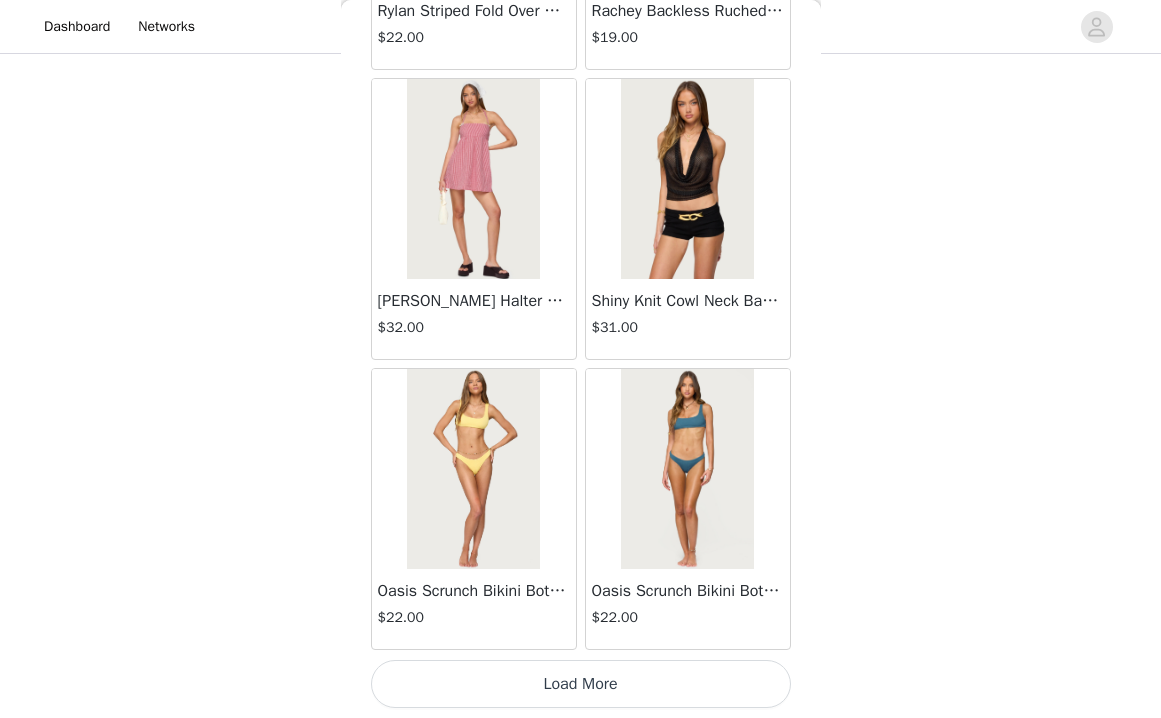 click on "Load More" at bounding box center [581, 684] 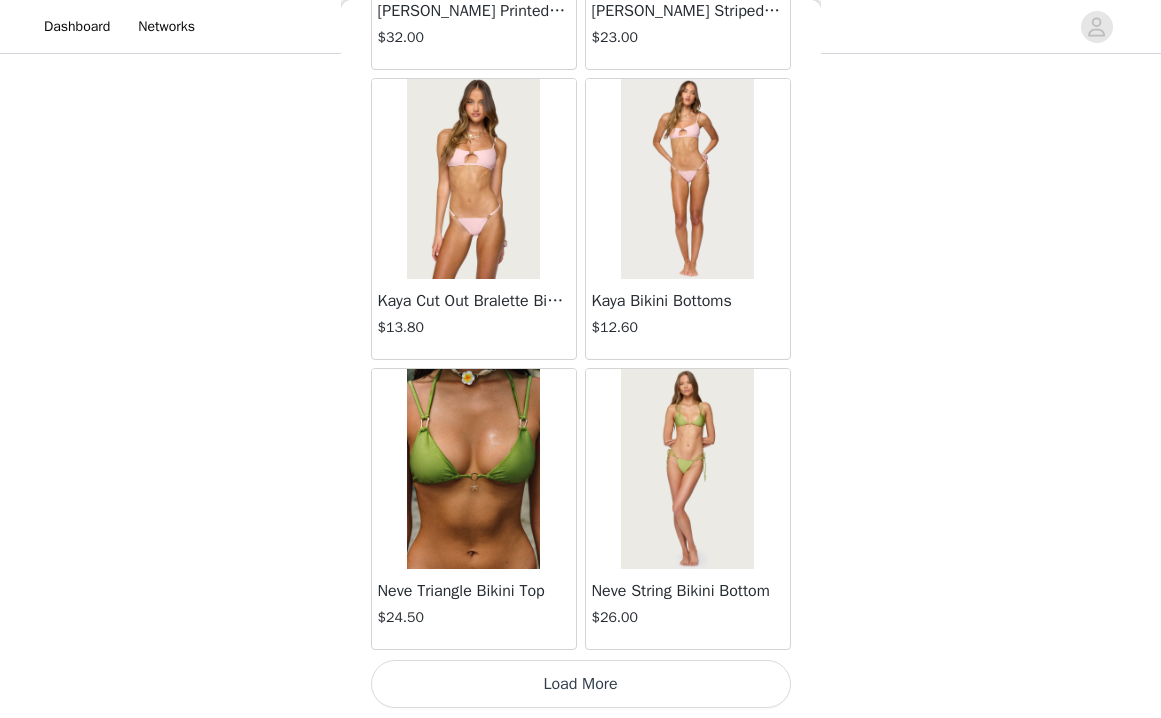 click on "Load More" at bounding box center [581, 684] 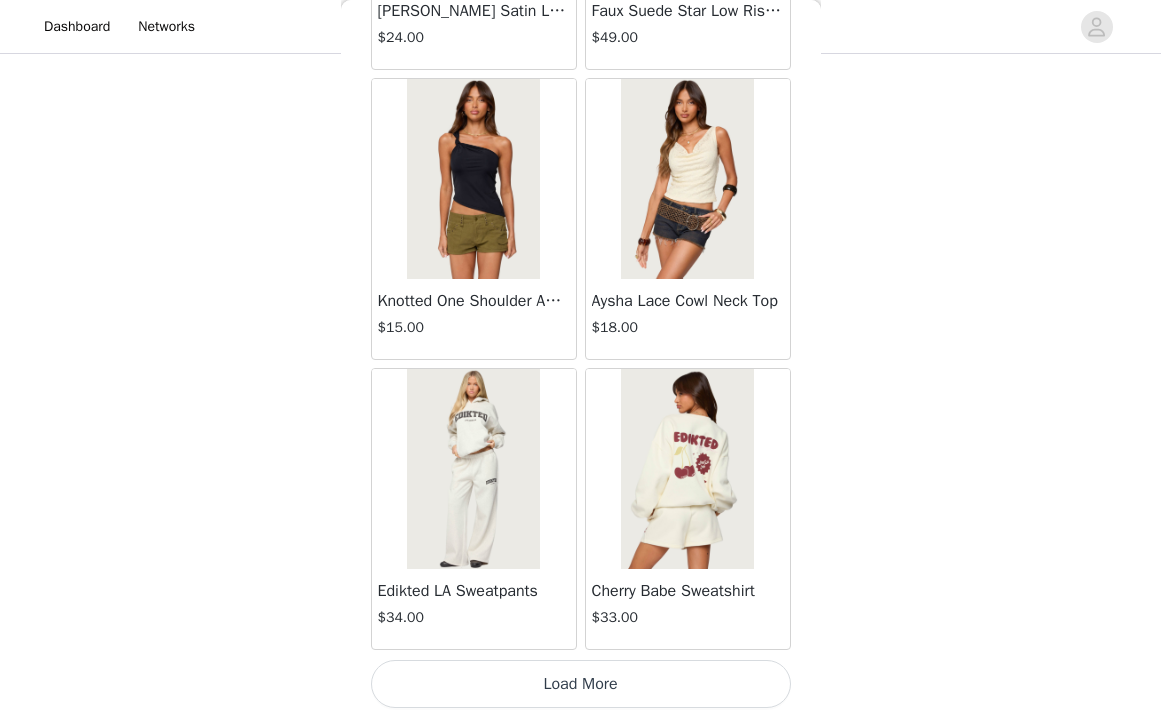 scroll, scrollTop: 31342, scrollLeft: 0, axis: vertical 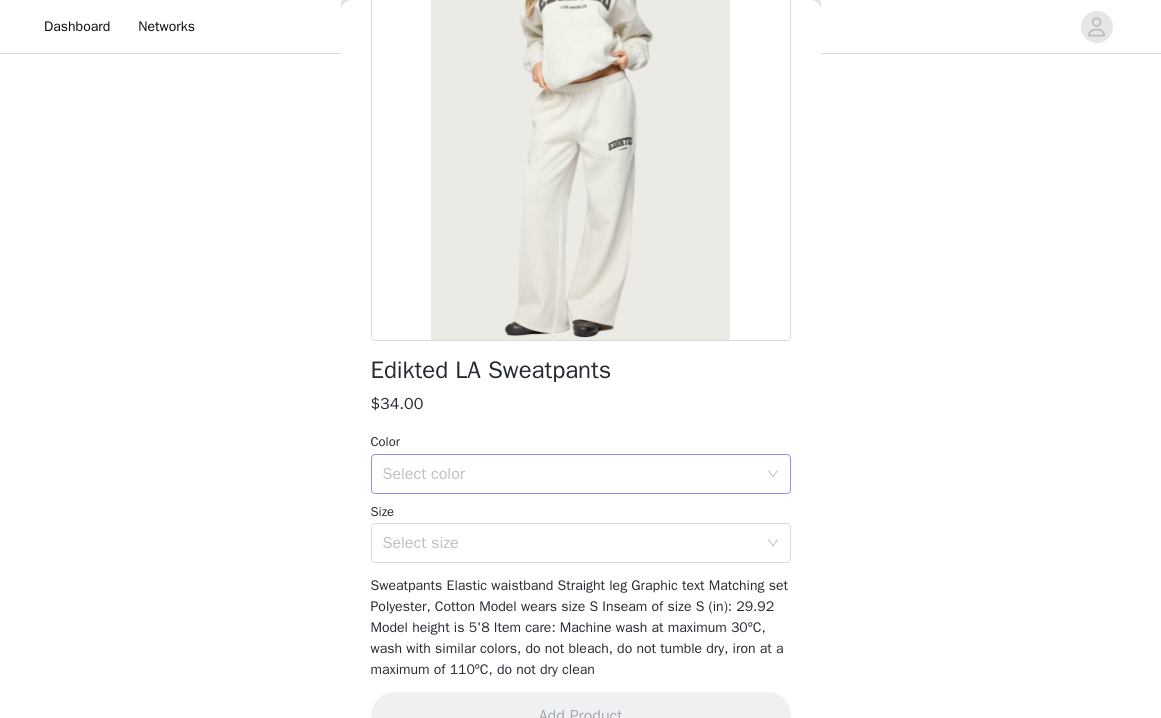 click on "Select color" at bounding box center [570, 474] 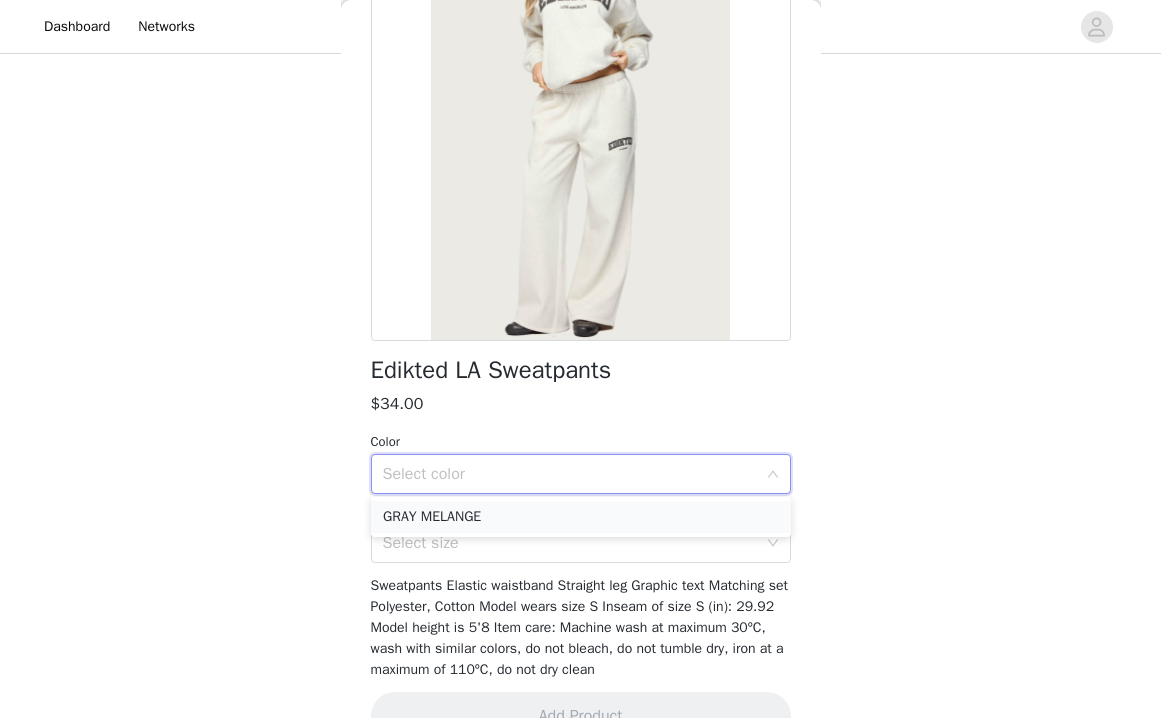 click on "GRAY MELANGE" at bounding box center [581, 517] 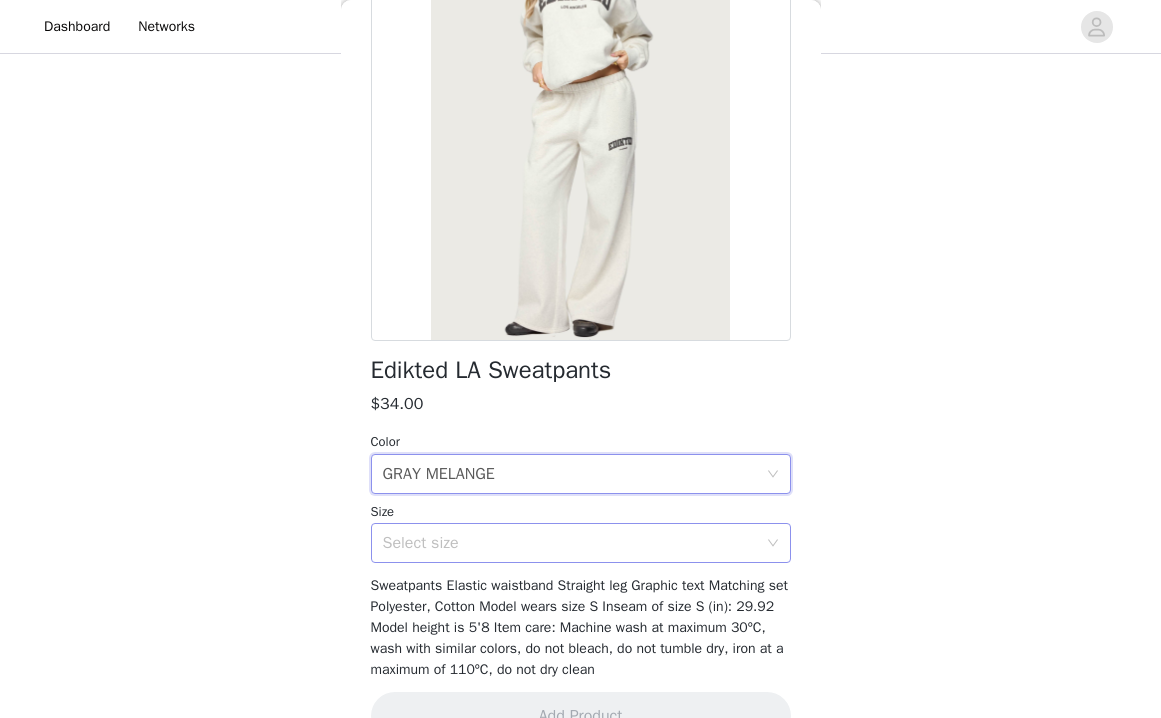click on "Select size" at bounding box center (570, 543) 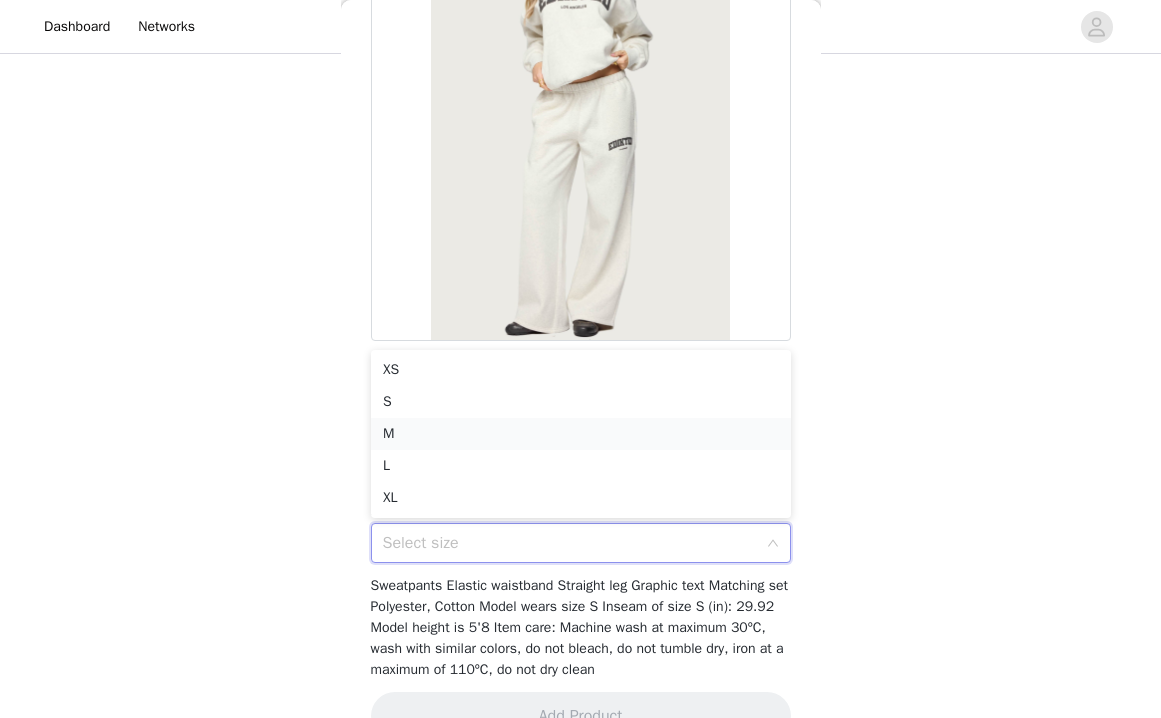 click on "M" at bounding box center [581, 434] 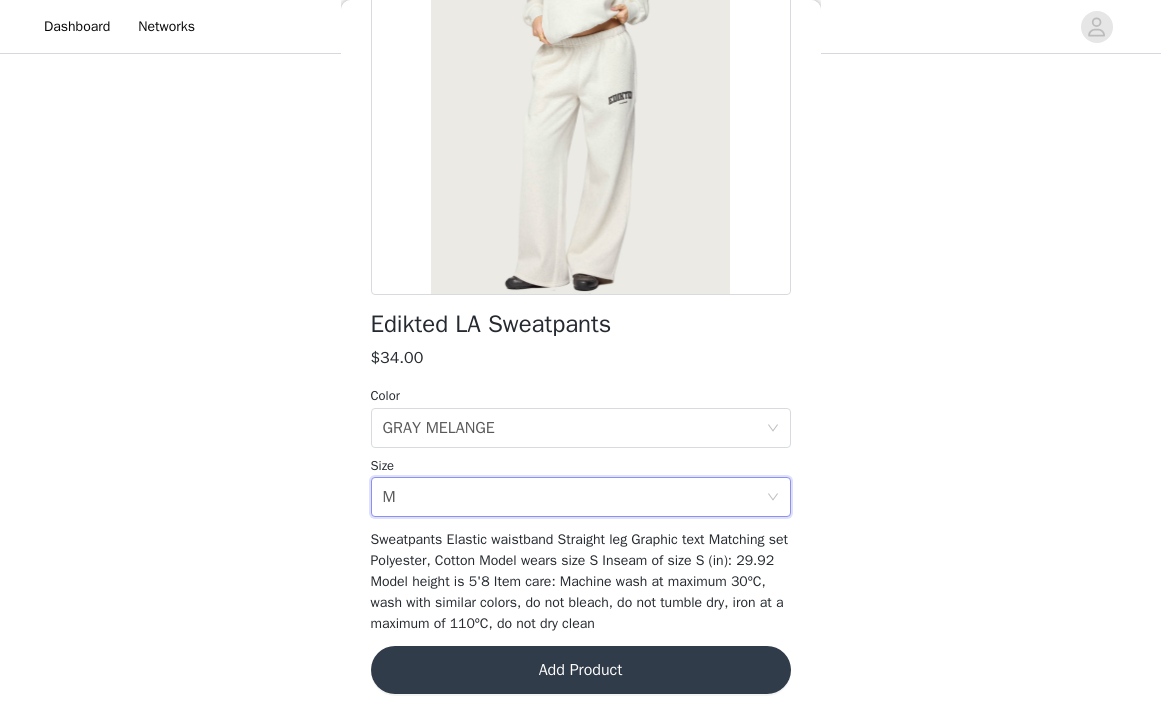 scroll, scrollTop: 254, scrollLeft: 0, axis: vertical 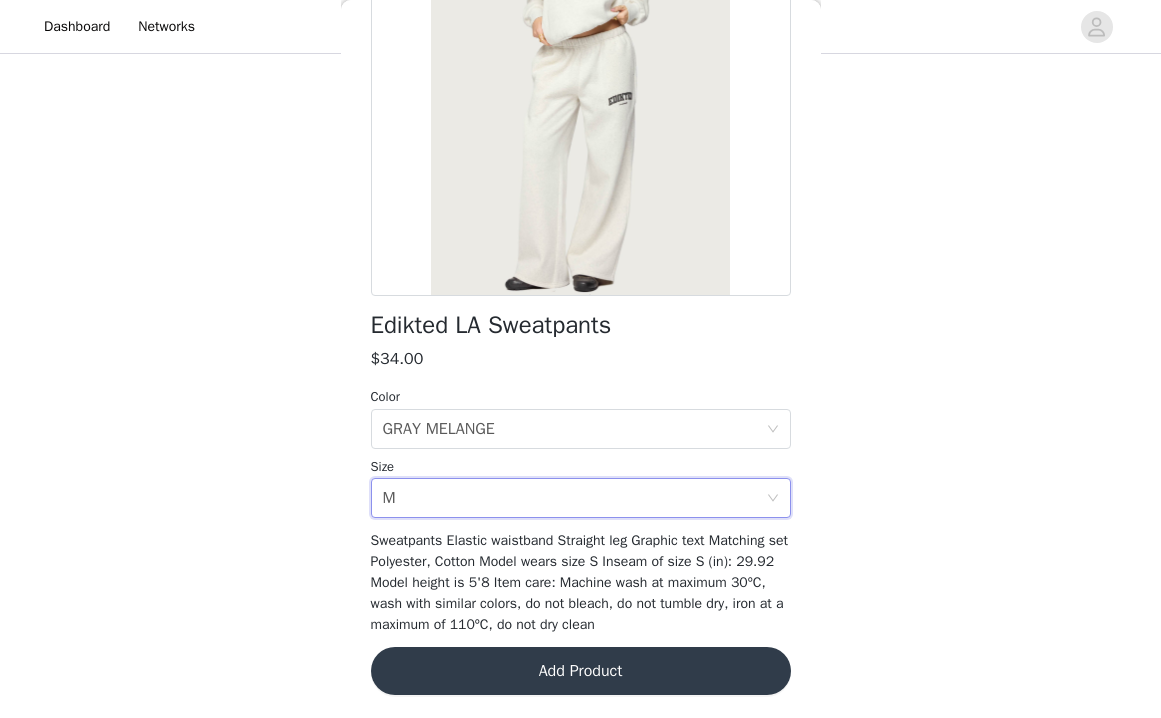 click on "Add Product" at bounding box center [581, 671] 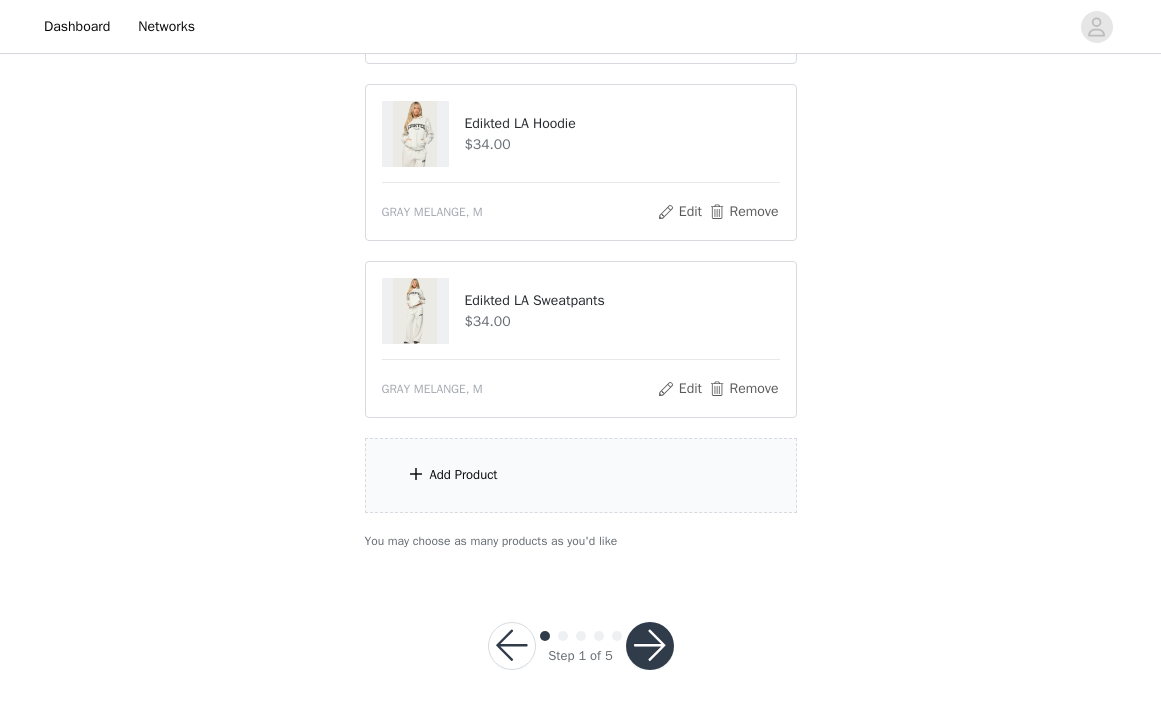 scroll, scrollTop: 545, scrollLeft: 0, axis: vertical 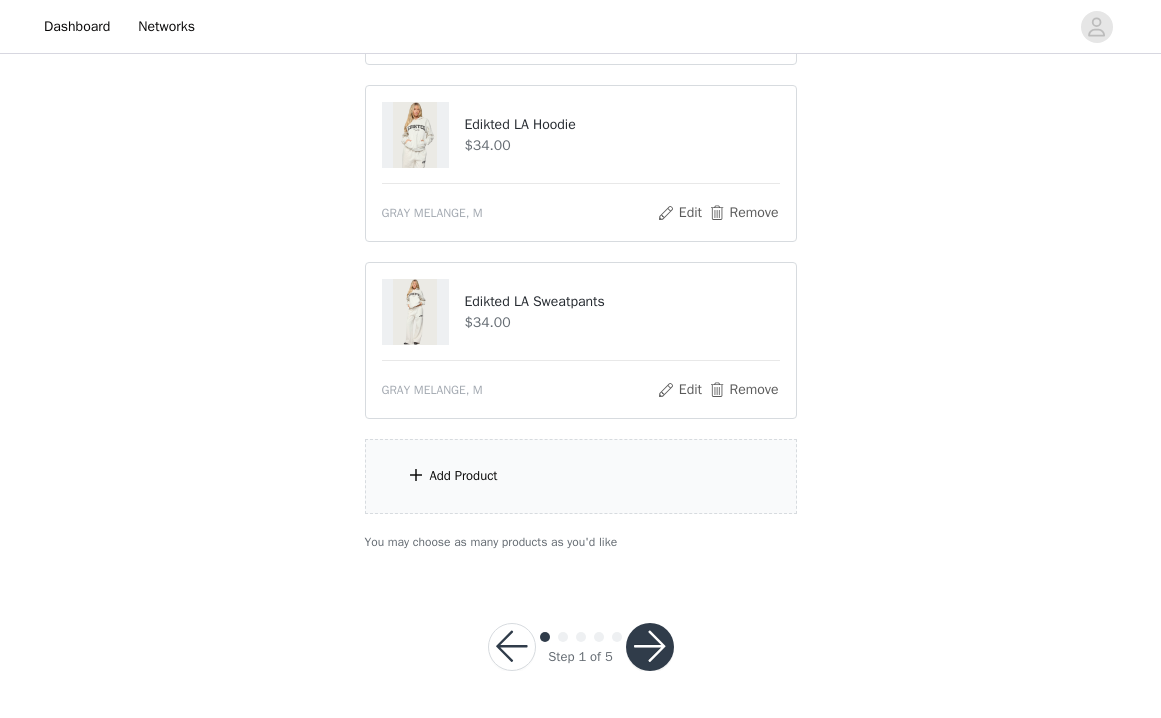 click on "Add Product" at bounding box center (581, 476) 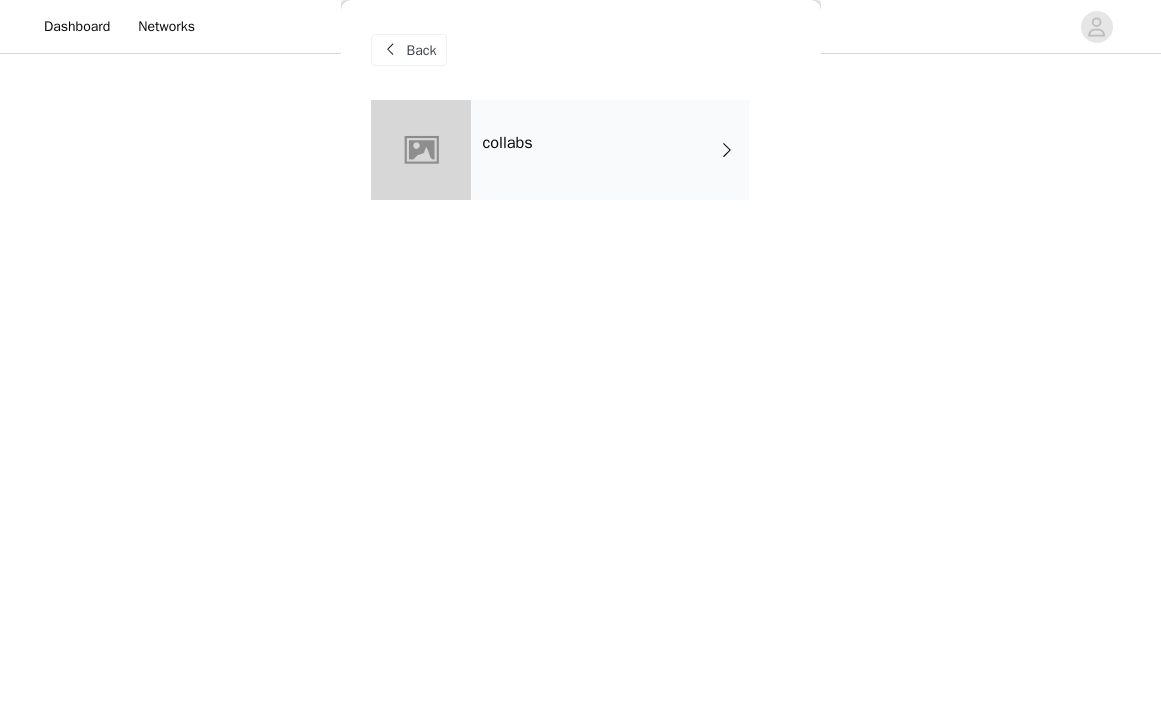 click on "collabs" at bounding box center [610, 150] 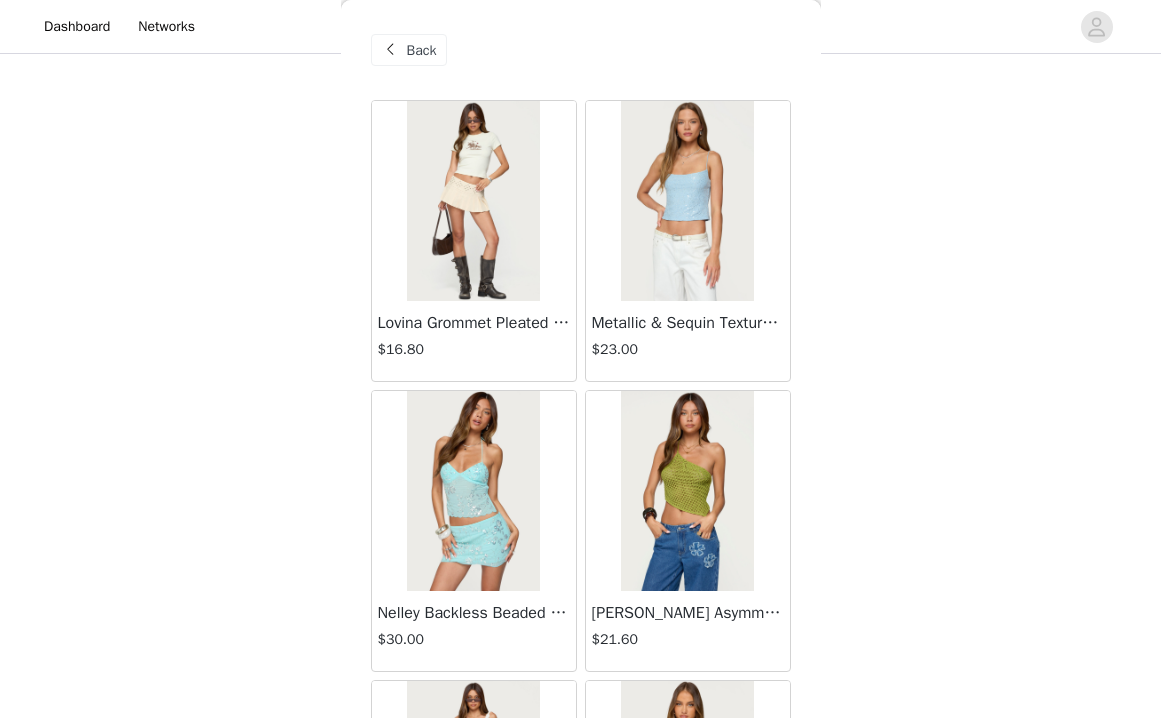 scroll, scrollTop: 581, scrollLeft: 0, axis: vertical 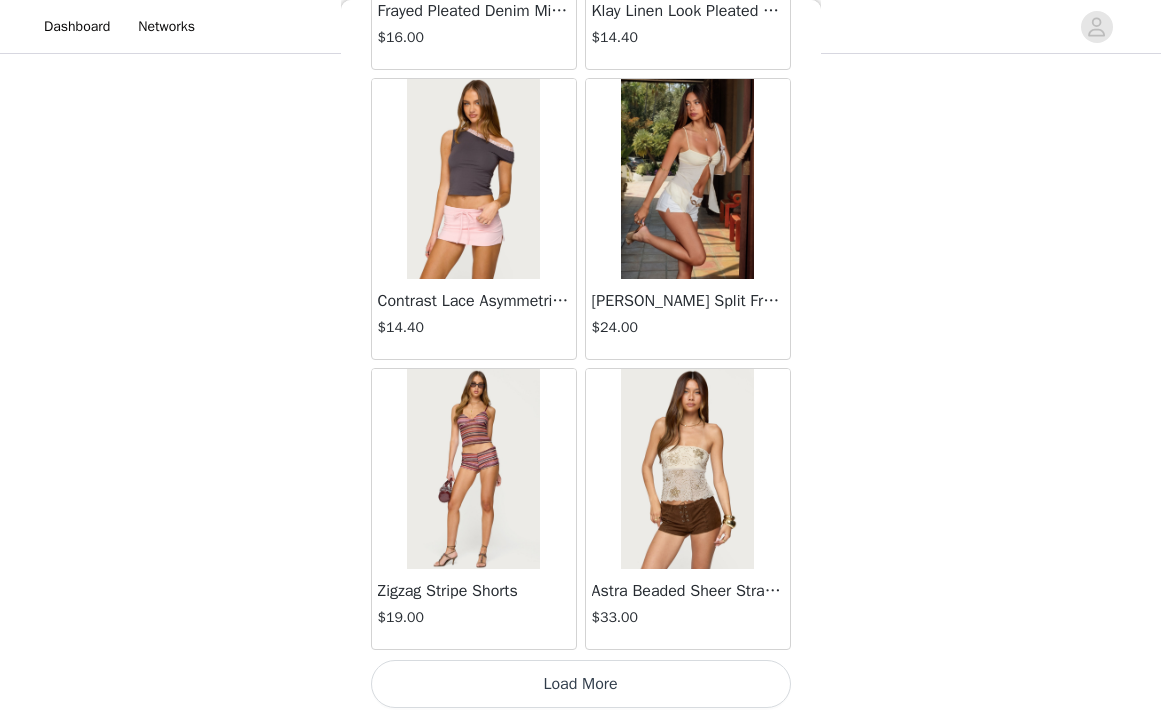 click on "Load More" at bounding box center (581, 684) 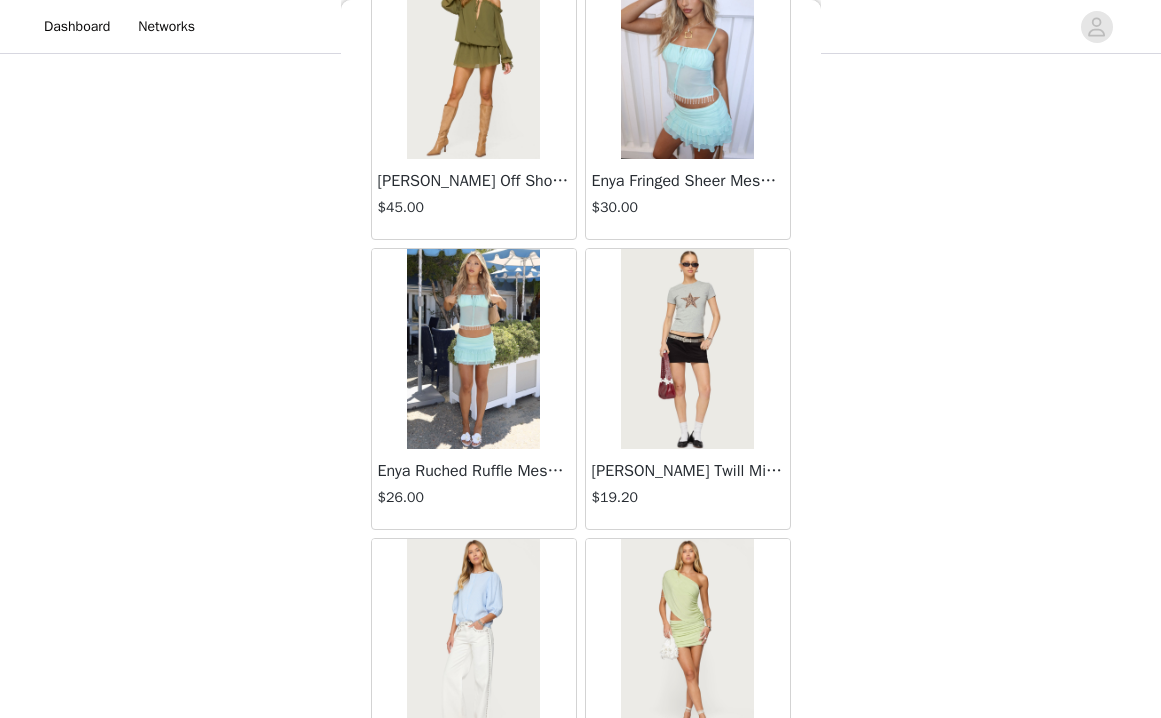 scroll, scrollTop: 4783, scrollLeft: 0, axis: vertical 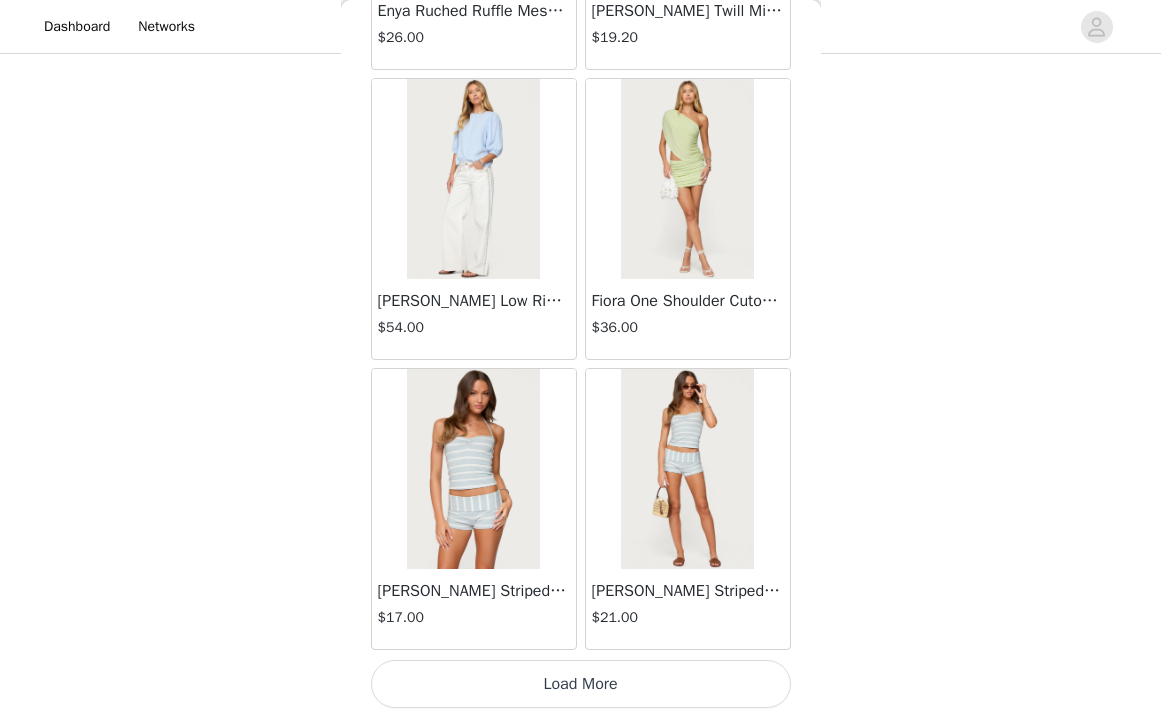 click on "Load More" at bounding box center [581, 684] 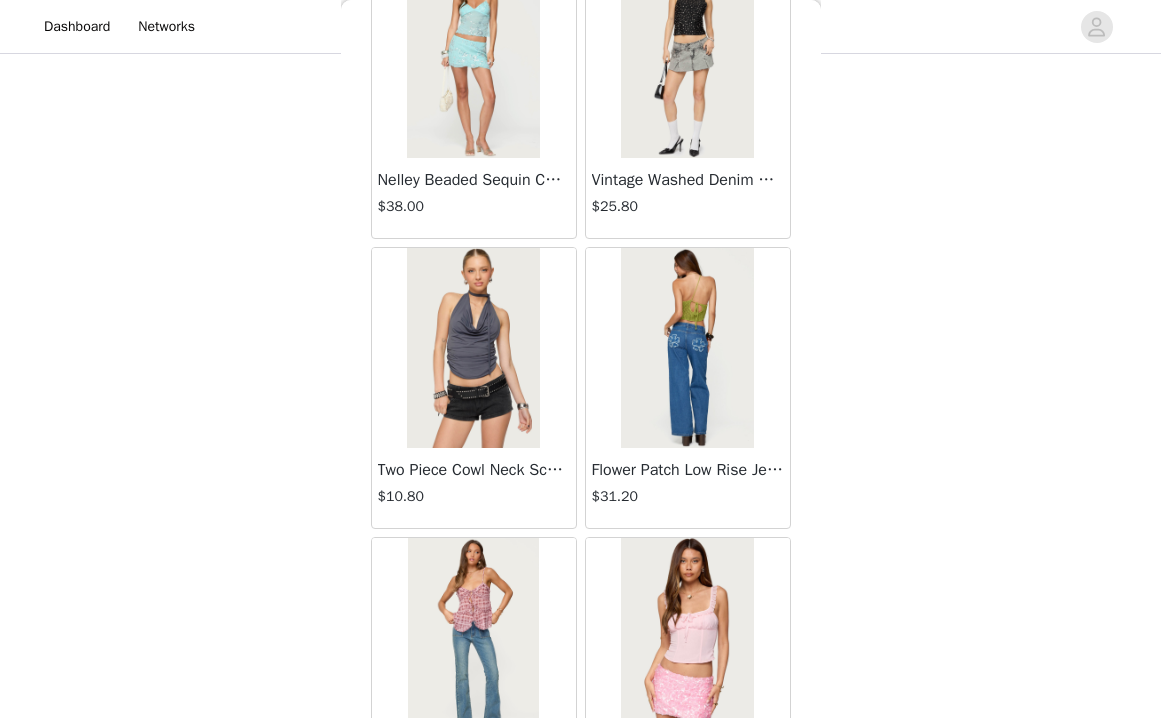 scroll, scrollTop: 7478, scrollLeft: 0, axis: vertical 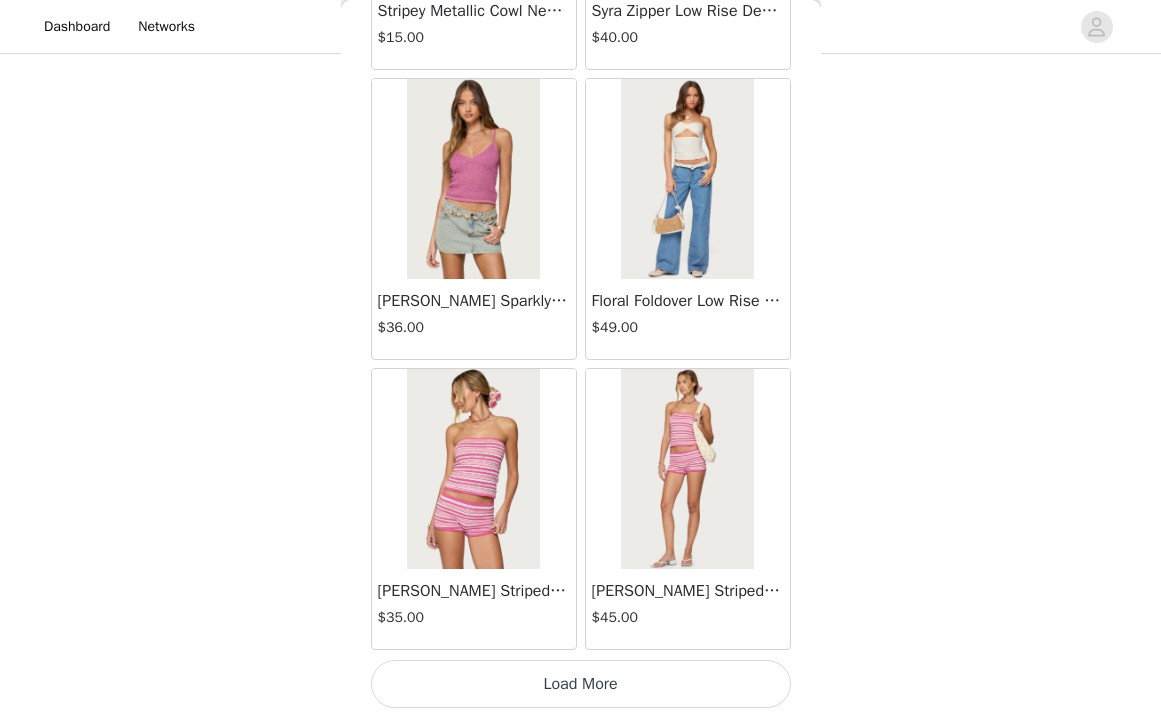 click on "Load More" at bounding box center [581, 684] 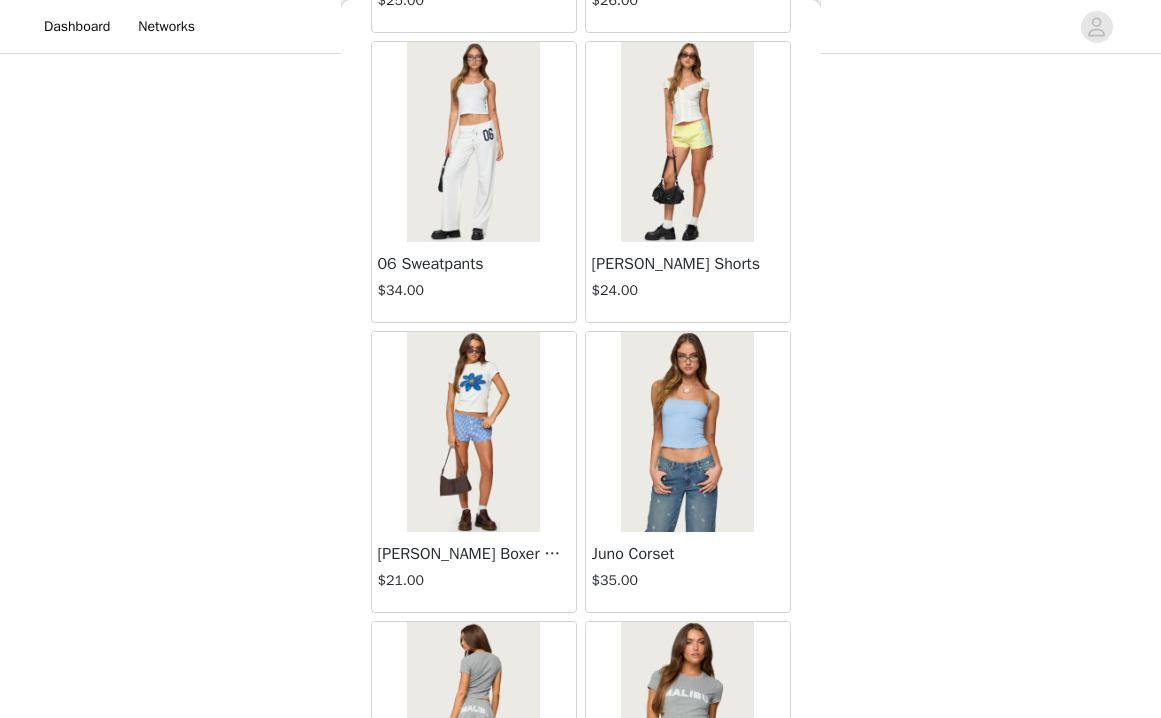 scroll, scrollTop: 10117, scrollLeft: 0, axis: vertical 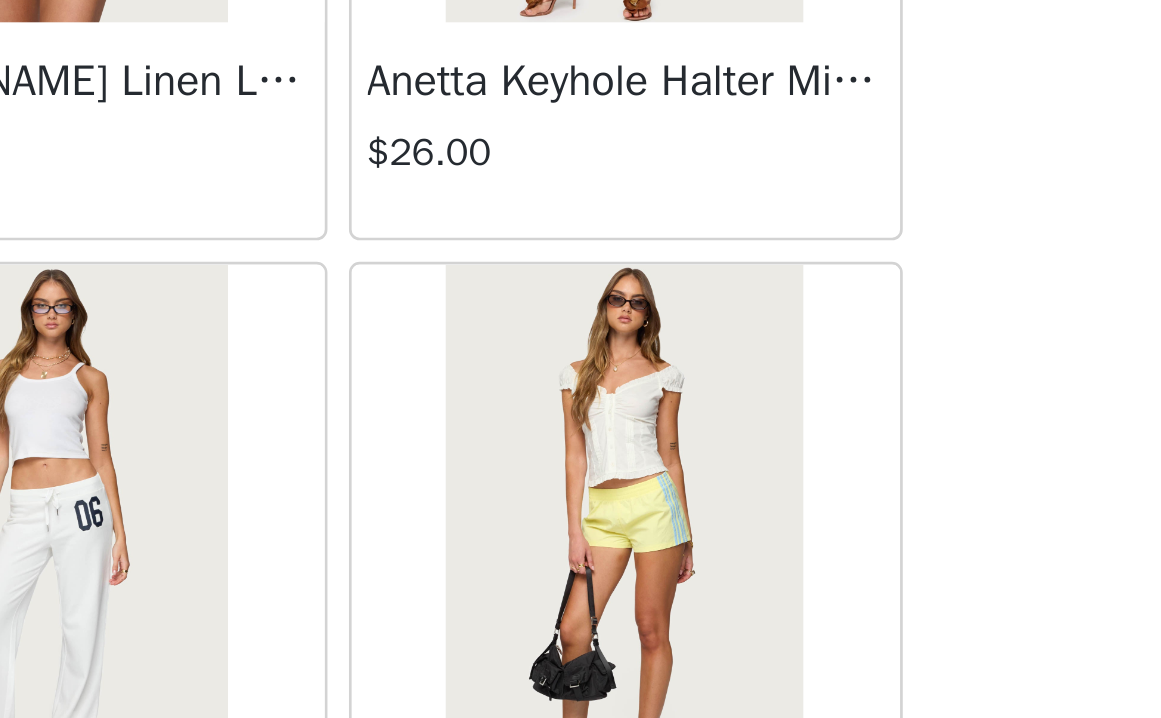 click at bounding box center (687, 560) 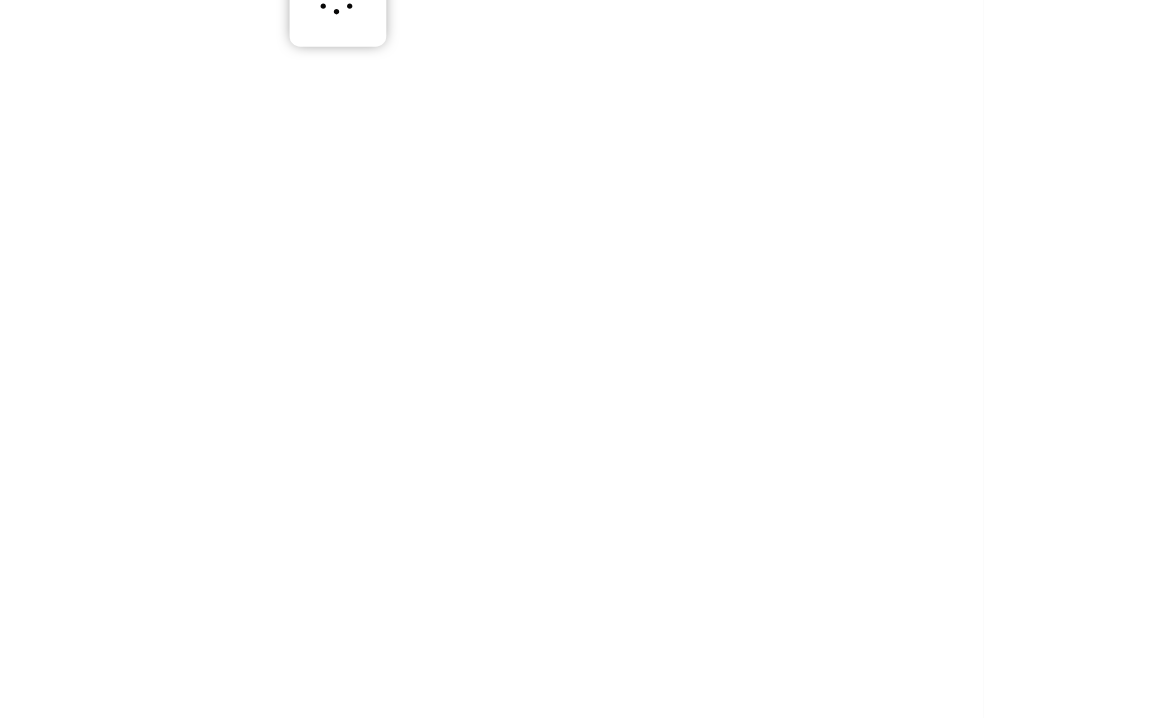 scroll, scrollTop: 0, scrollLeft: 0, axis: both 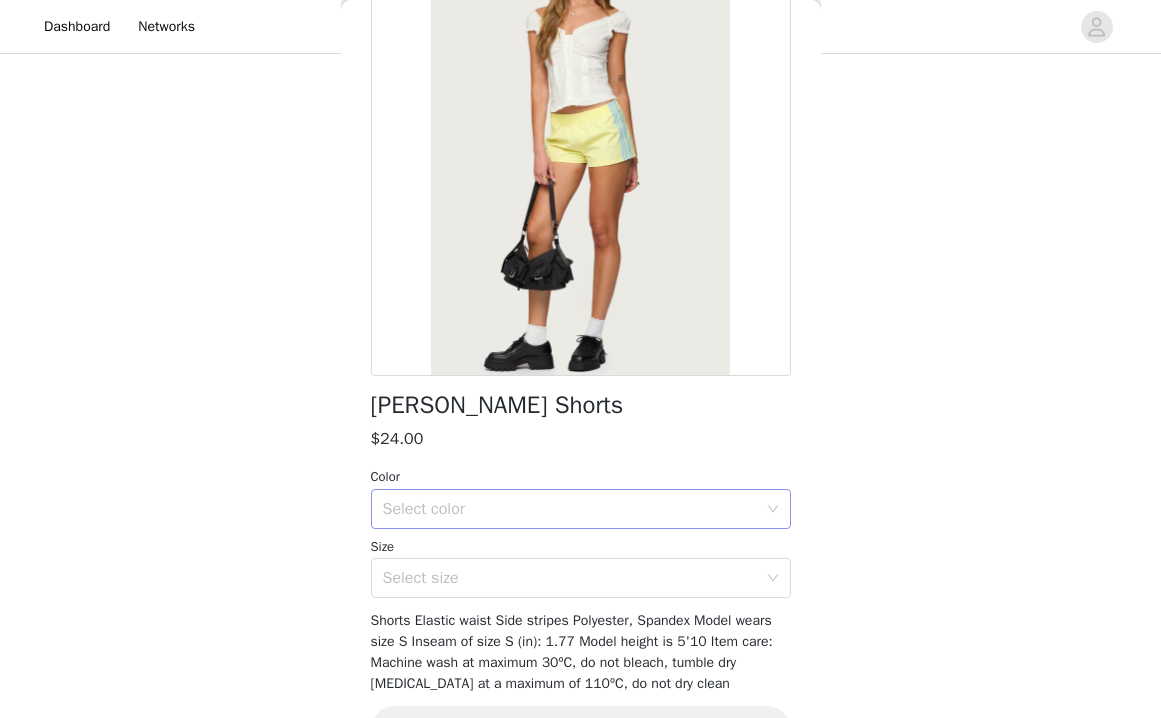 click on "Select color" at bounding box center [570, 509] 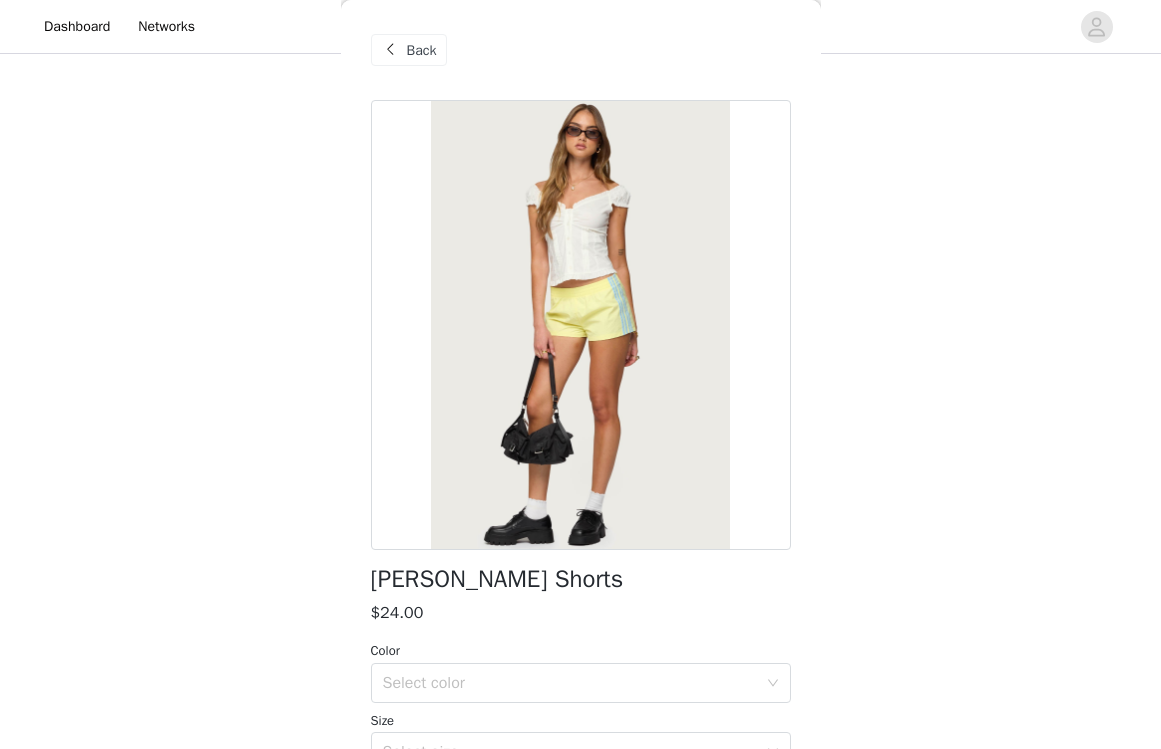 scroll, scrollTop: 0, scrollLeft: 0, axis: both 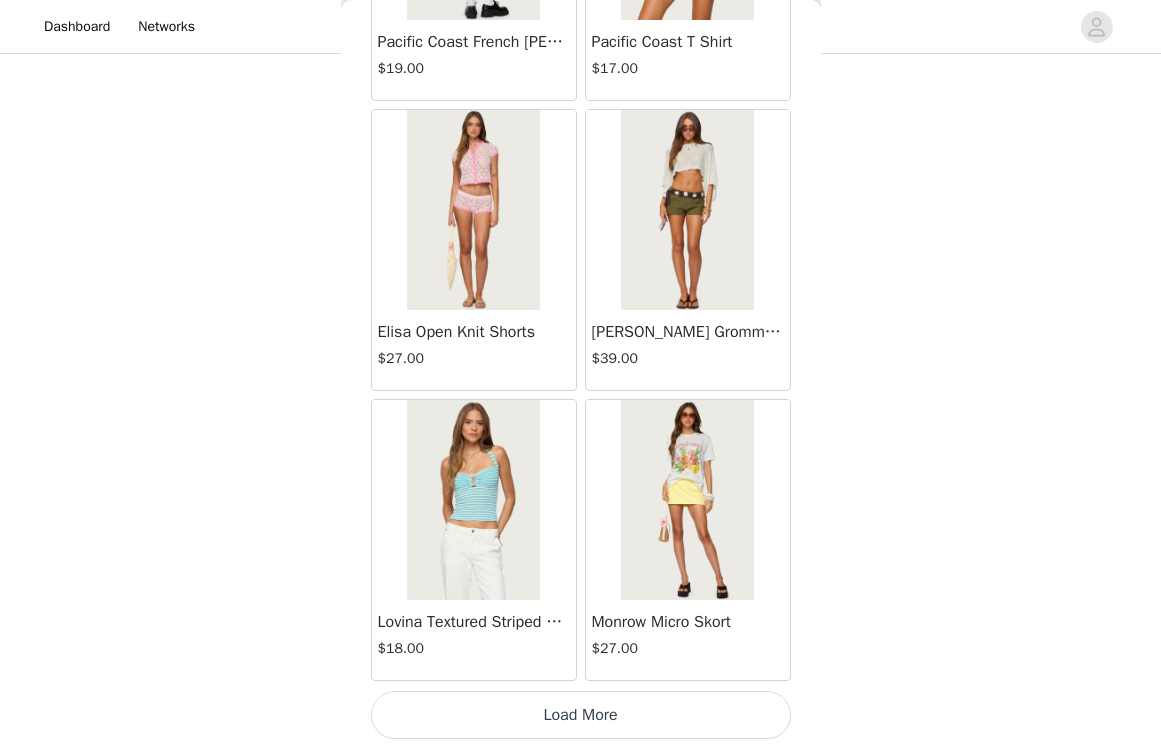 click on "Load More" at bounding box center [581, 715] 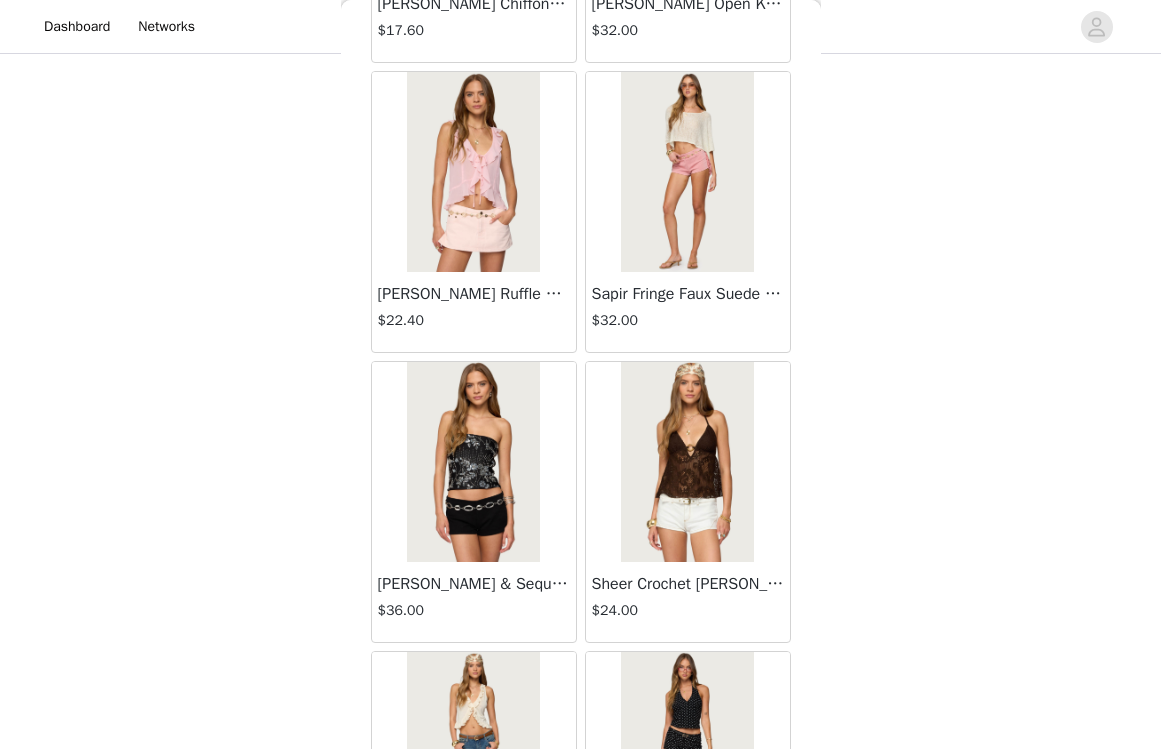 scroll, scrollTop: 12212, scrollLeft: 0, axis: vertical 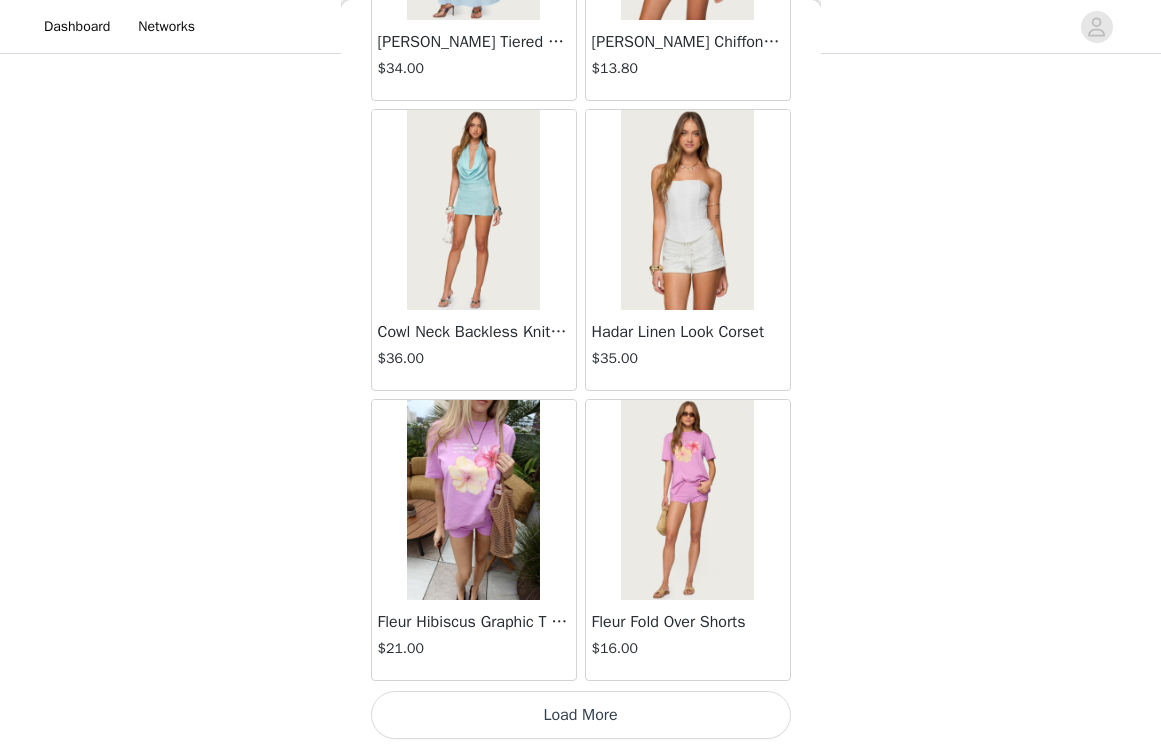 click on "Load More" at bounding box center [581, 715] 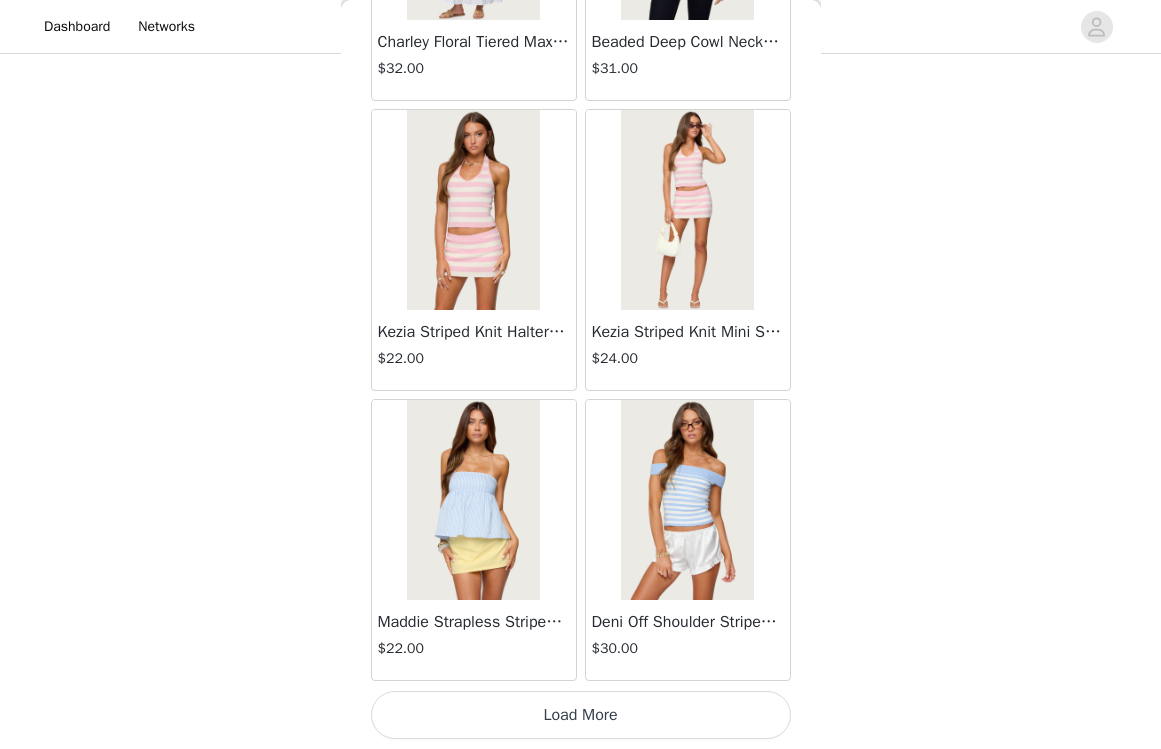 scroll, scrollTop: 16811, scrollLeft: 0, axis: vertical 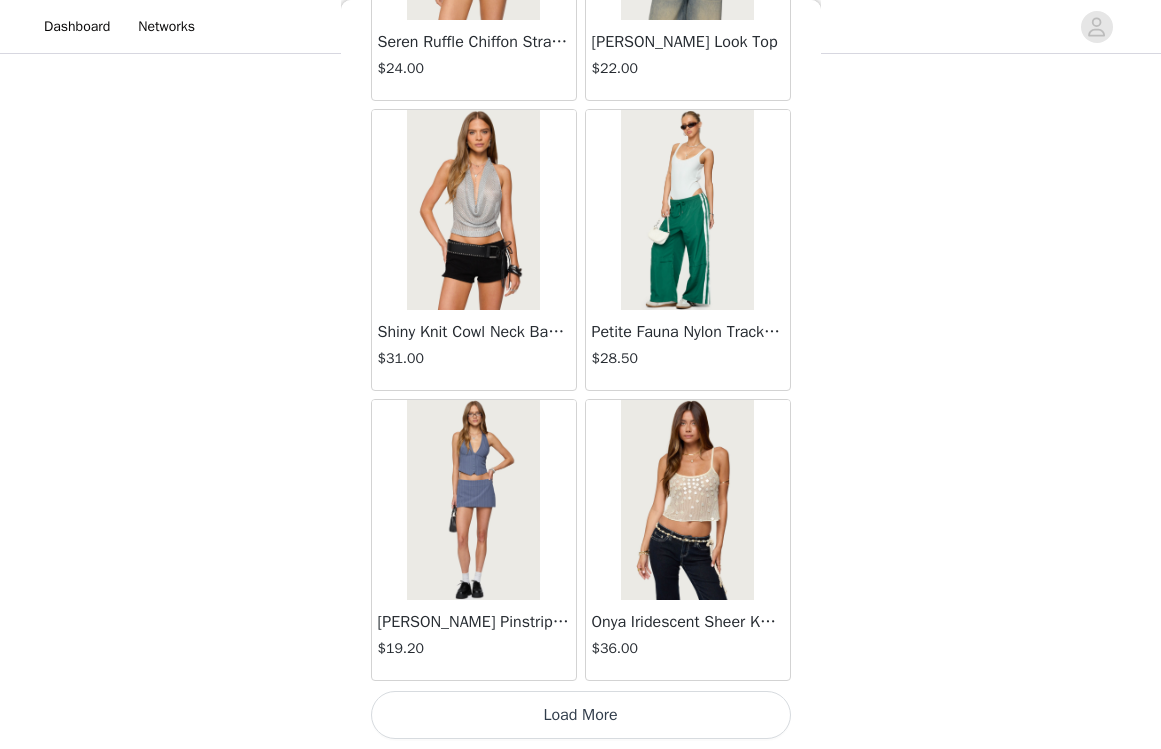 click on "Load More" at bounding box center (581, 715) 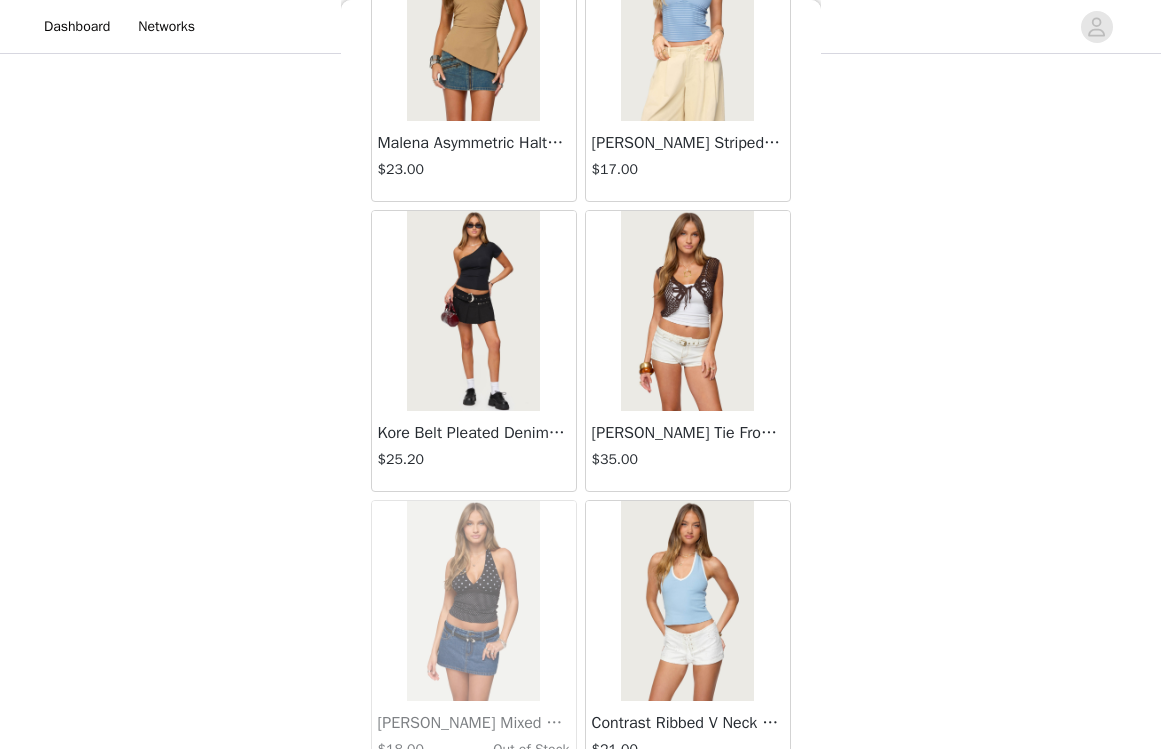 scroll, scrollTop: 22375, scrollLeft: 0, axis: vertical 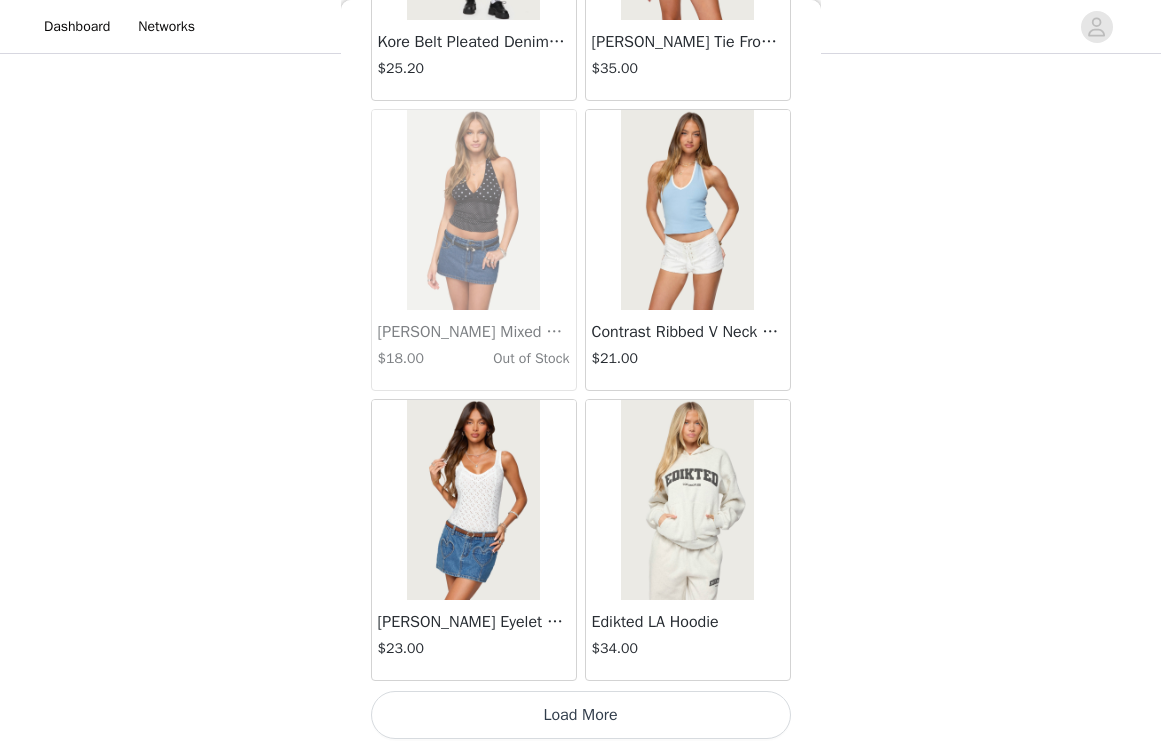 click on "Load More" at bounding box center (581, 715) 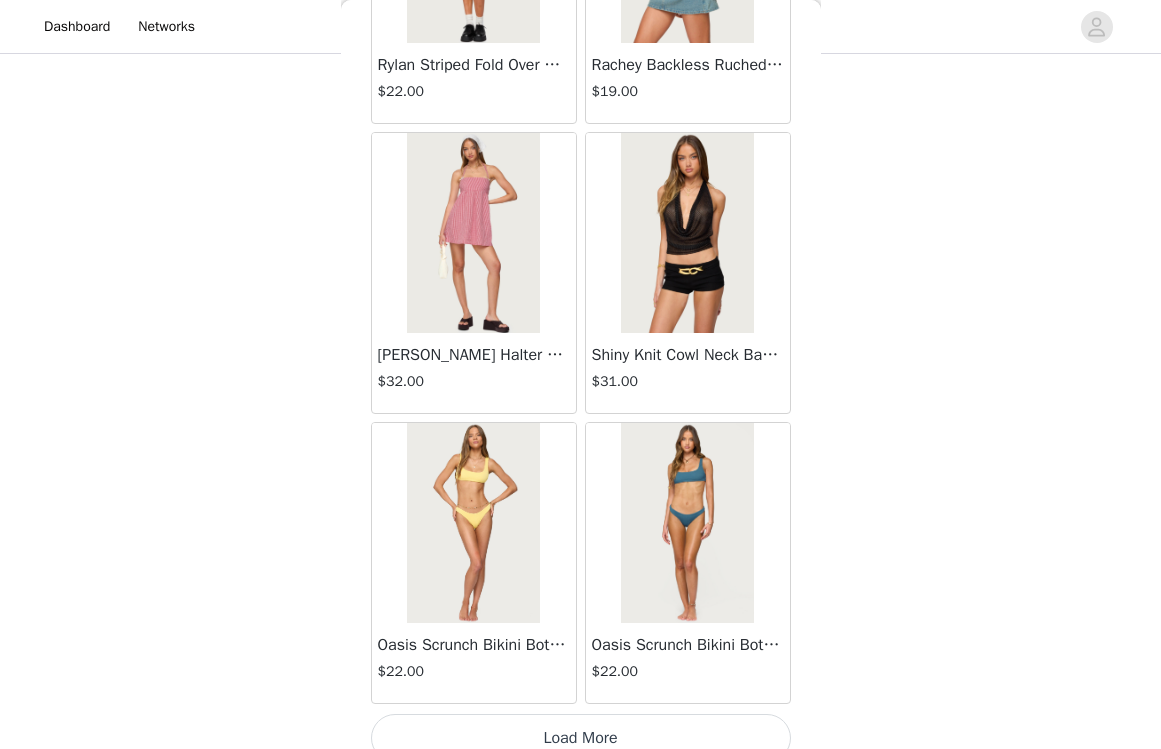 scroll, scrollTop: 25422, scrollLeft: 0, axis: vertical 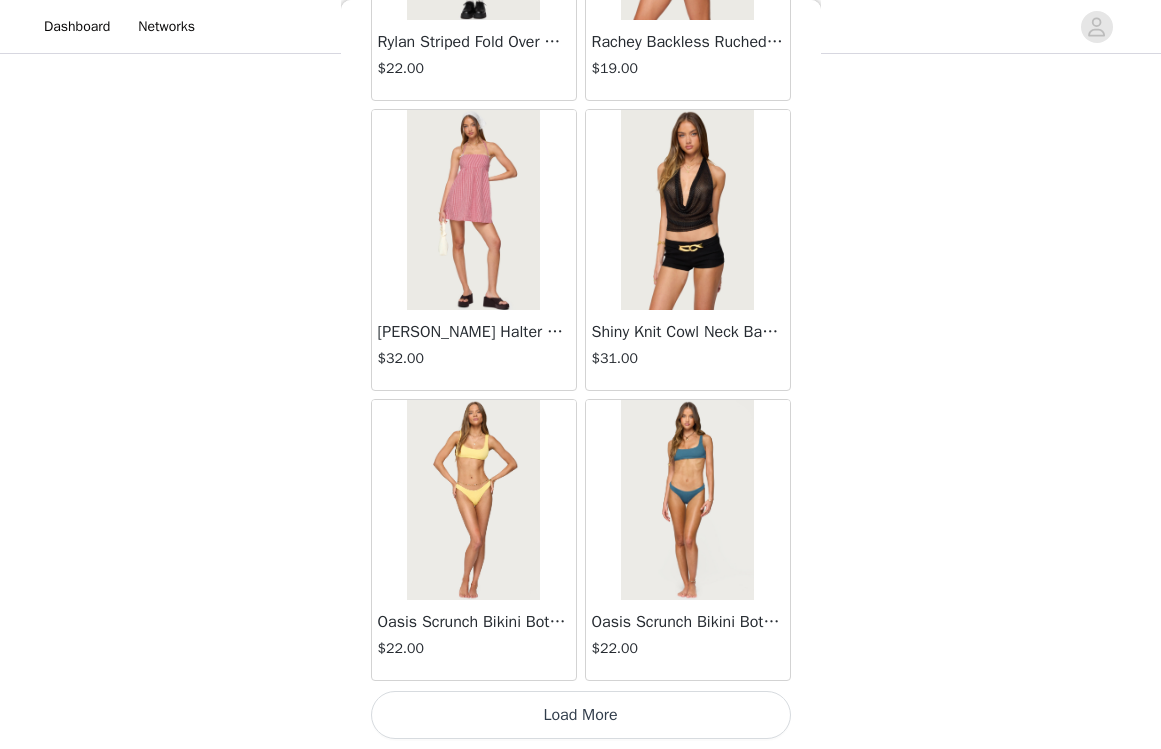 click on "Load More" at bounding box center [581, 715] 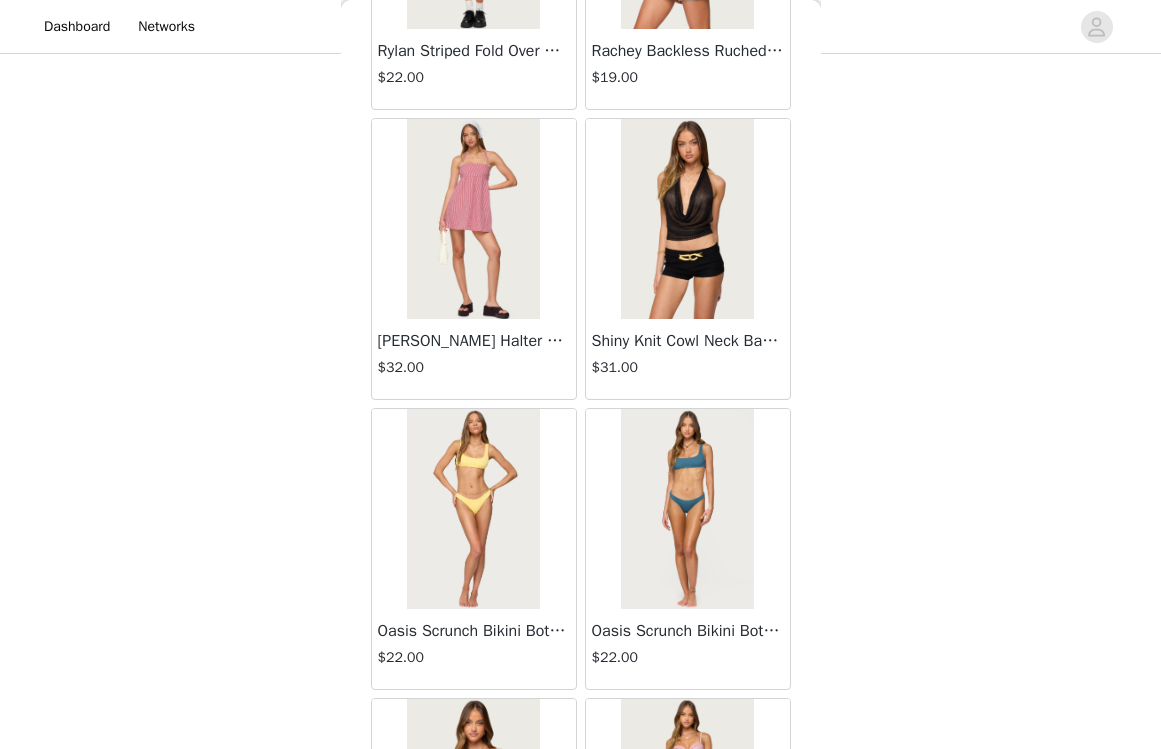 scroll, scrollTop: 514, scrollLeft: 0, axis: vertical 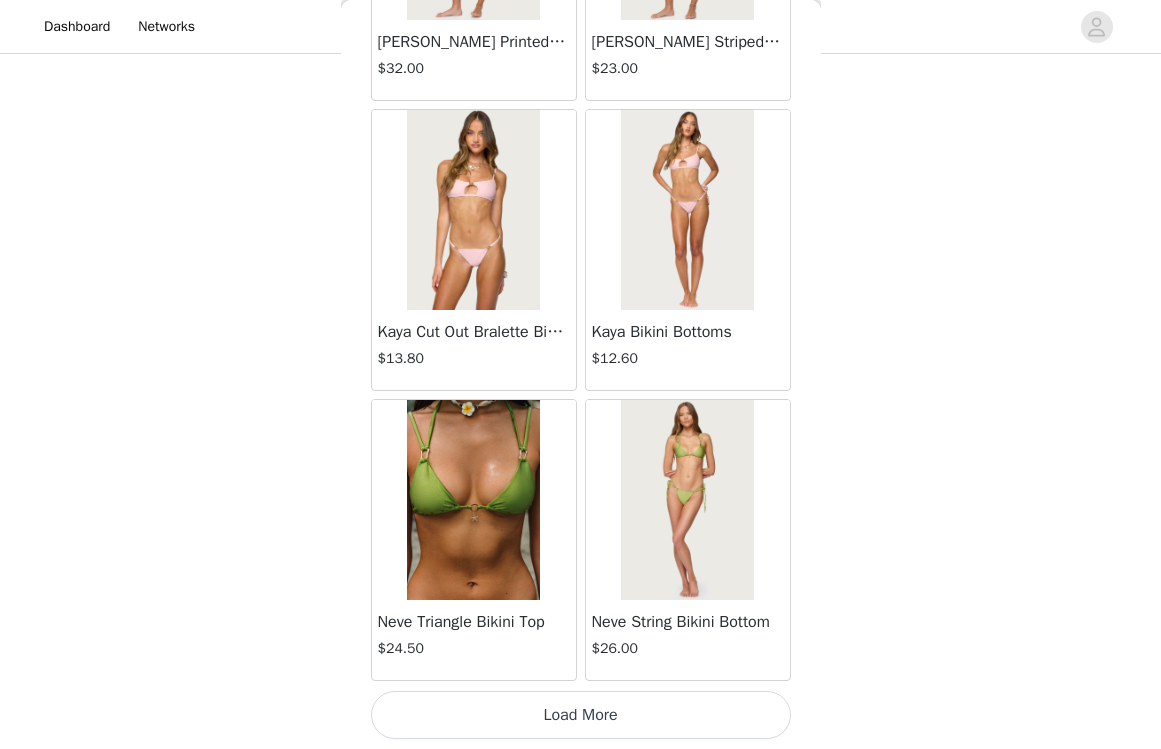 click on "Load More" at bounding box center (581, 715) 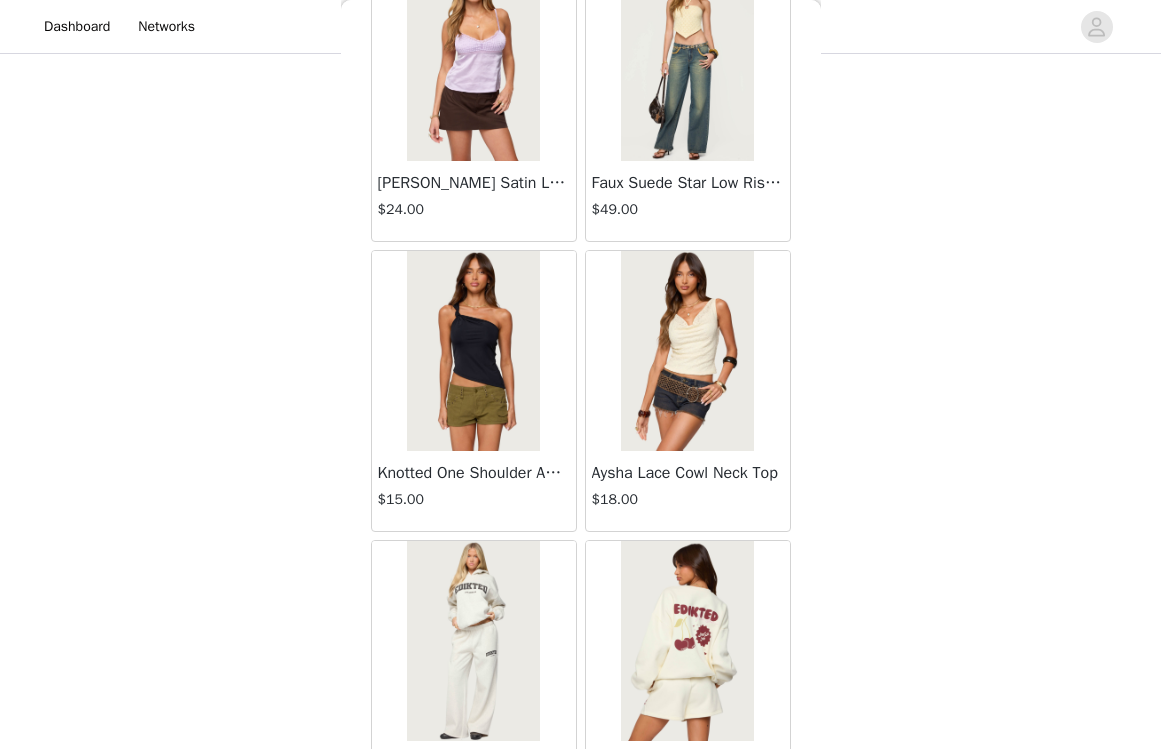 scroll, scrollTop: 31167, scrollLeft: 0, axis: vertical 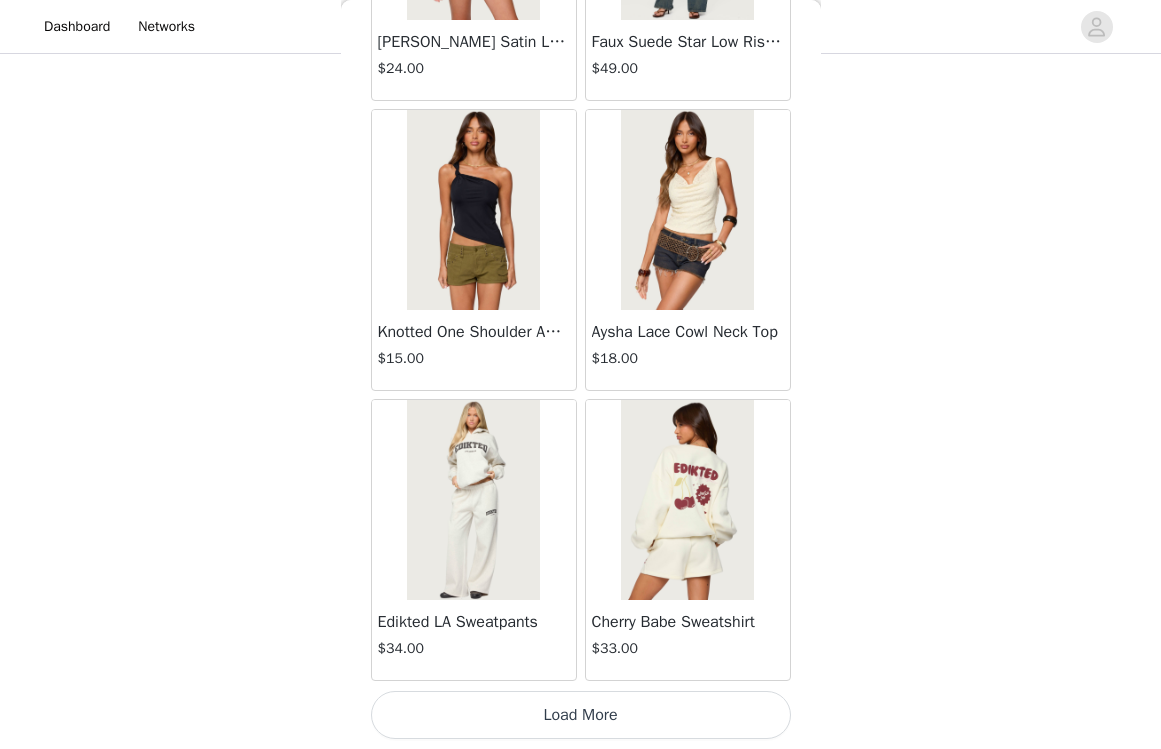 click on "Load More" at bounding box center (581, 715) 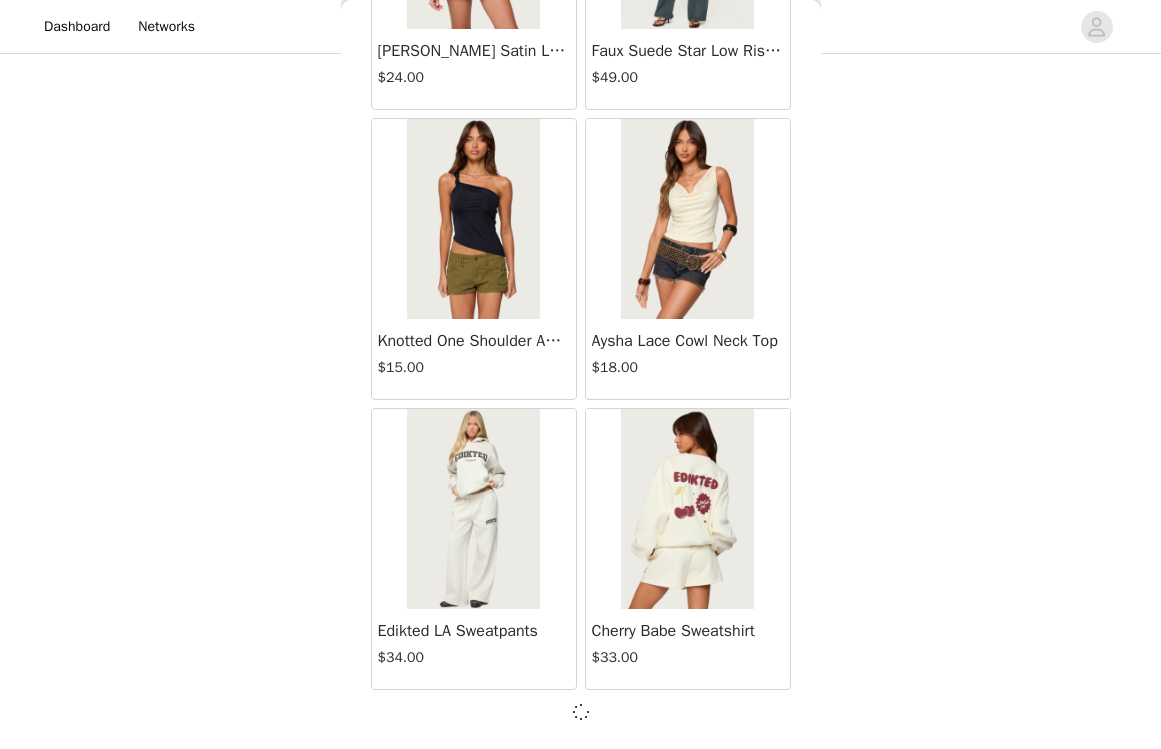 scroll, scrollTop: 31302, scrollLeft: 0, axis: vertical 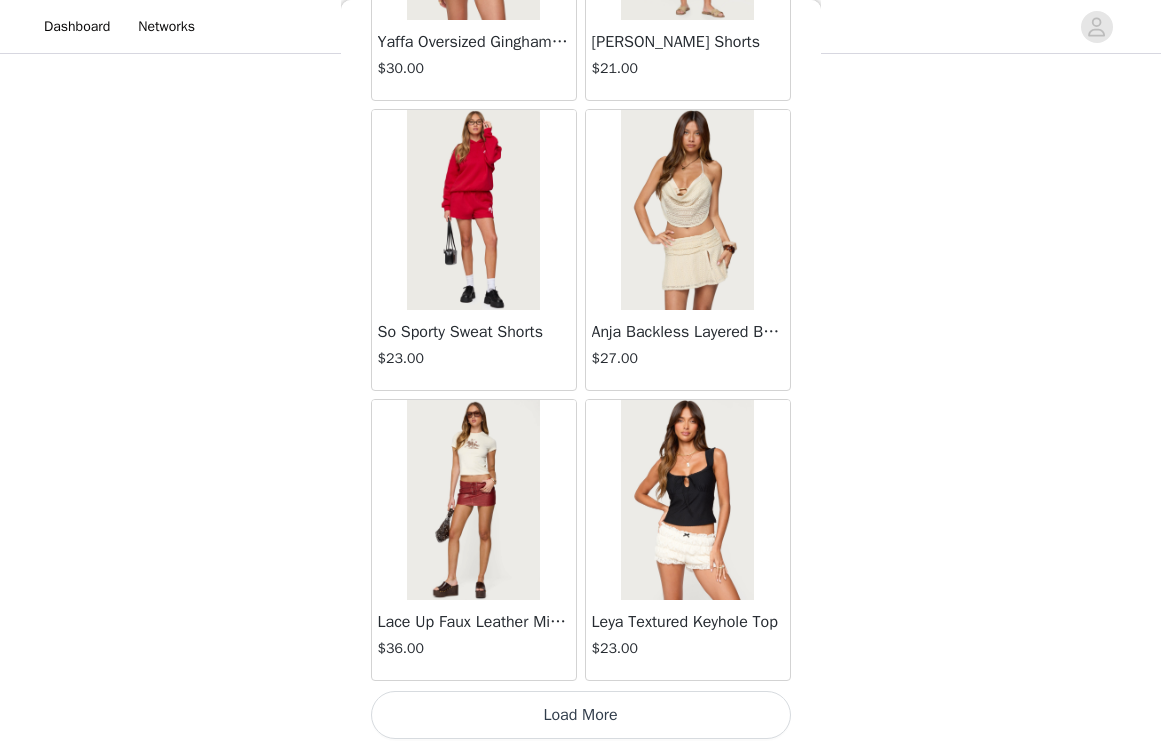 click on "Load More" at bounding box center (581, 715) 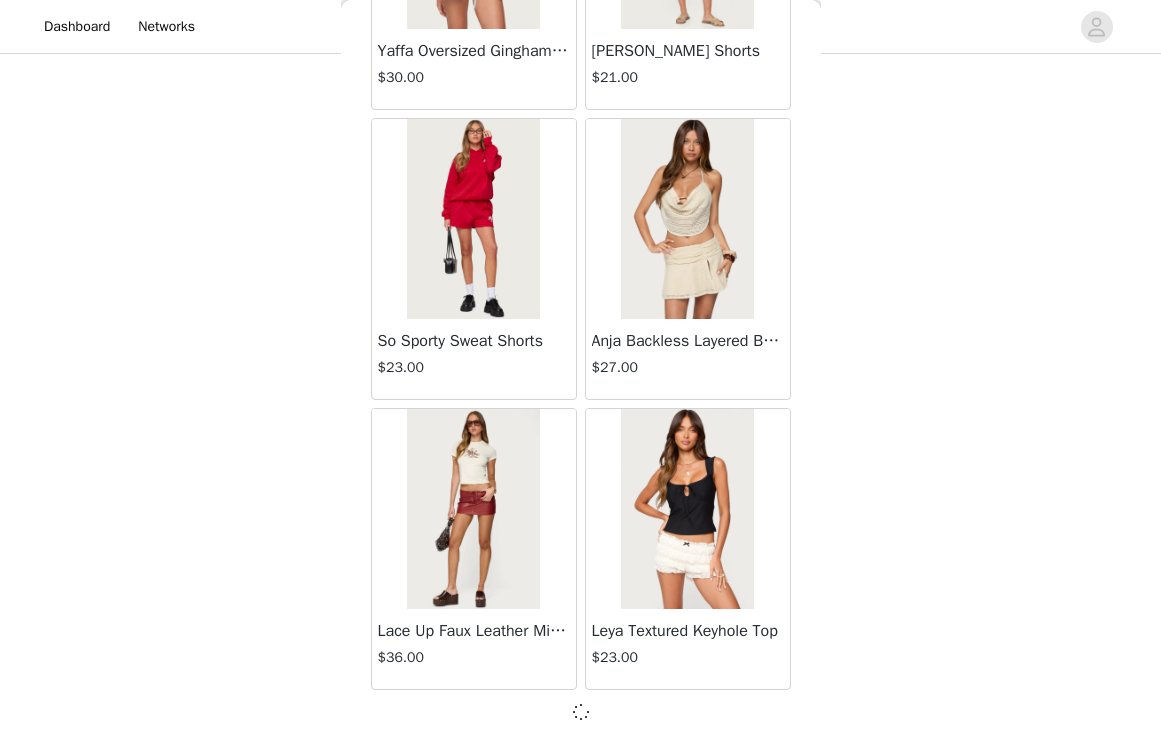 scroll, scrollTop: 34202, scrollLeft: 0, axis: vertical 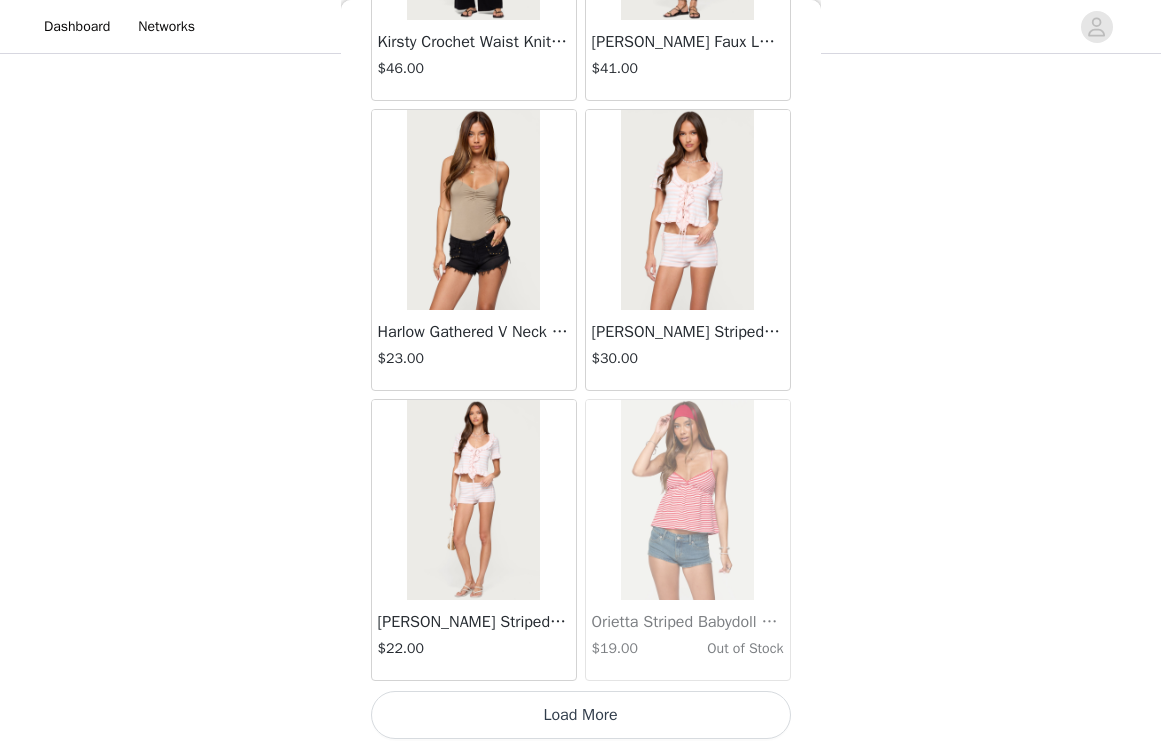 click on "Load More" at bounding box center (581, 715) 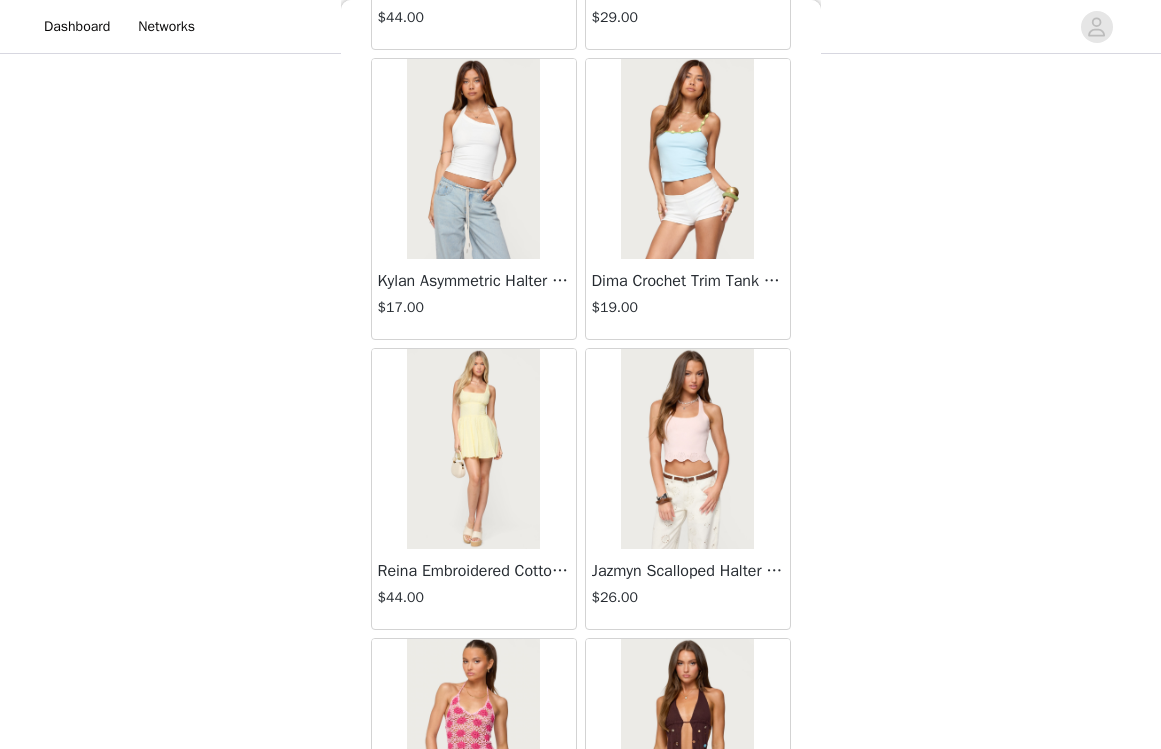 scroll, scrollTop: 39351, scrollLeft: 0, axis: vertical 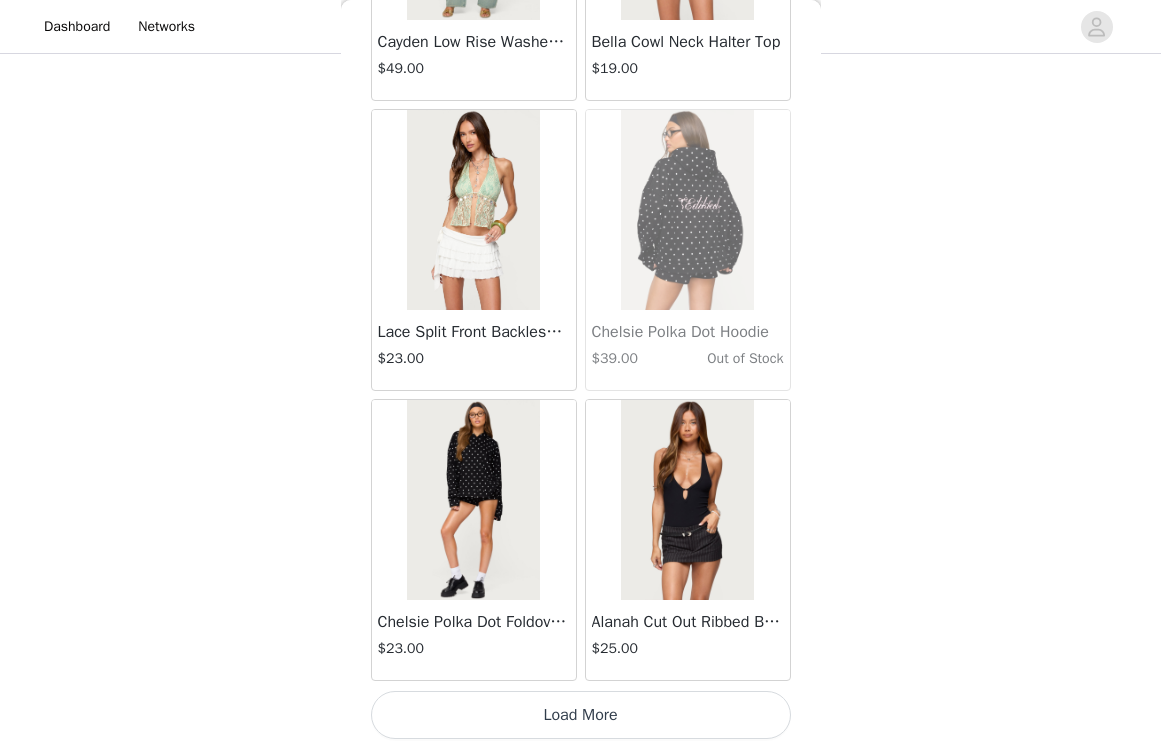 click on "Load More" at bounding box center [581, 715] 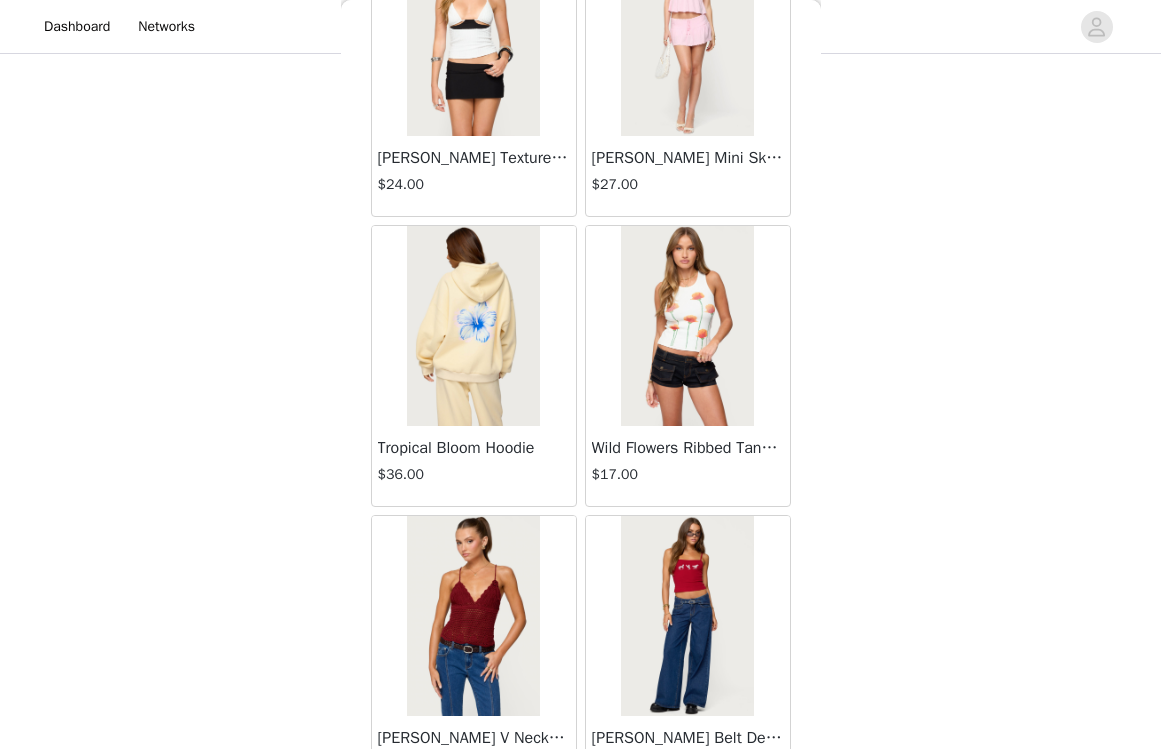 scroll, scrollTop: 42509, scrollLeft: 0, axis: vertical 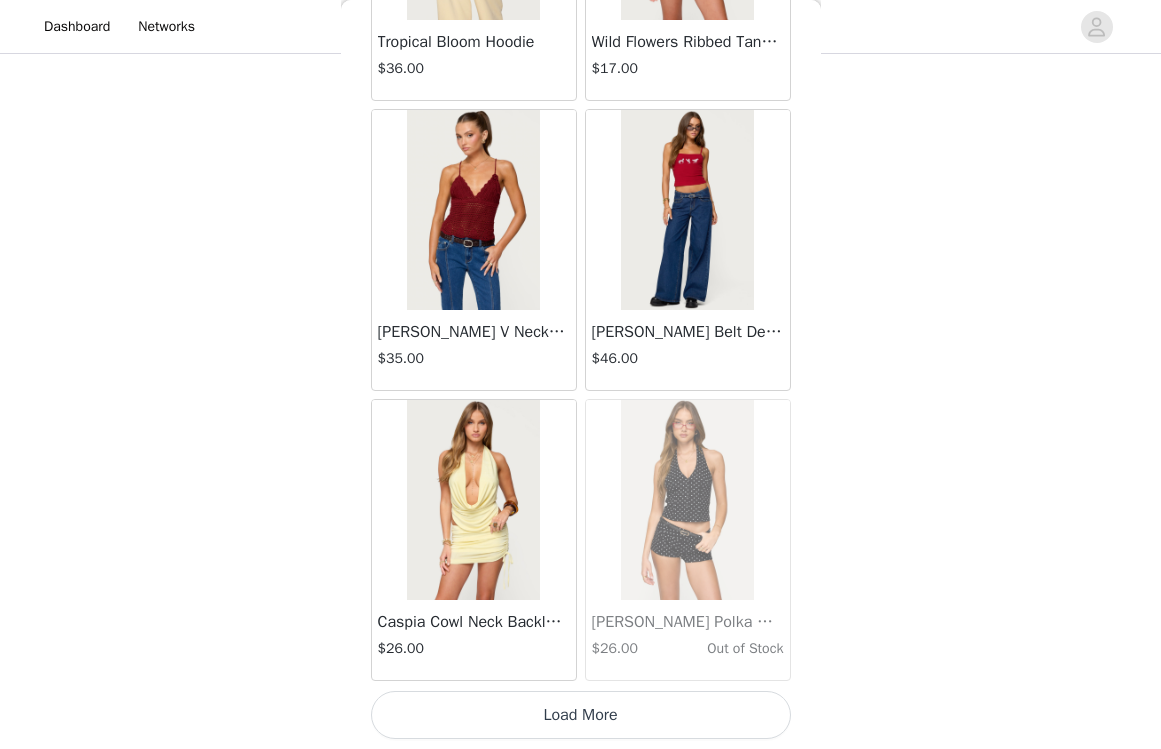 click on "Load More" at bounding box center [581, 715] 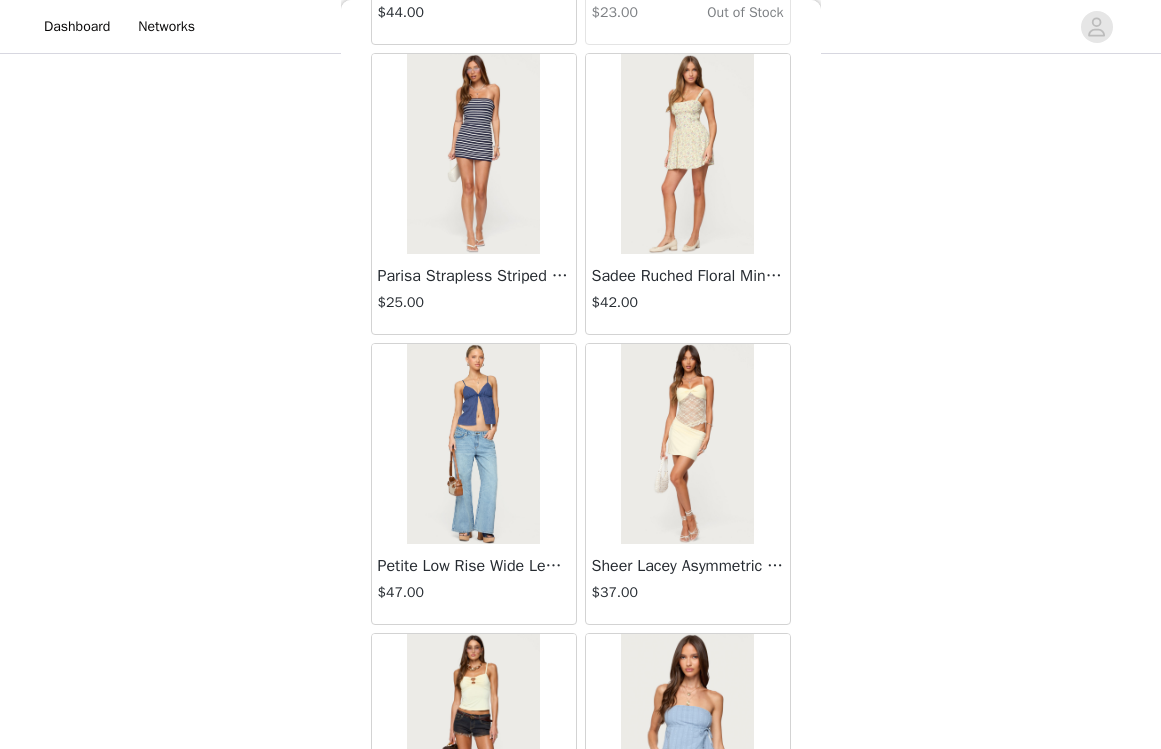 scroll, scrollTop: 45016, scrollLeft: 0, axis: vertical 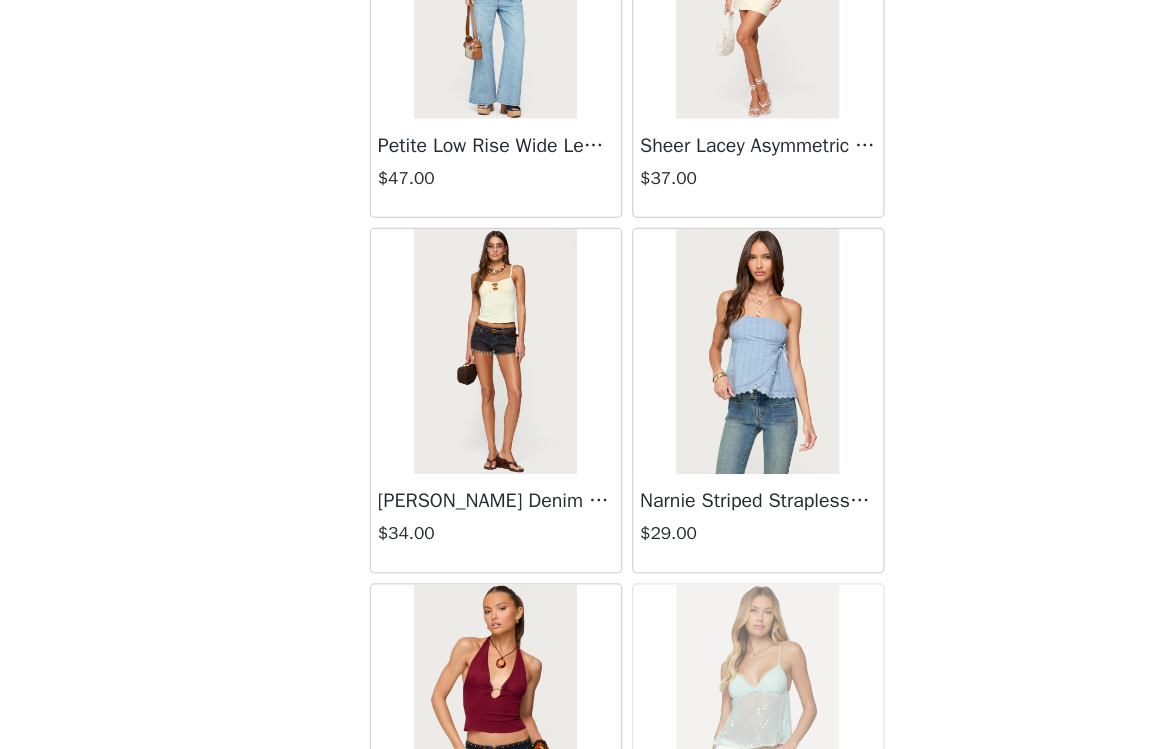 click on "Petite Low Rise Wide Leg Jeans" at bounding box center (474, 257) 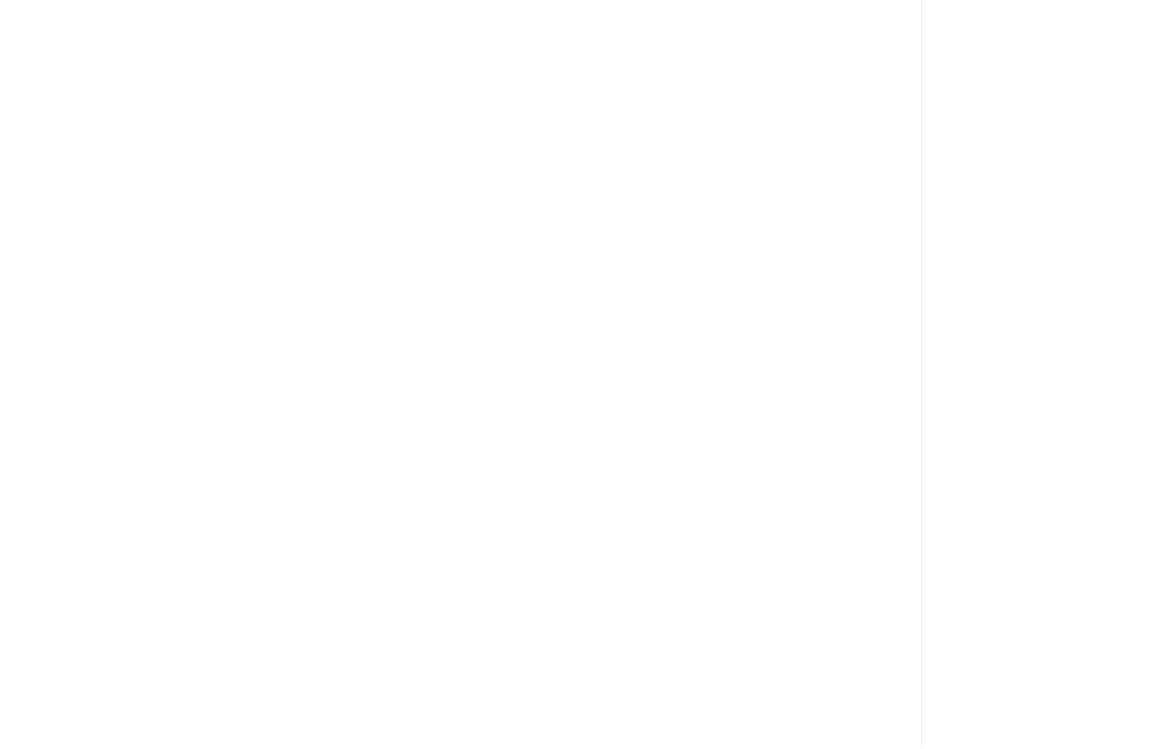 scroll, scrollTop: 0, scrollLeft: 0, axis: both 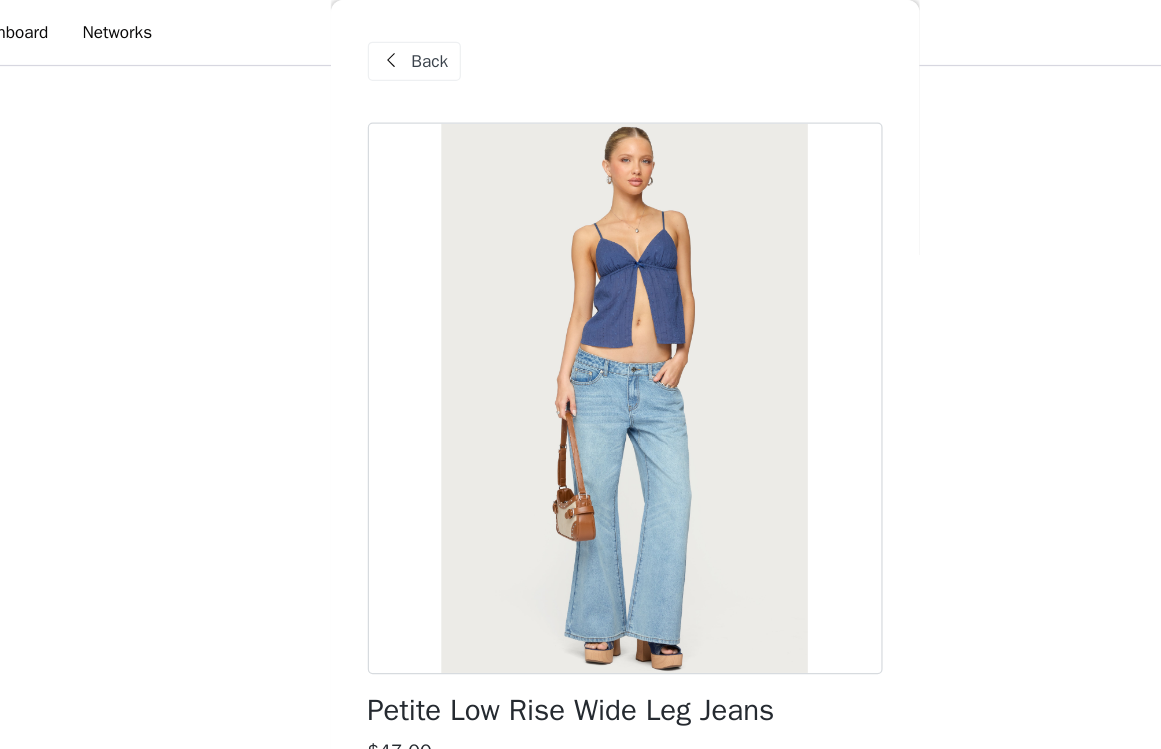 click on "Back" at bounding box center [422, 50] 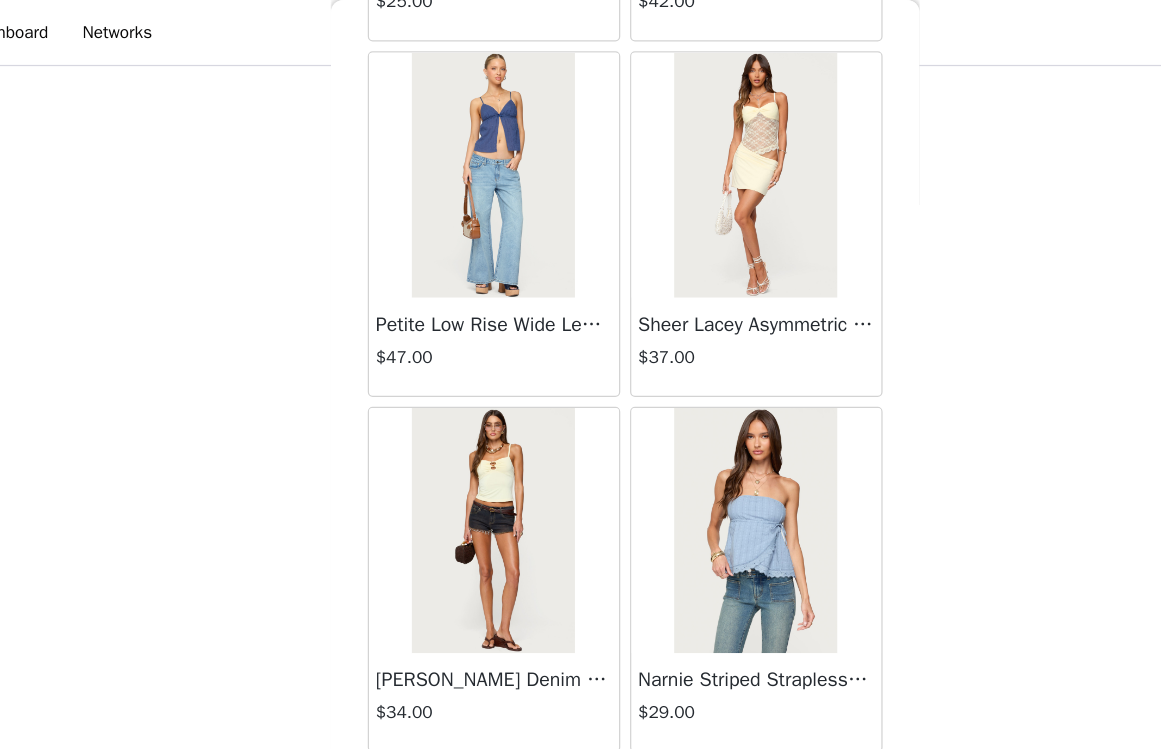 scroll, scrollTop: 45855, scrollLeft: 0, axis: vertical 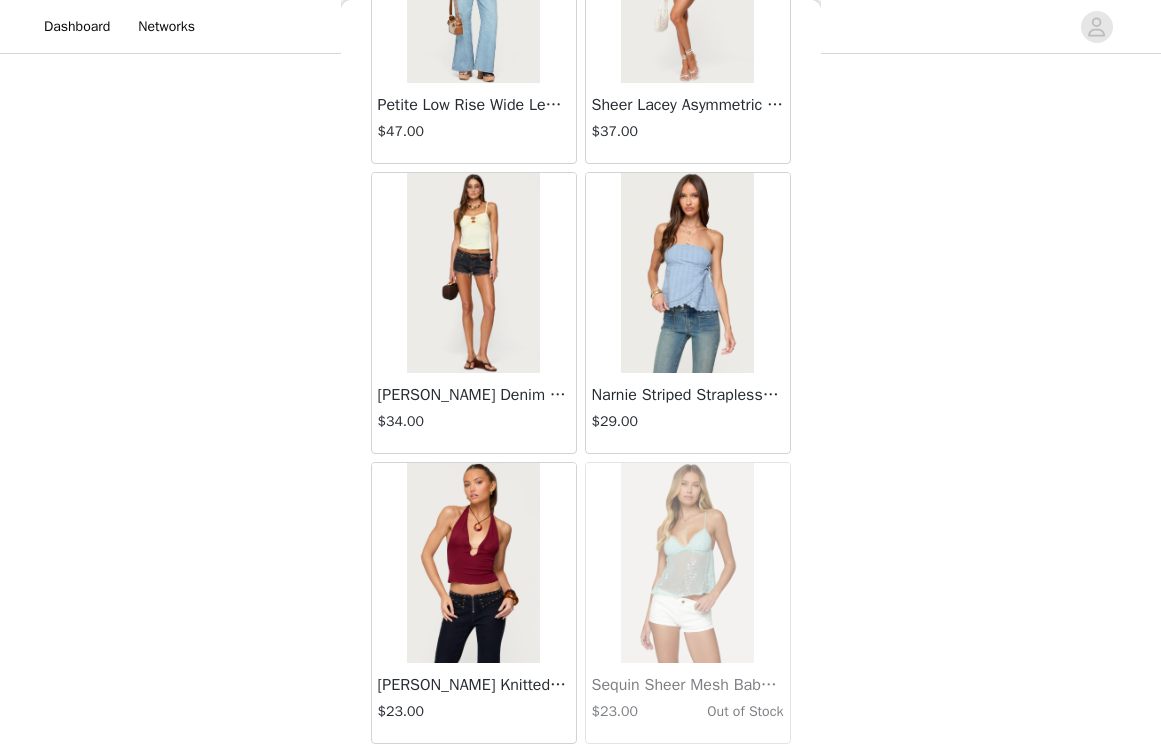 click at bounding box center (473, 273) 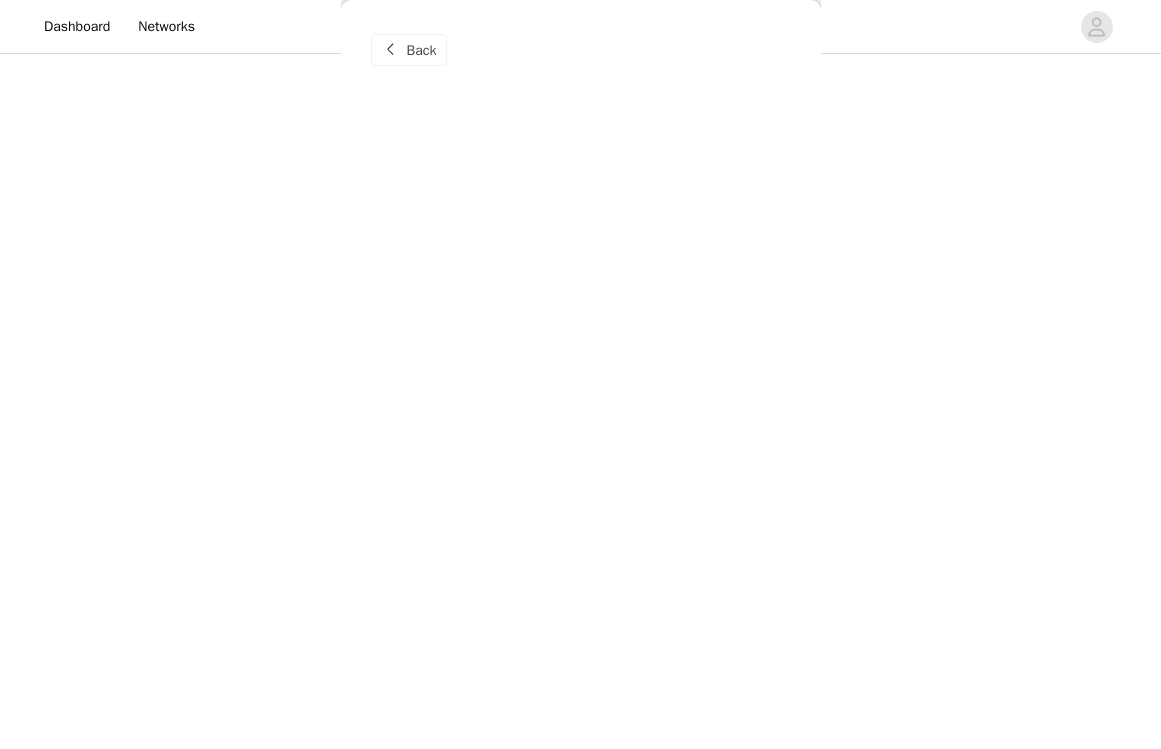 scroll, scrollTop: 0, scrollLeft: 0, axis: both 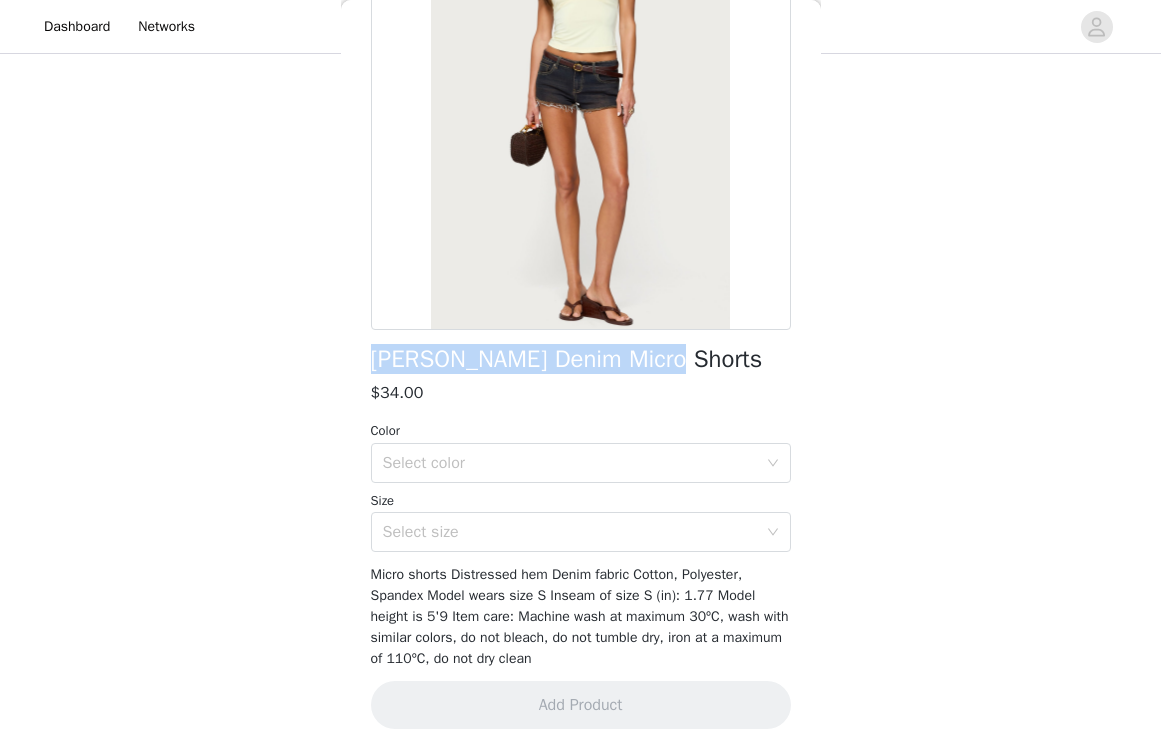 drag, startPoint x: 344, startPoint y: 367, endPoint x: 792, endPoint y: 367, distance: 448 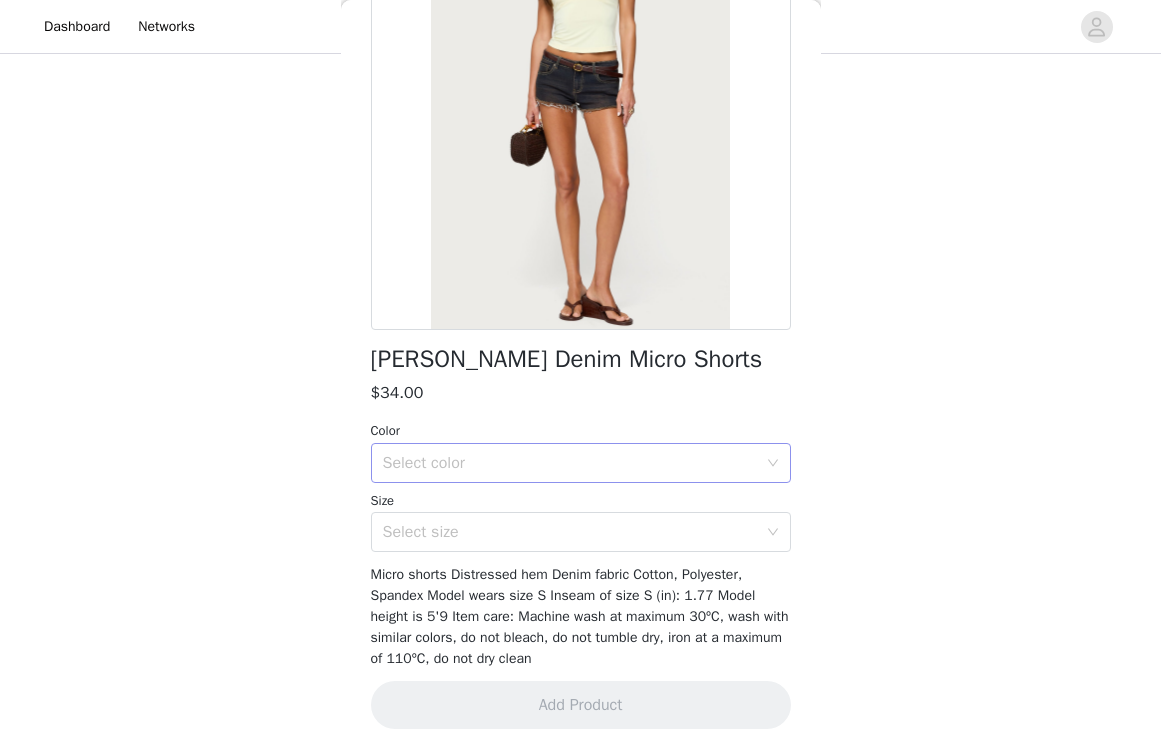 click on "Select color" at bounding box center (574, 463) 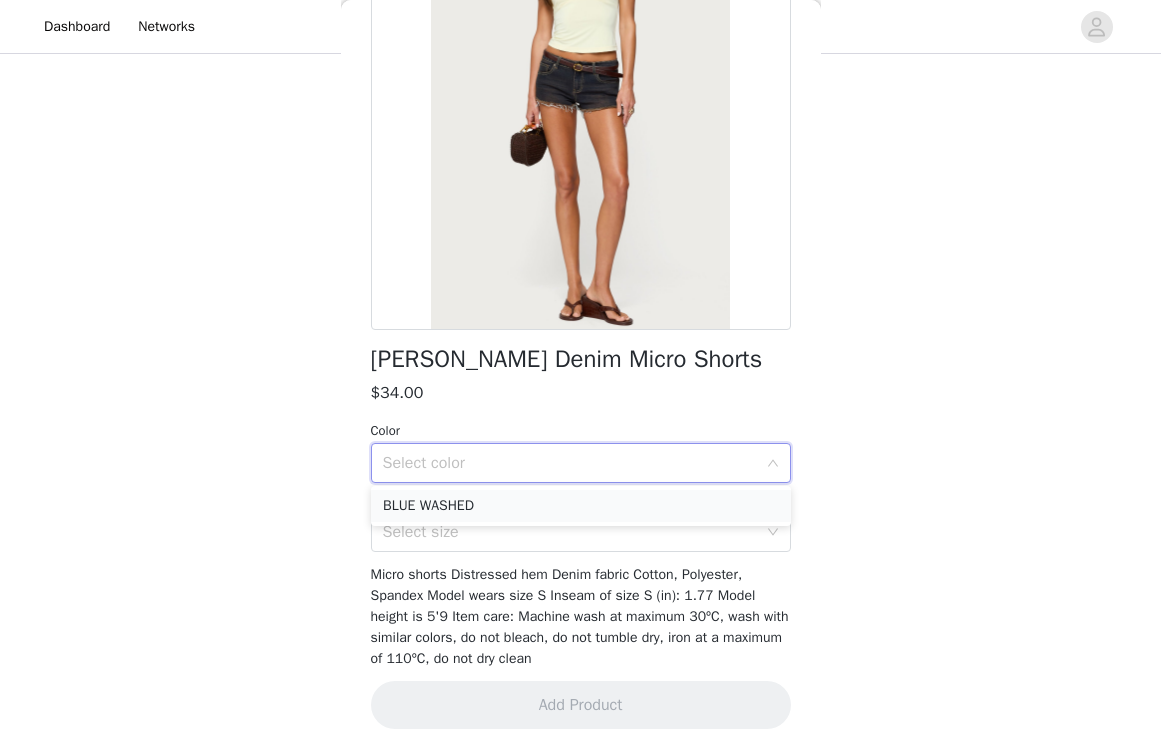 click on "BLUE WASHED" at bounding box center (581, 506) 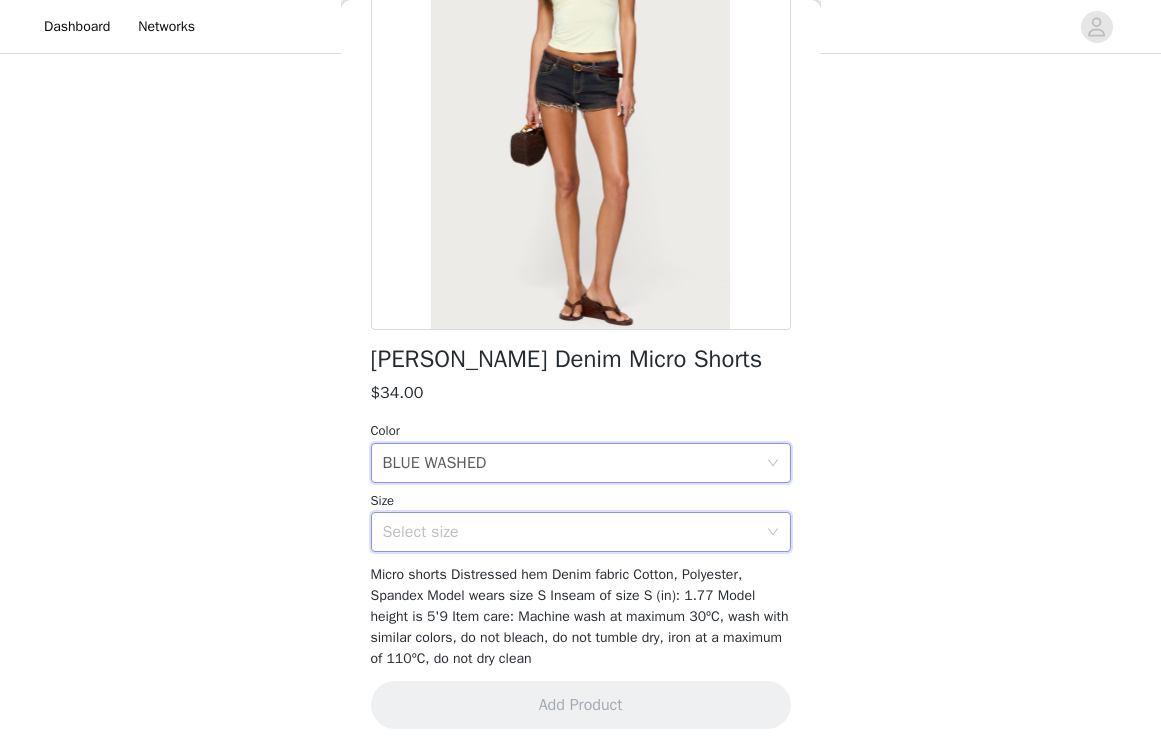 click on "Select size" at bounding box center (574, 532) 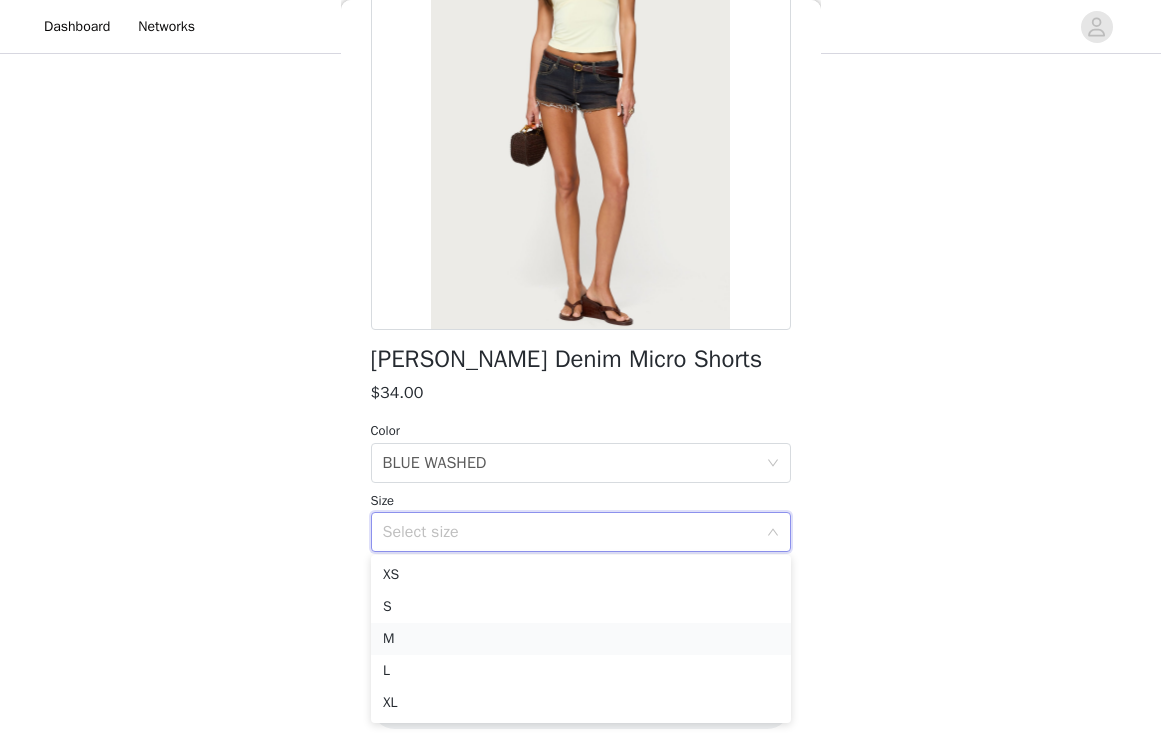 click on "M" at bounding box center [581, 639] 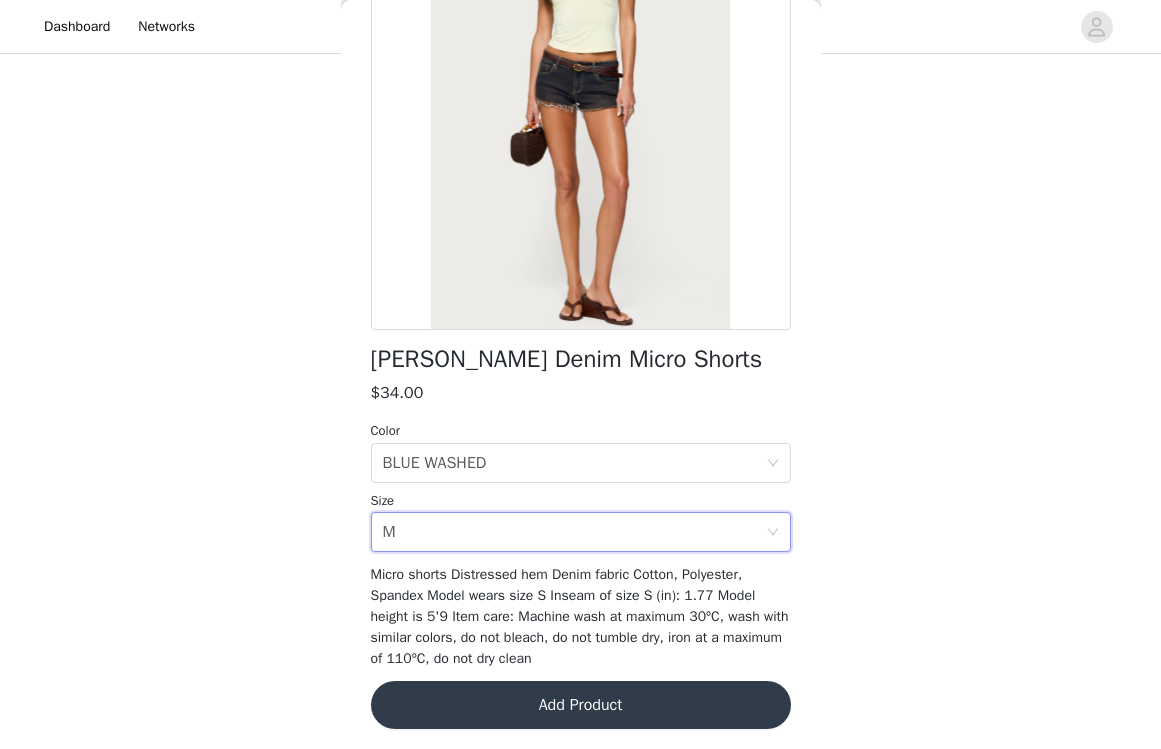 click on "Add Product" at bounding box center [581, 705] 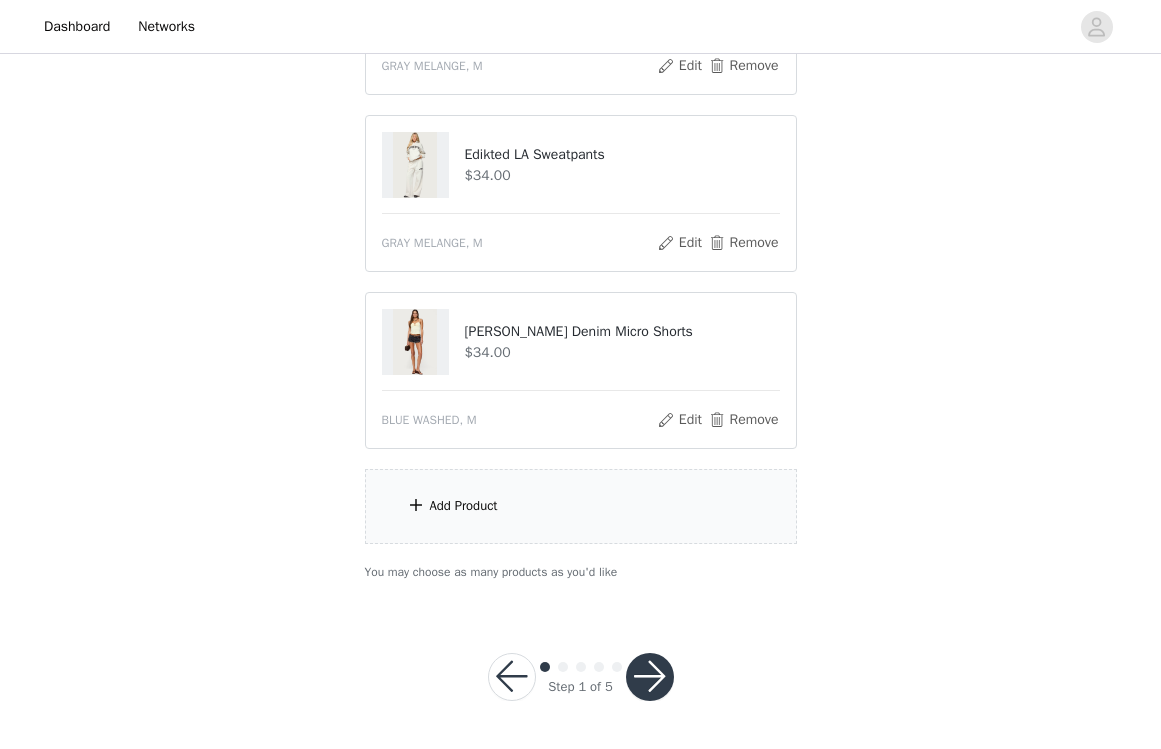 scroll, scrollTop: 691, scrollLeft: 0, axis: vertical 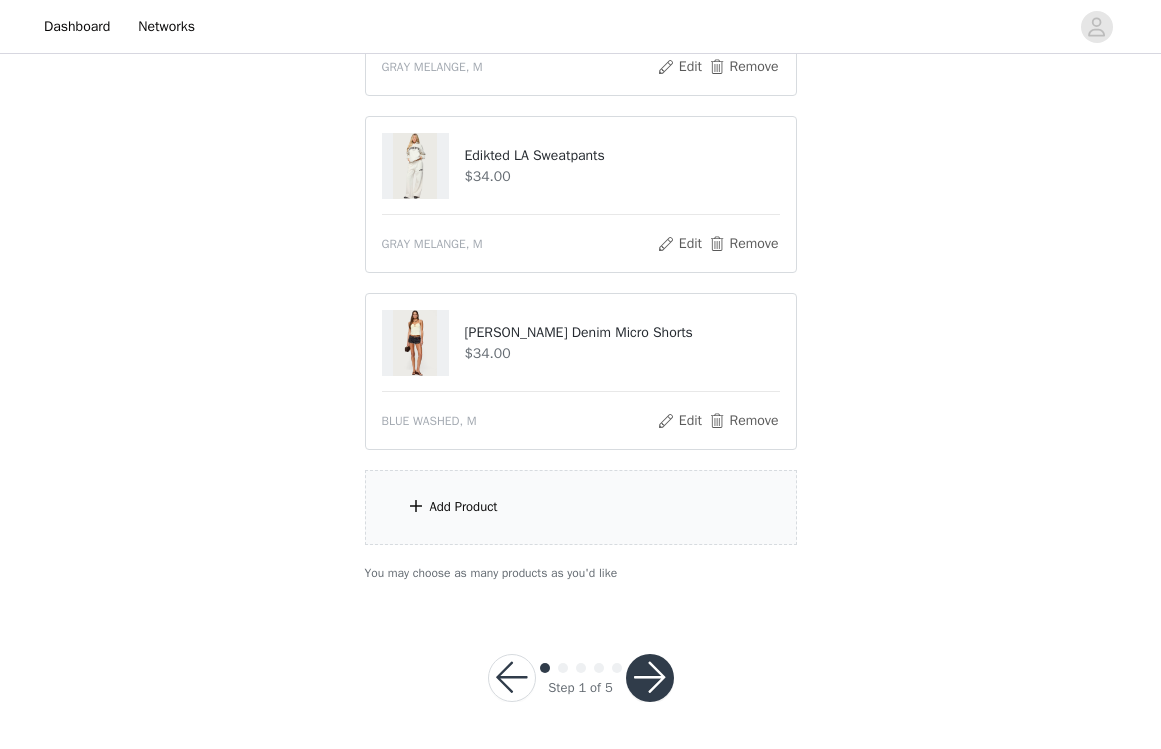 click on "Add Product" at bounding box center (581, 507) 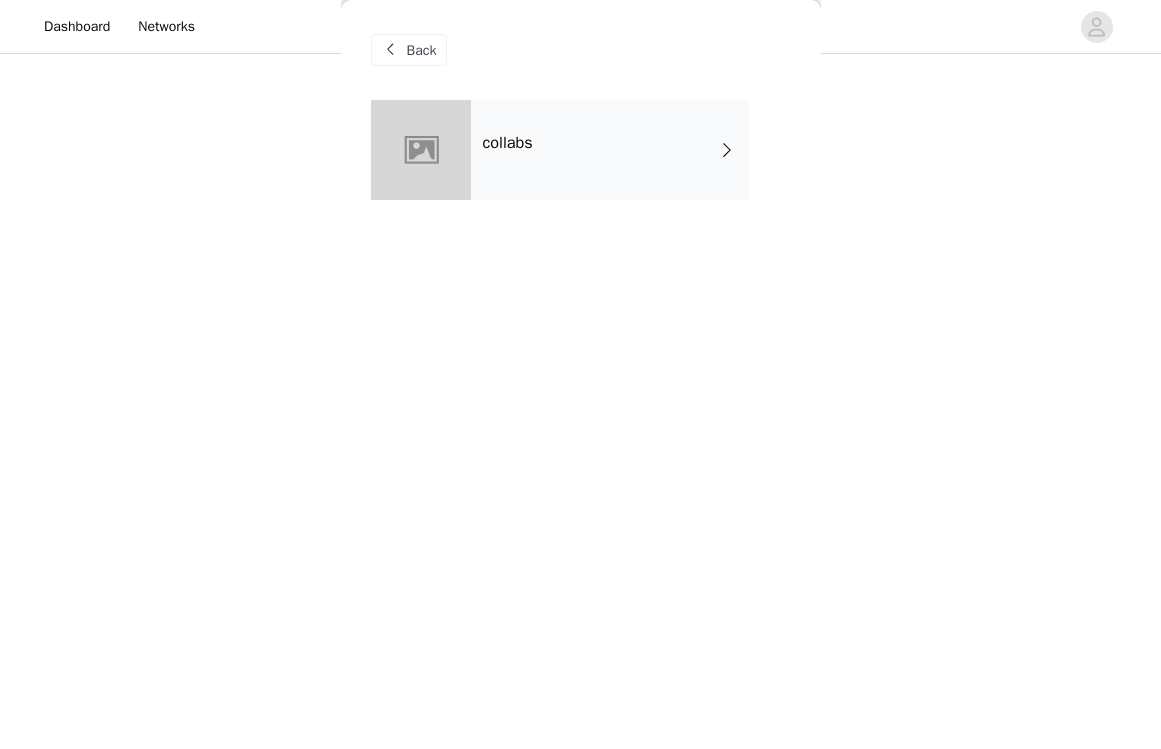 click on "collabs" at bounding box center (610, 150) 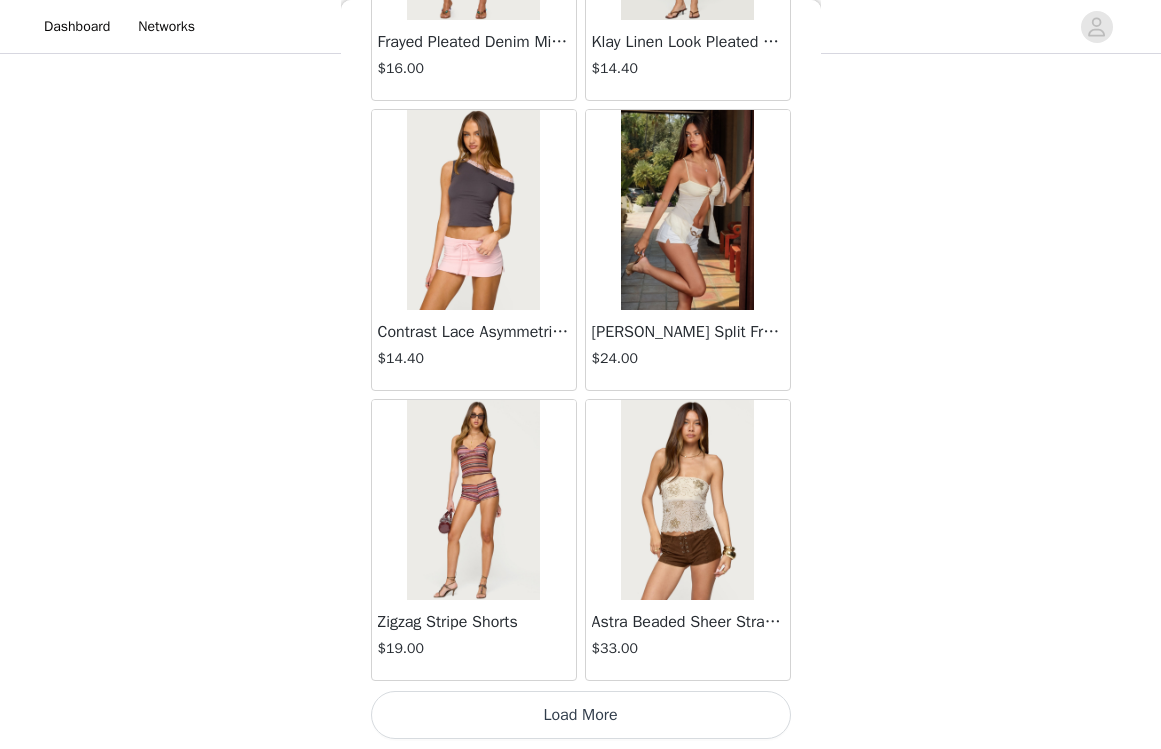 scroll, scrollTop: 2311, scrollLeft: 0, axis: vertical 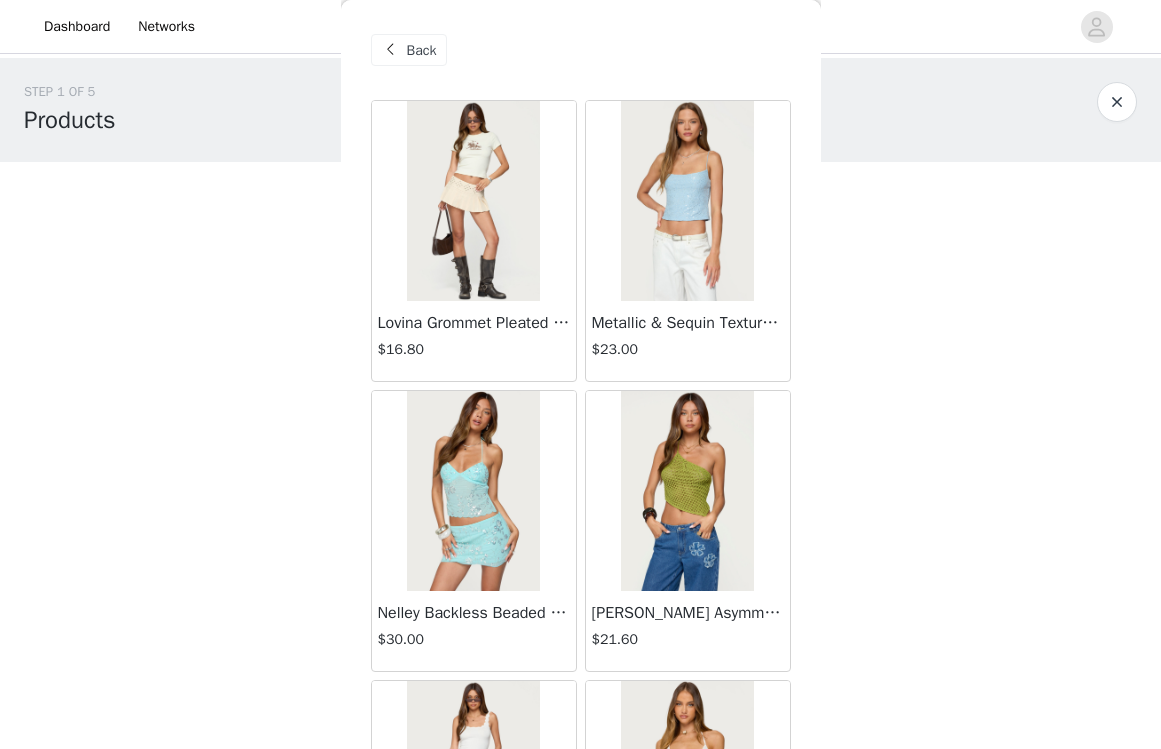 click at bounding box center (473, 201) 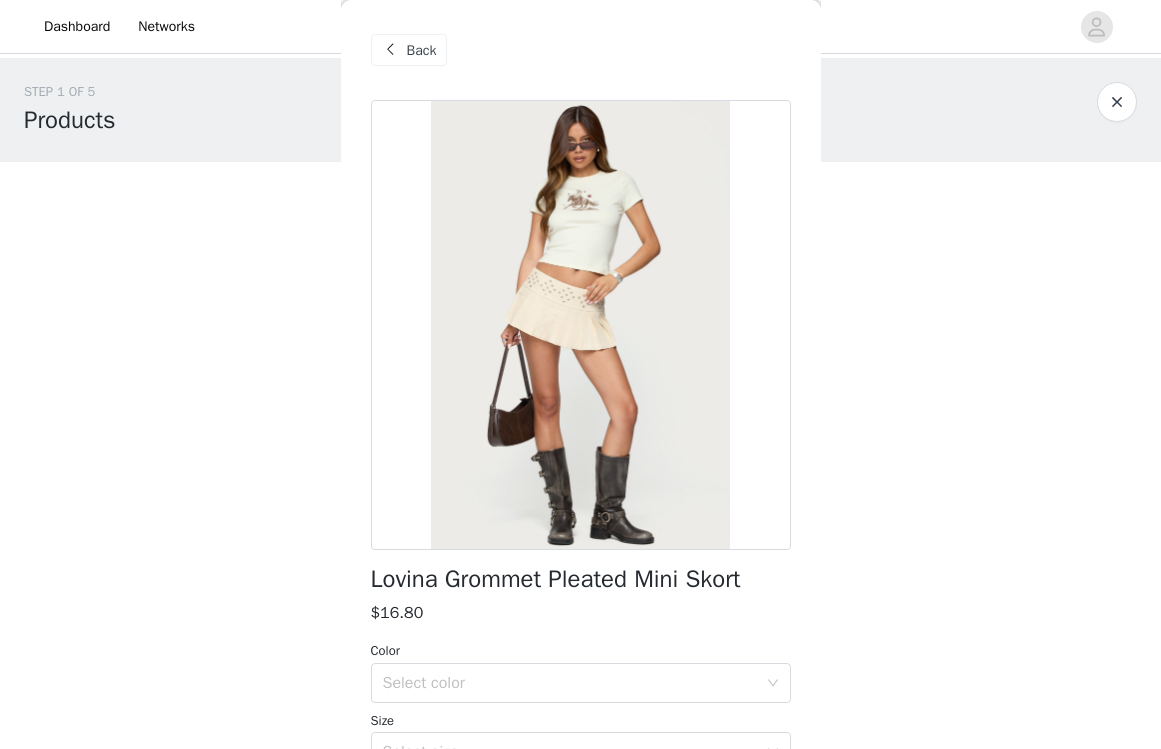 scroll, scrollTop: 0, scrollLeft: 0, axis: both 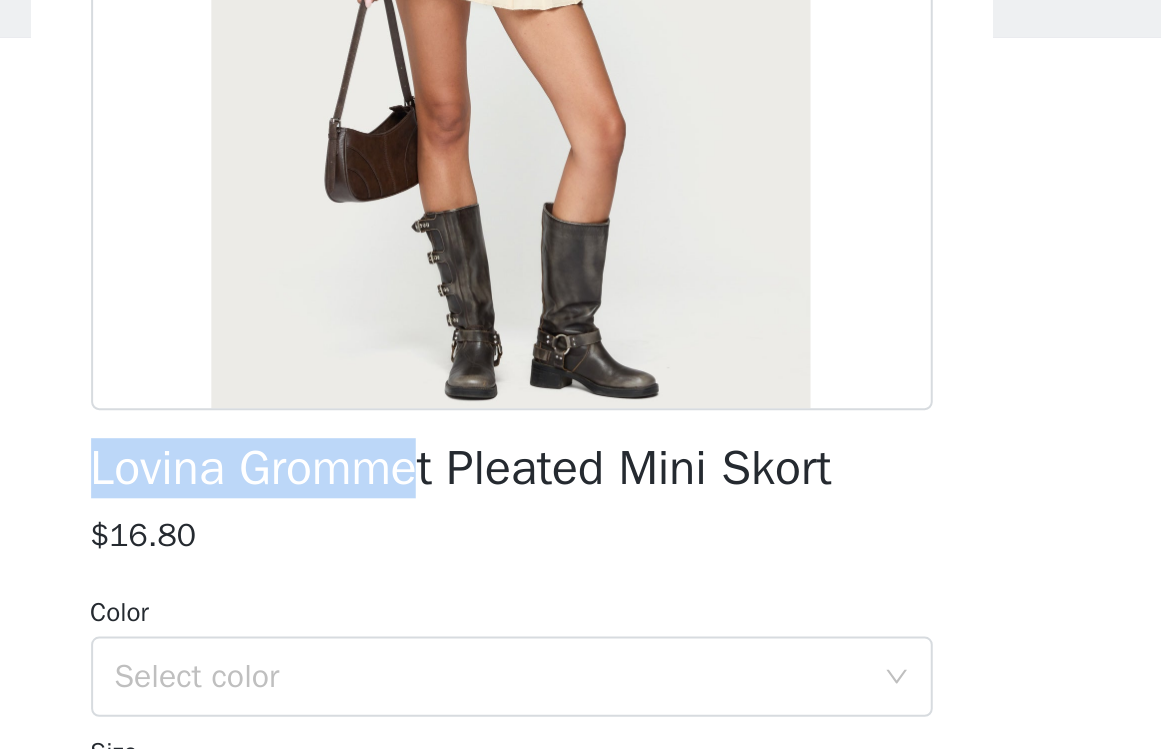 drag, startPoint x: 264, startPoint y: 234, endPoint x: 571, endPoint y: 237, distance: 307.01465 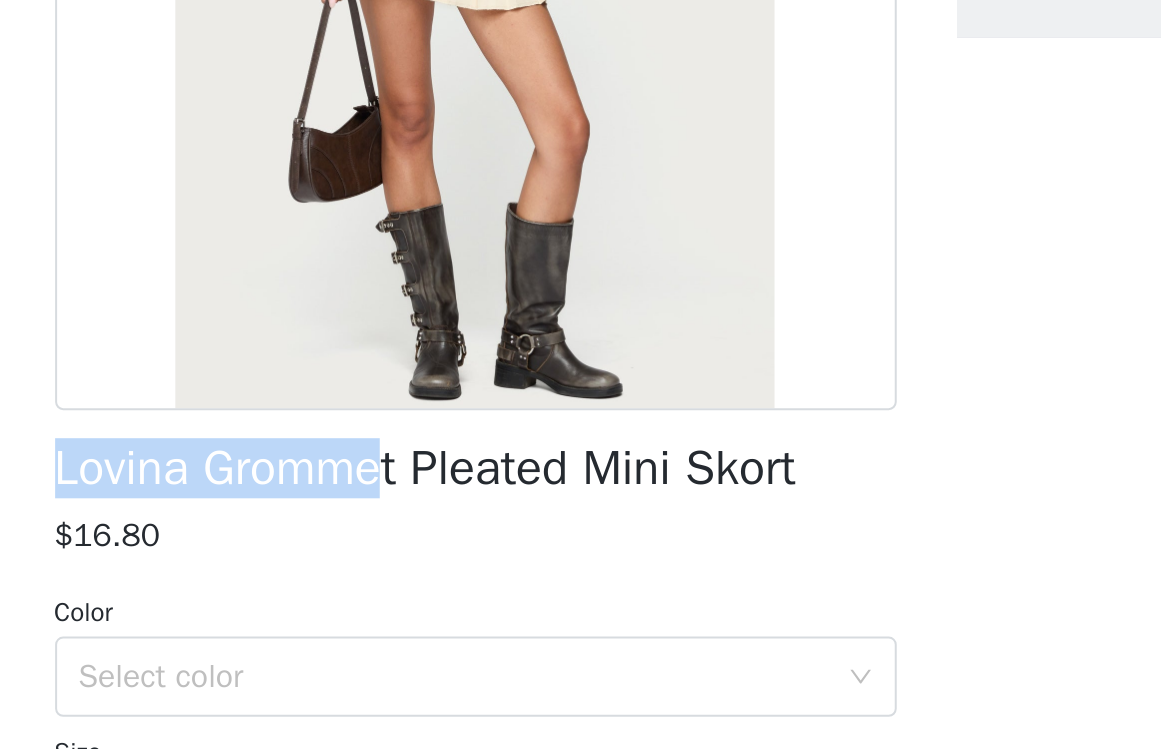 copy on "Laline Oversized Knit Crop Top     $31.00       CREAM, XS/S       Edit   Remove     Edikted LA Hoodie     $34.00       GRAY MELANGE, M       Edit   Remove     Edikted LA Sweatpants     $34.00       GRAY MELANGE, M       Edit   Remove     [PERSON_NAME] Denim Micro Shorts     $34.00       BLUE WASHED, M       Edit   Remove     Add Product     You may choose as many products as you'd like     Back     [PERSON_NAME]" 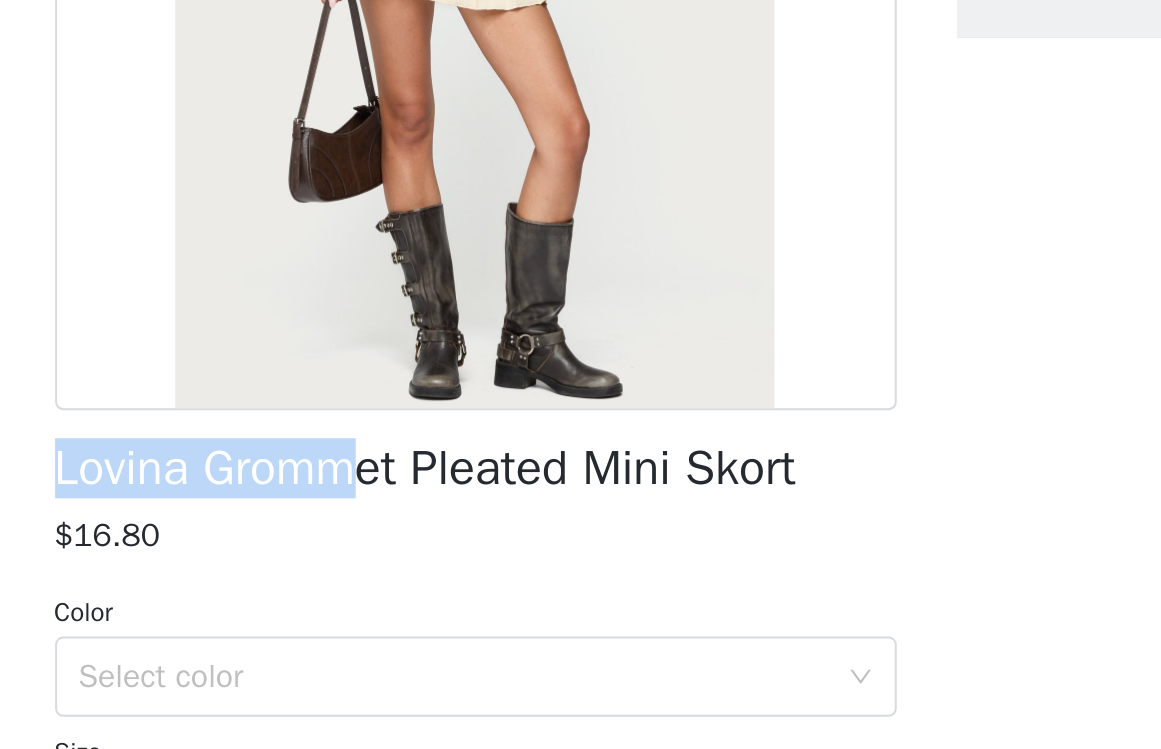 drag, startPoint x: 31, startPoint y: 236, endPoint x: 177, endPoint y: 236, distance: 146 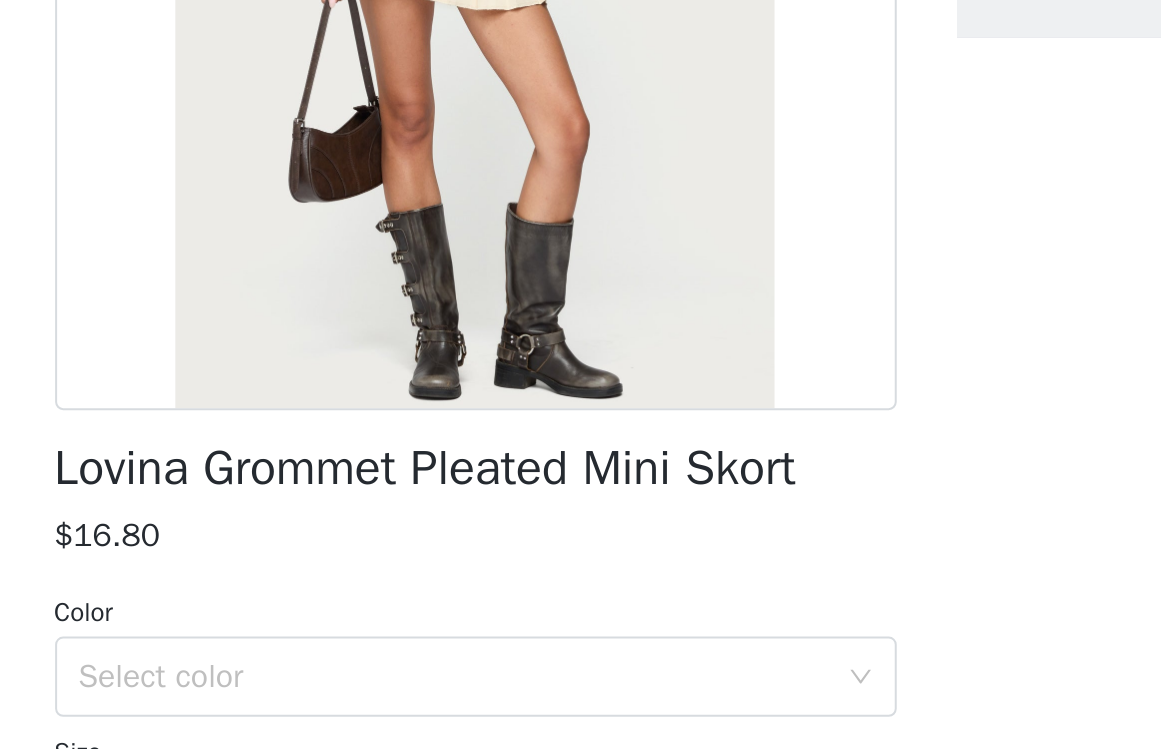 click on "Lovina Grommet Pleated Mini Skort" at bounding box center [556, 377] 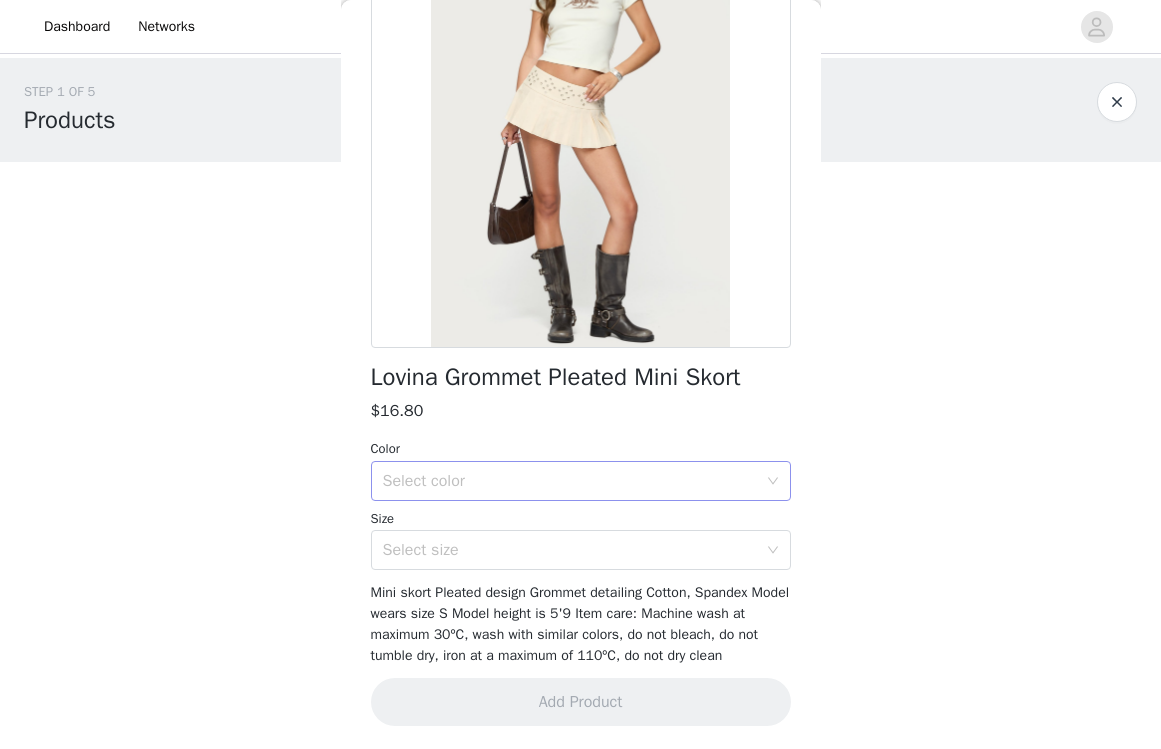 click on "Select color" at bounding box center (570, 481) 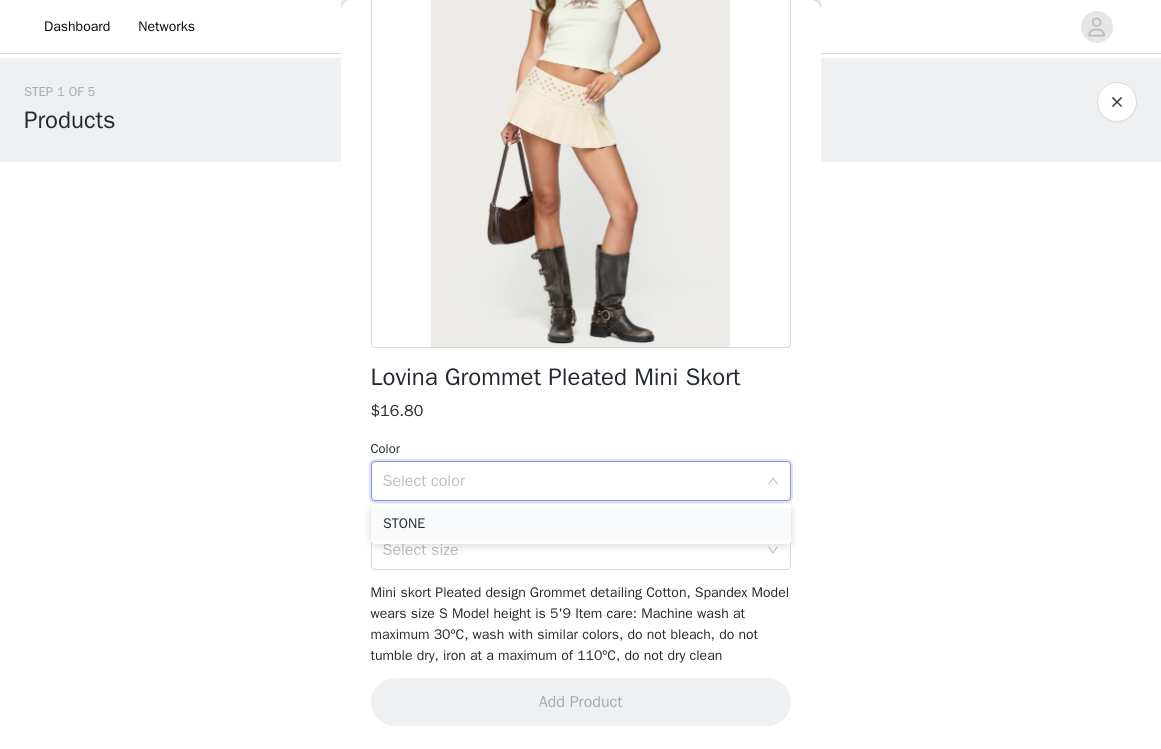 click on "STONE" at bounding box center [581, 524] 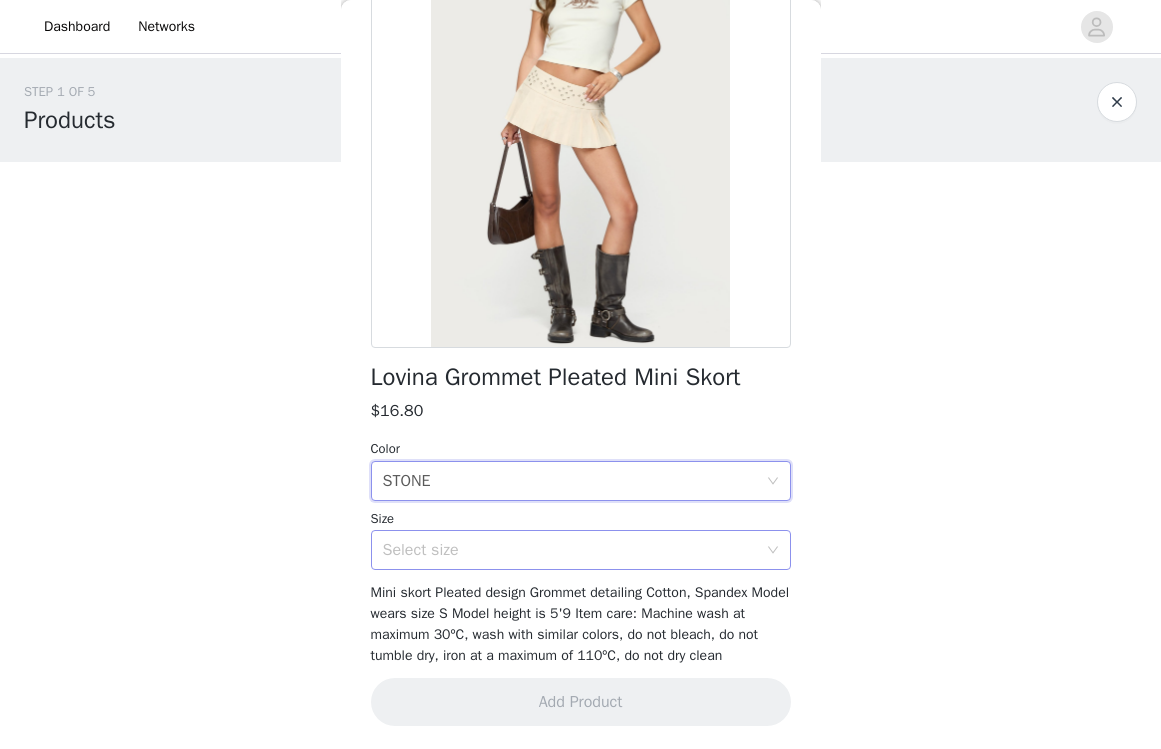 click on "Select size" at bounding box center [570, 550] 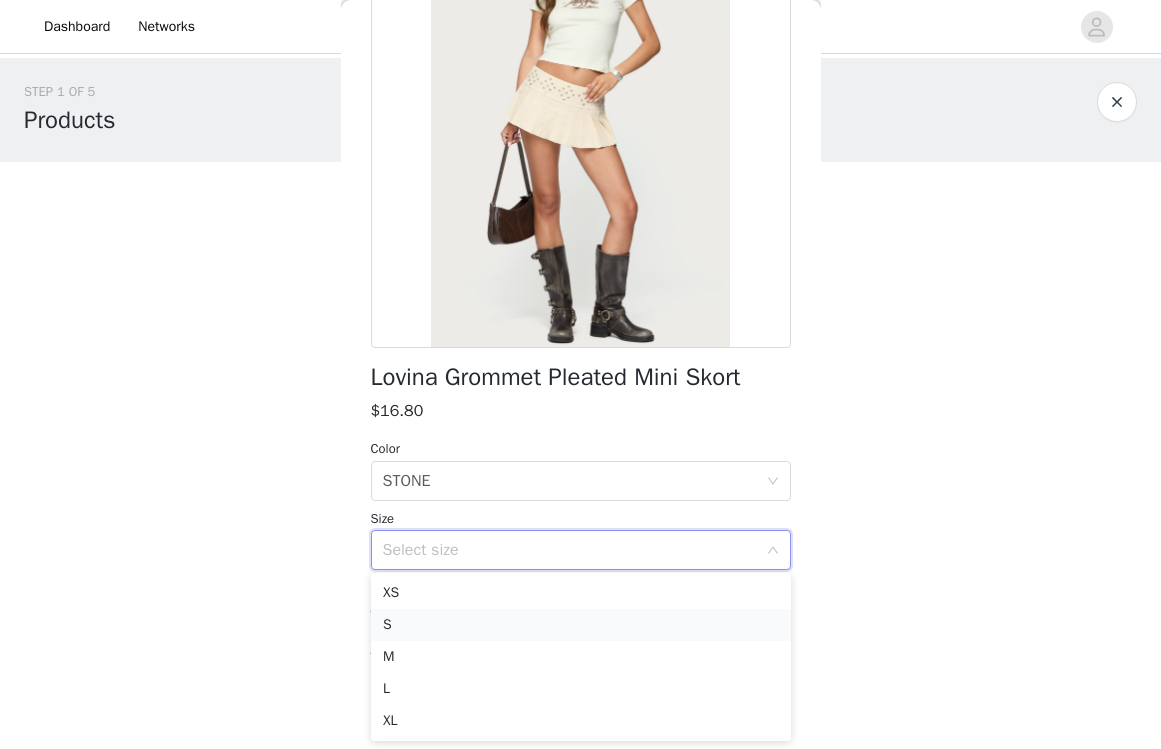 click on "S" at bounding box center [581, 625] 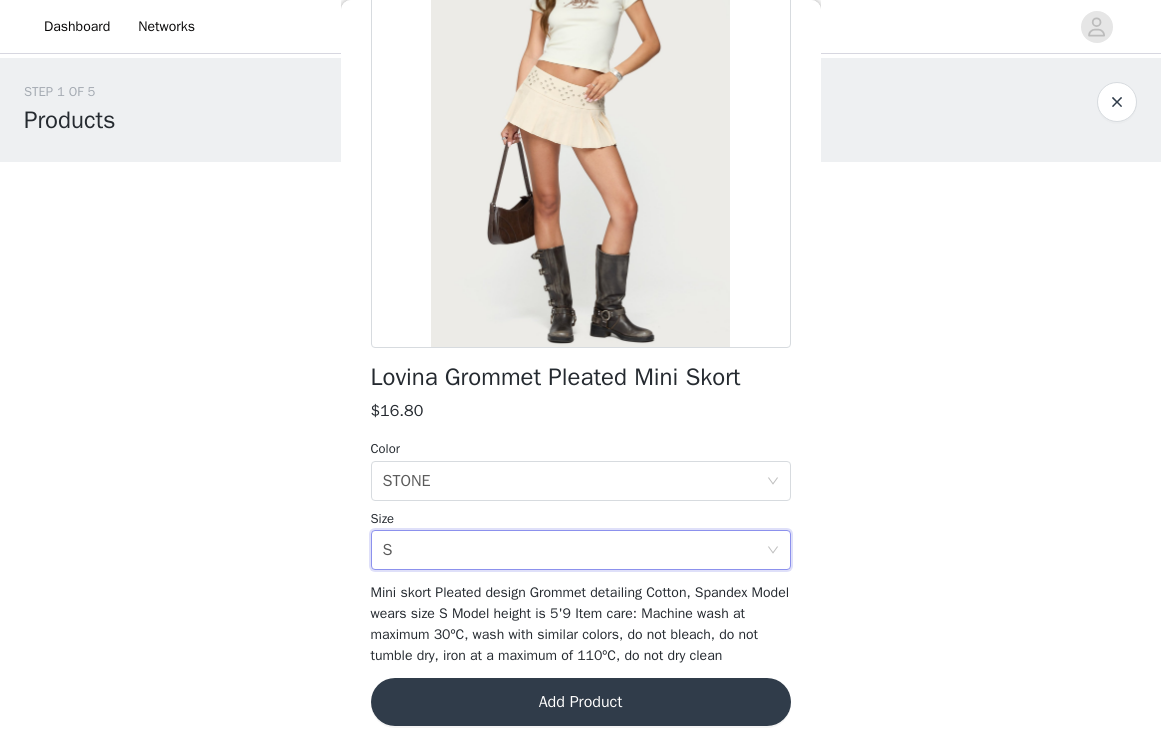 click on "Add Product" at bounding box center [581, 702] 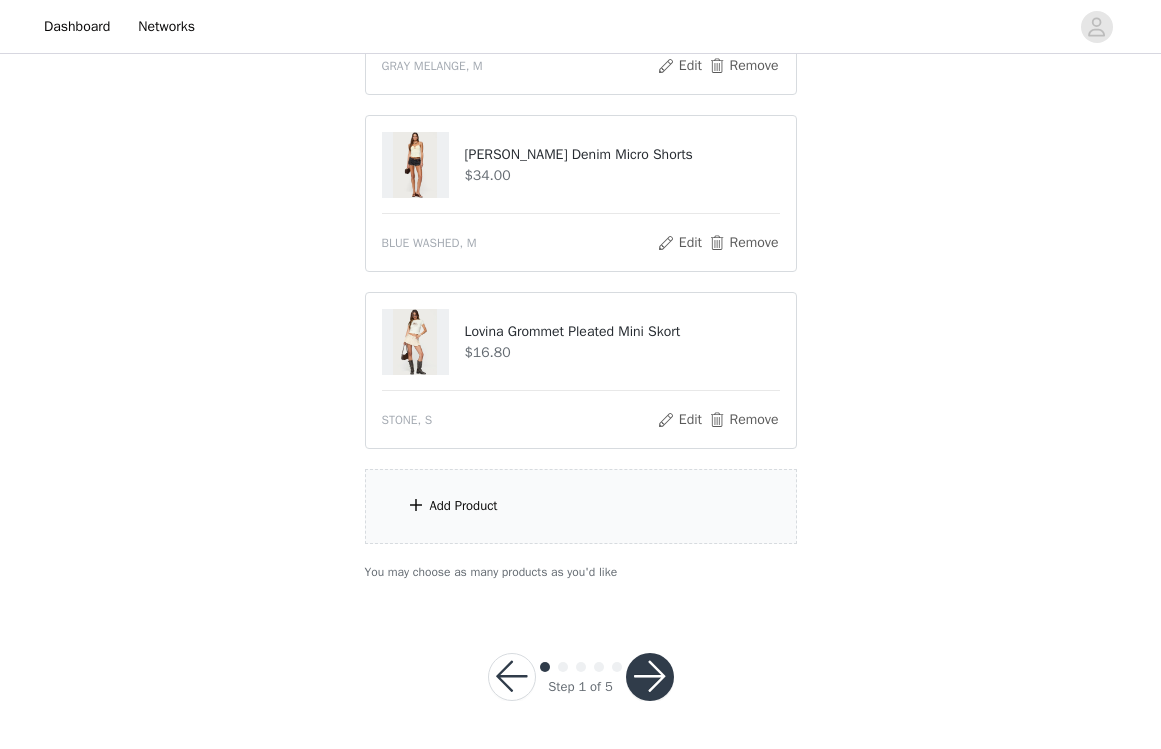 scroll, scrollTop: 868, scrollLeft: 0, axis: vertical 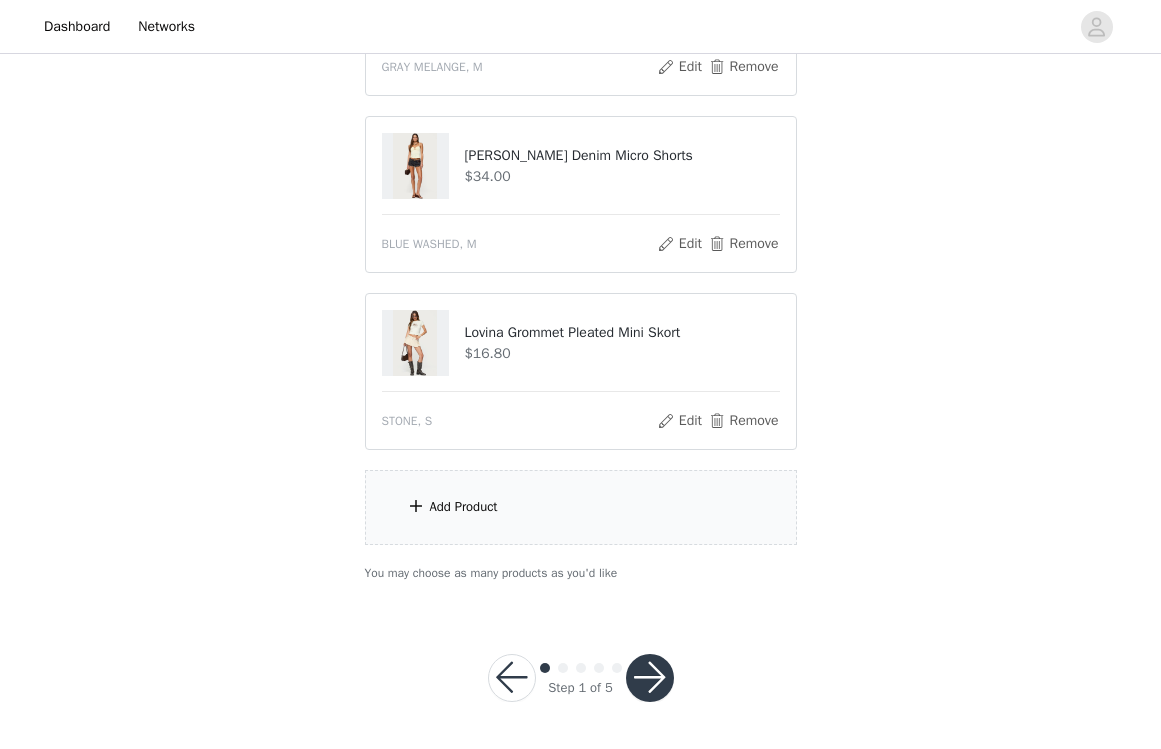 click on "Add Product" at bounding box center [581, 507] 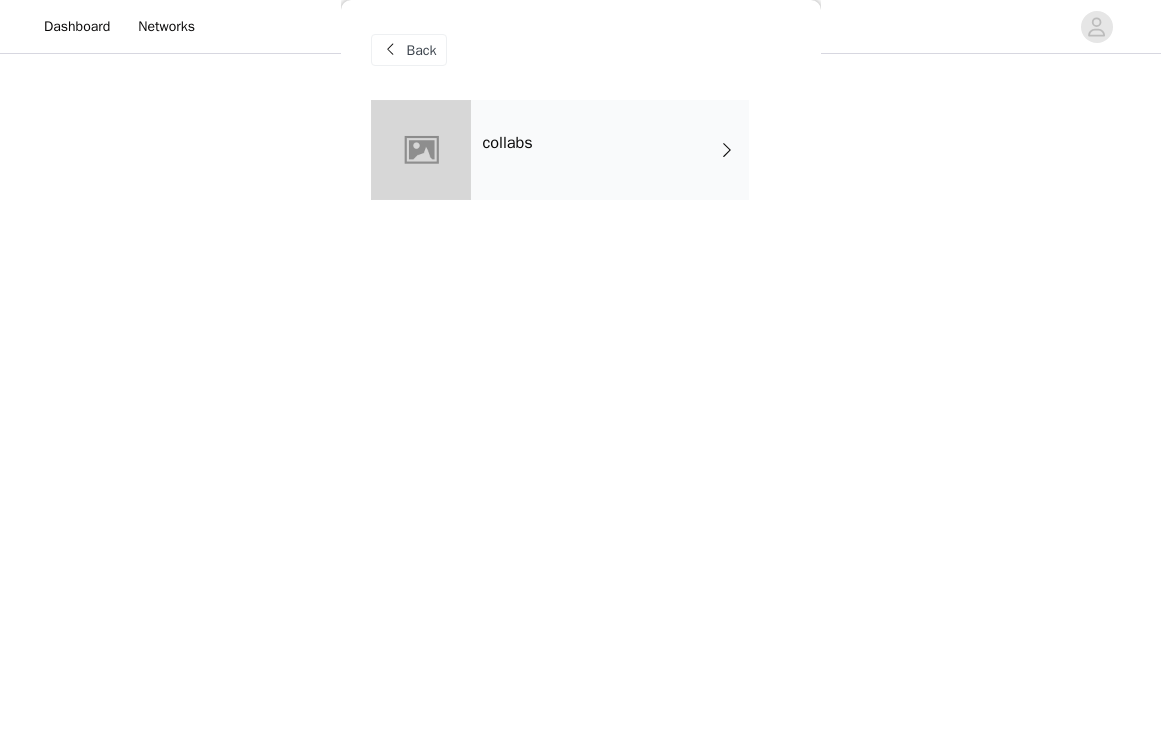 click on "collabs" at bounding box center [508, 143] 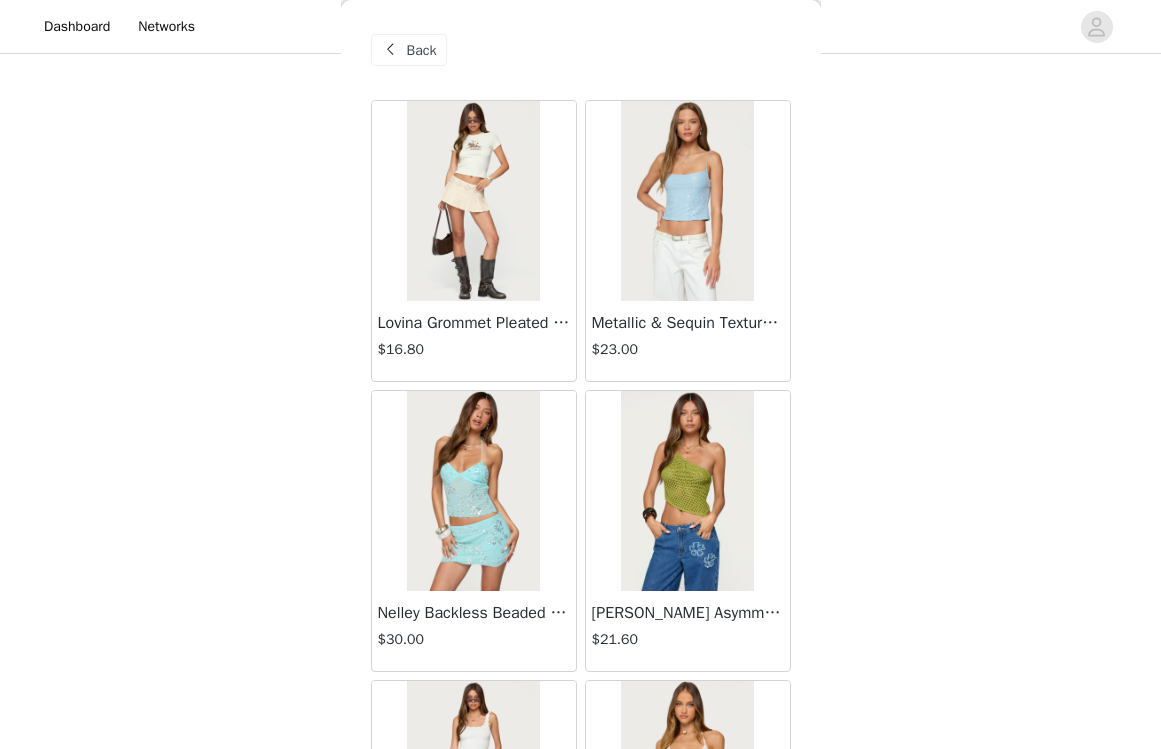 scroll, scrollTop: 346, scrollLeft: 0, axis: vertical 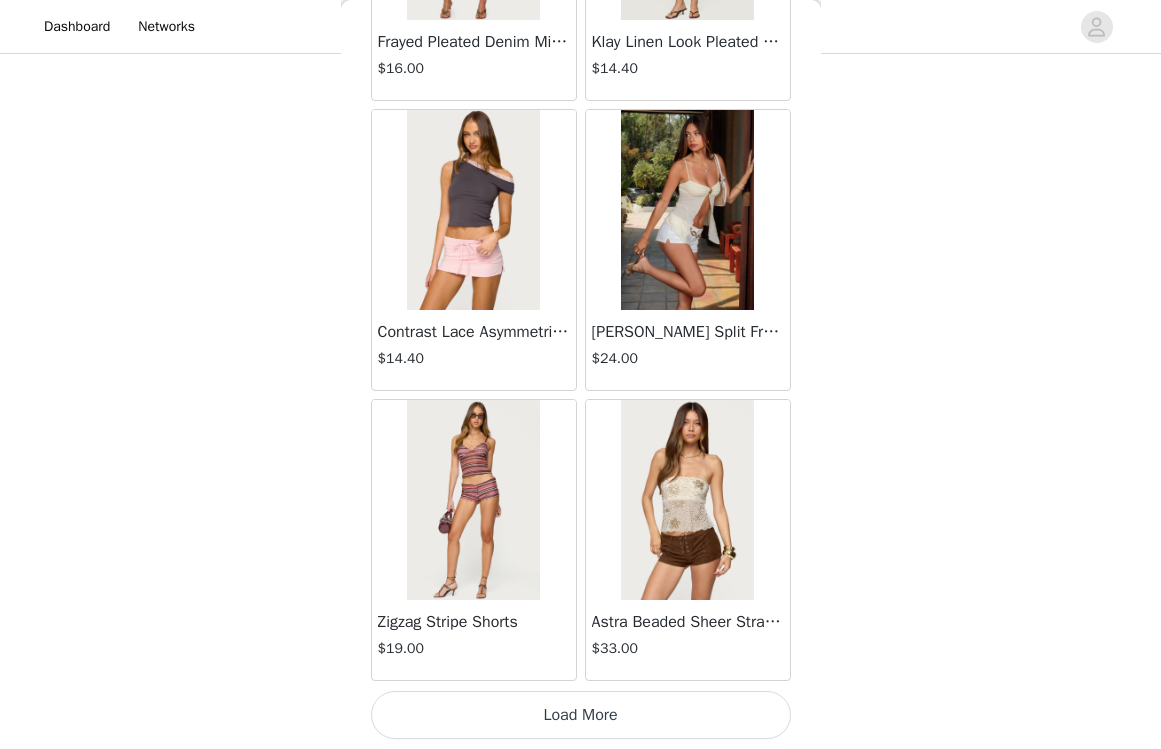 click on "Load More" at bounding box center (581, 715) 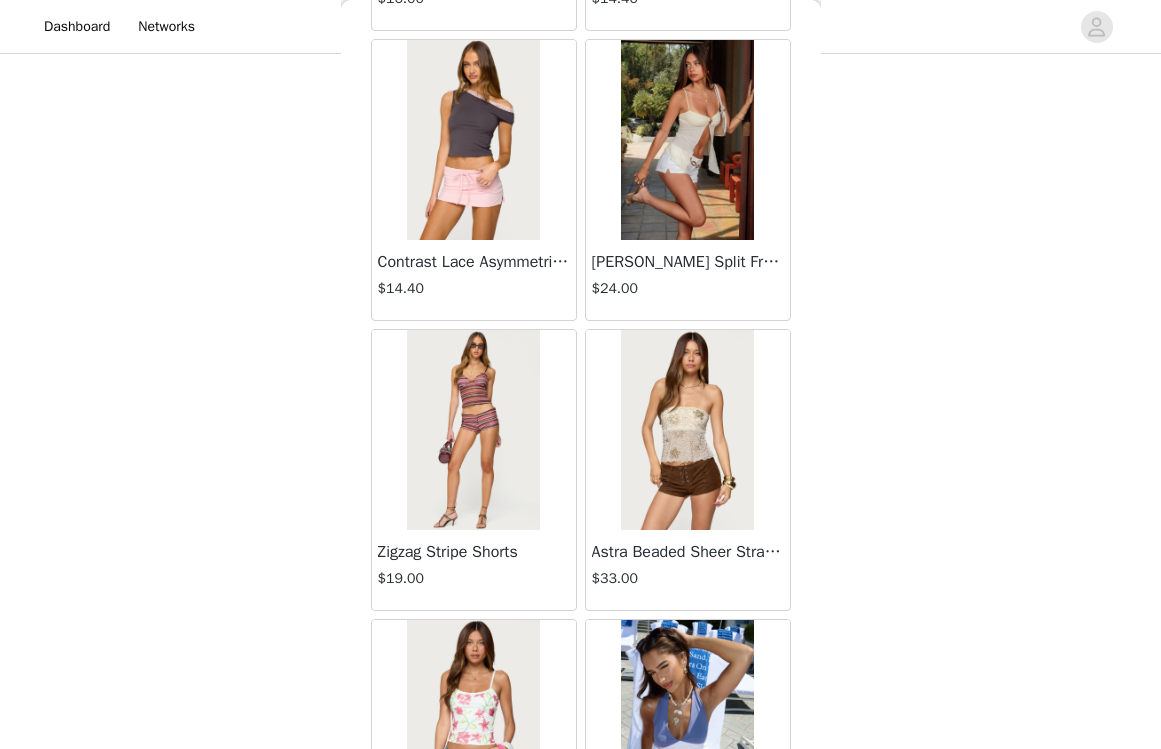 scroll, scrollTop: 2374, scrollLeft: 0, axis: vertical 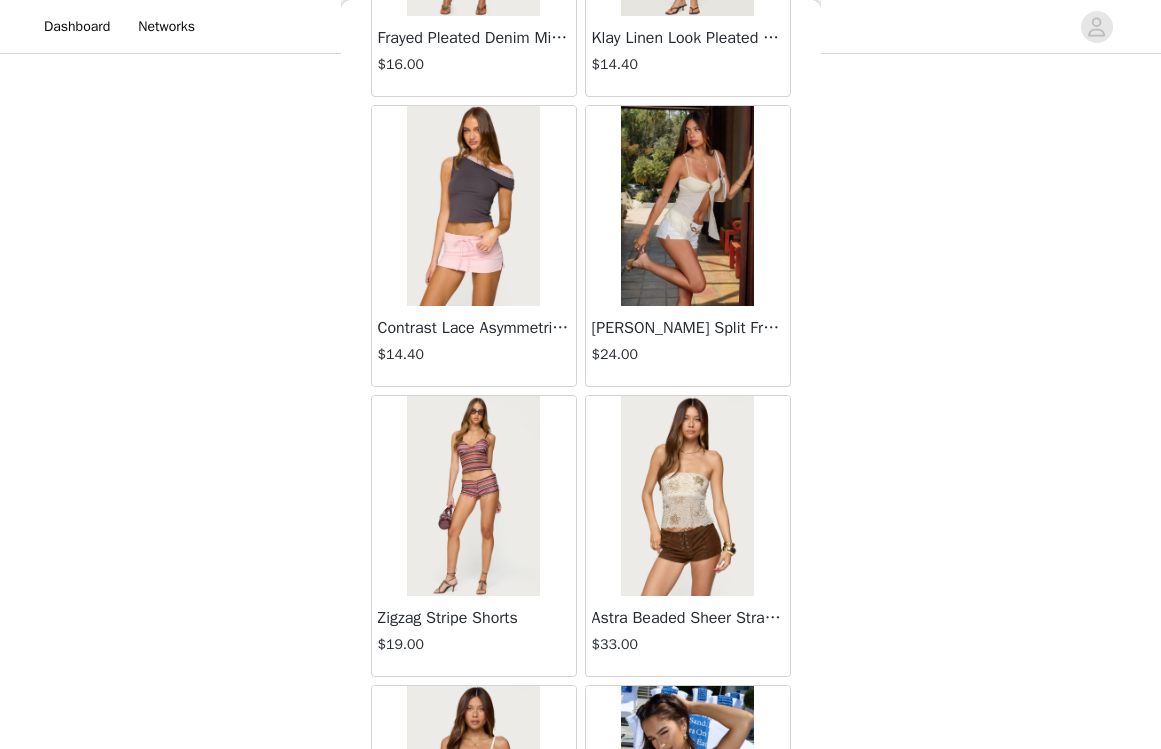 click on "Zigzag Stripe Shorts" at bounding box center [474, 618] 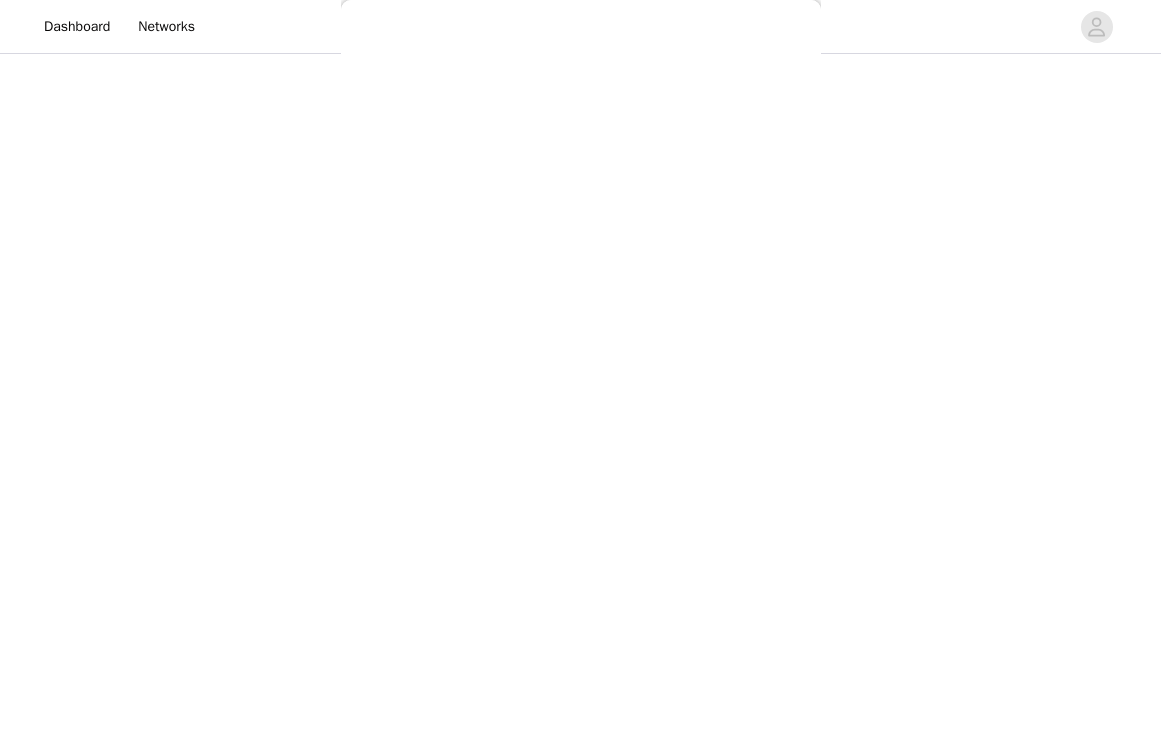 scroll, scrollTop: 0, scrollLeft: 0, axis: both 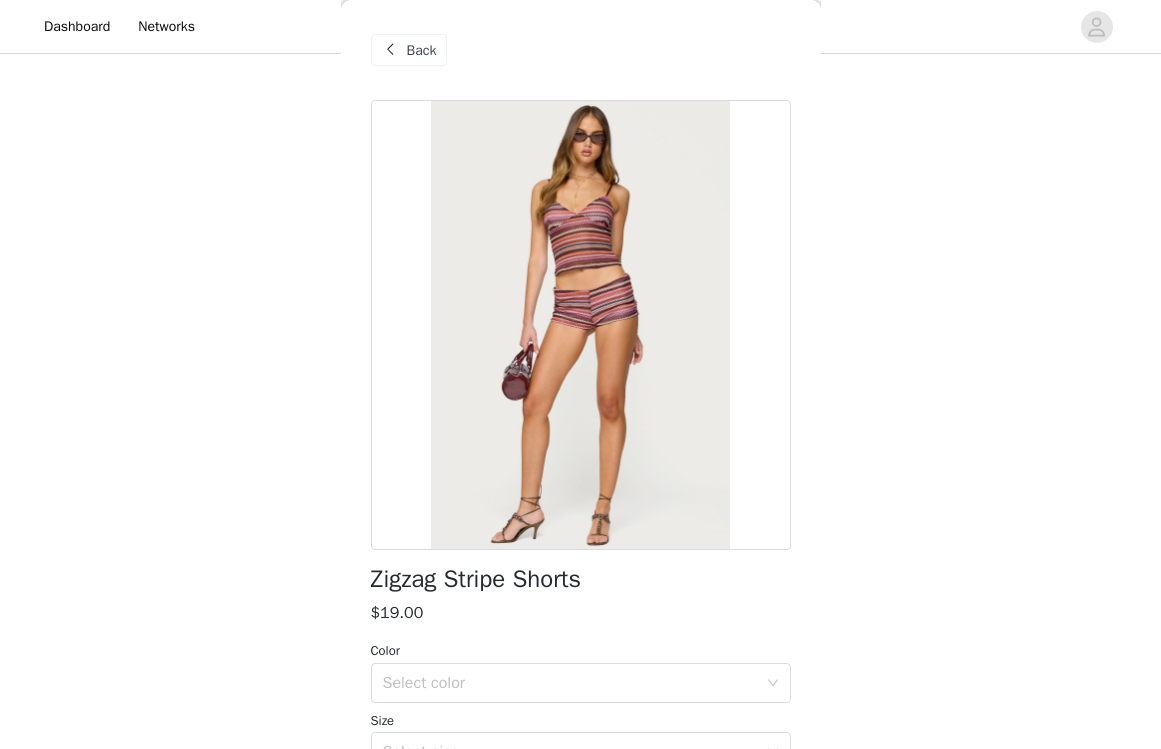 click on "Back" at bounding box center [422, 50] 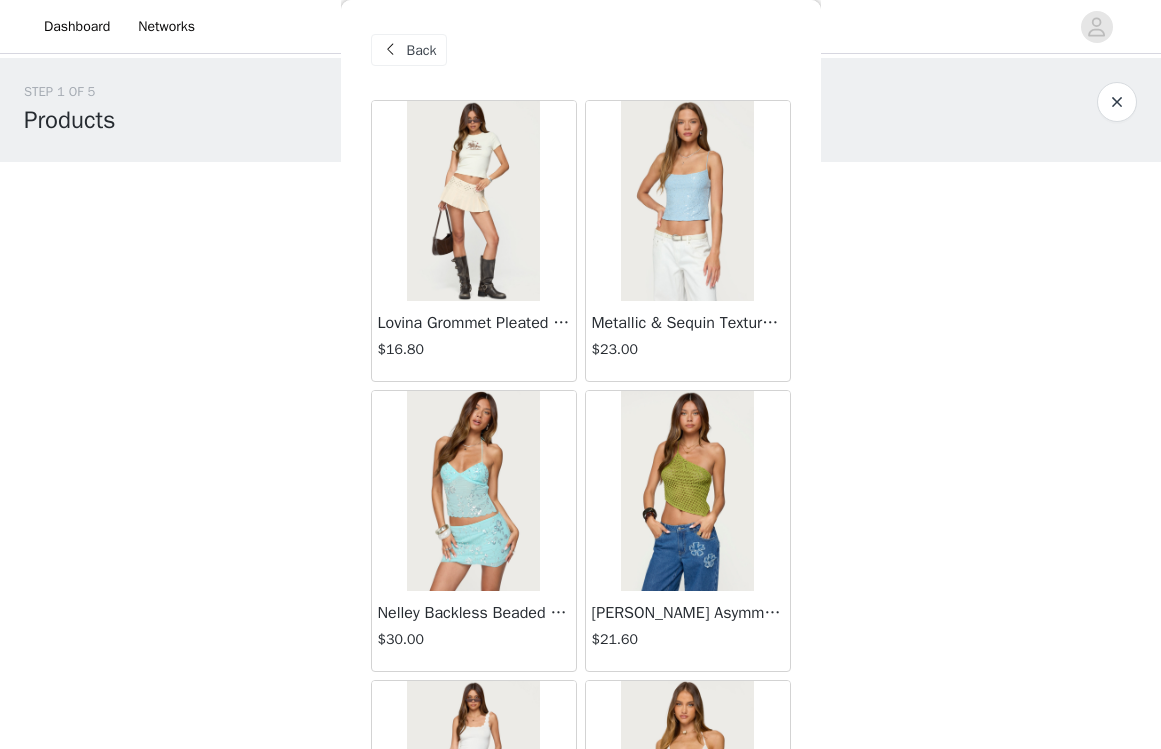 scroll, scrollTop: -12, scrollLeft: 0, axis: vertical 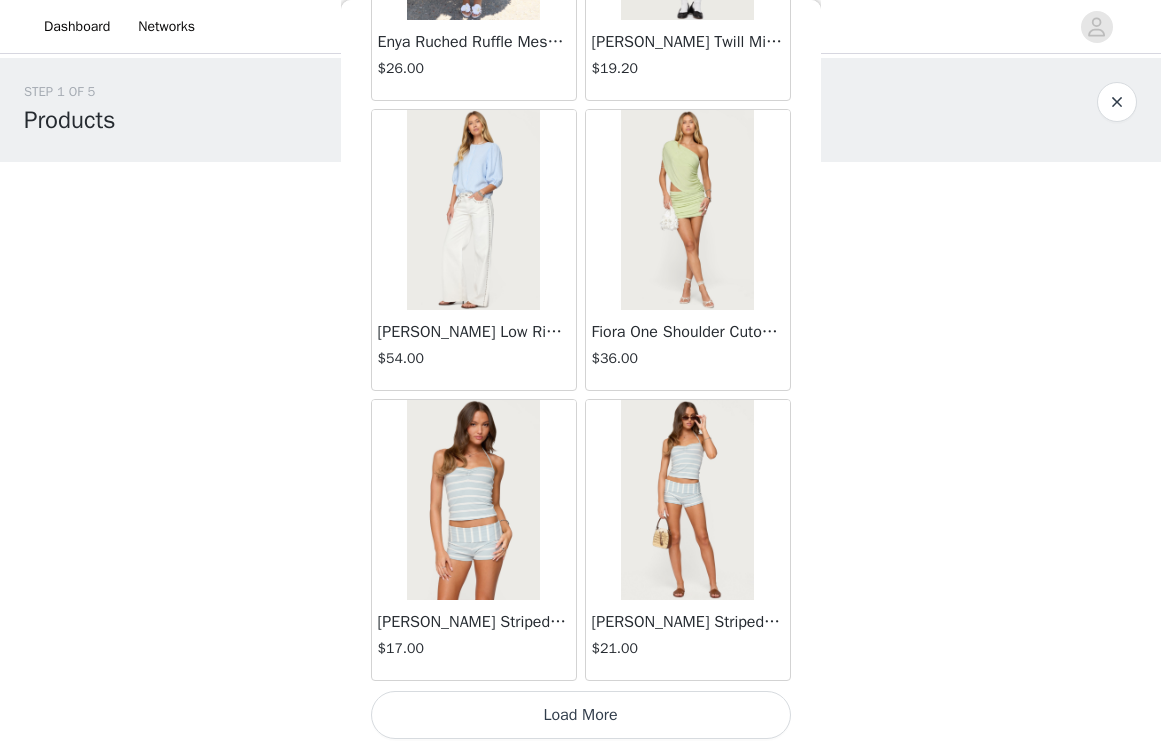 click on "Load More" at bounding box center (581, 715) 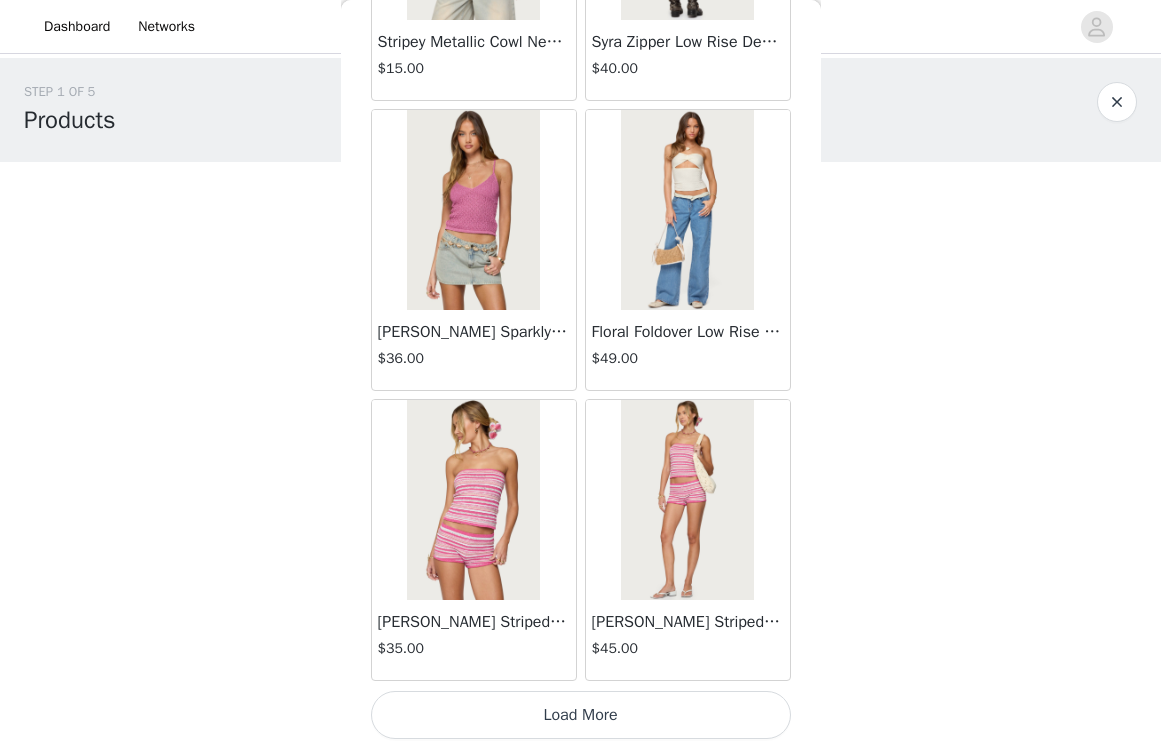 scroll, scrollTop: 8111, scrollLeft: 0, axis: vertical 